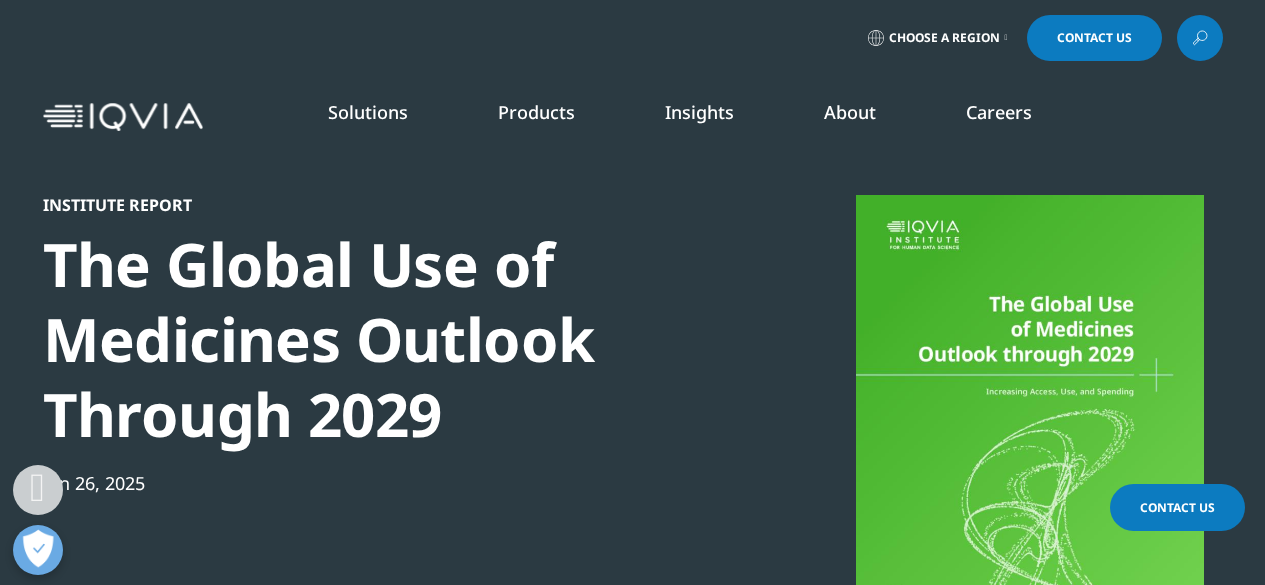 scroll, scrollTop: 500, scrollLeft: 0, axis: vertical 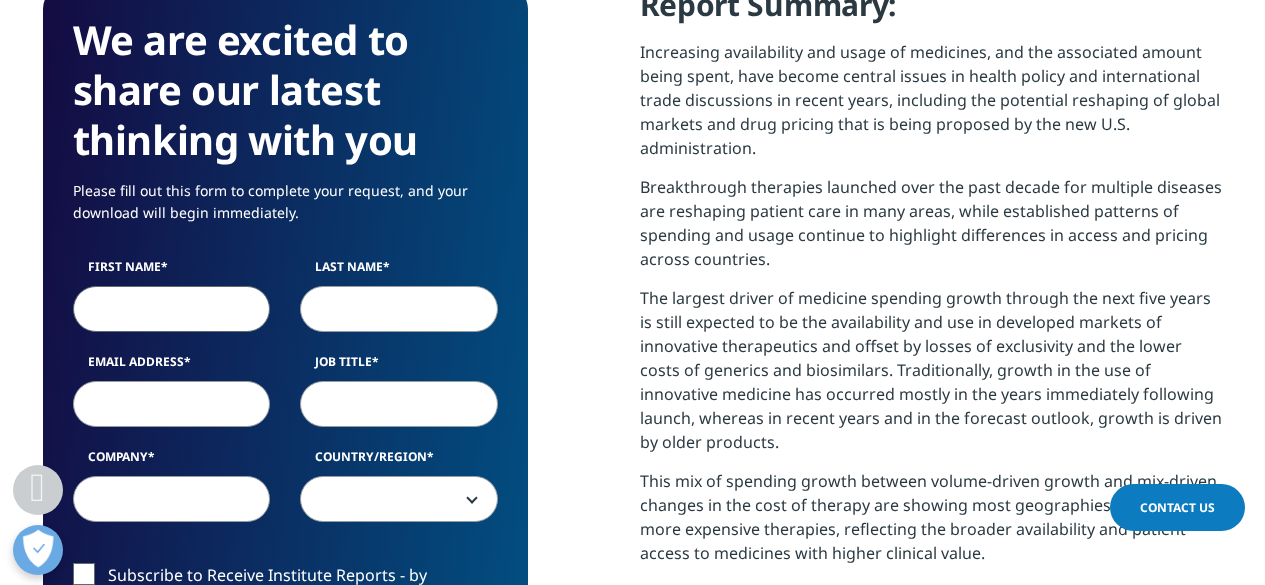 click on "First Name" at bounding box center (172, 309) 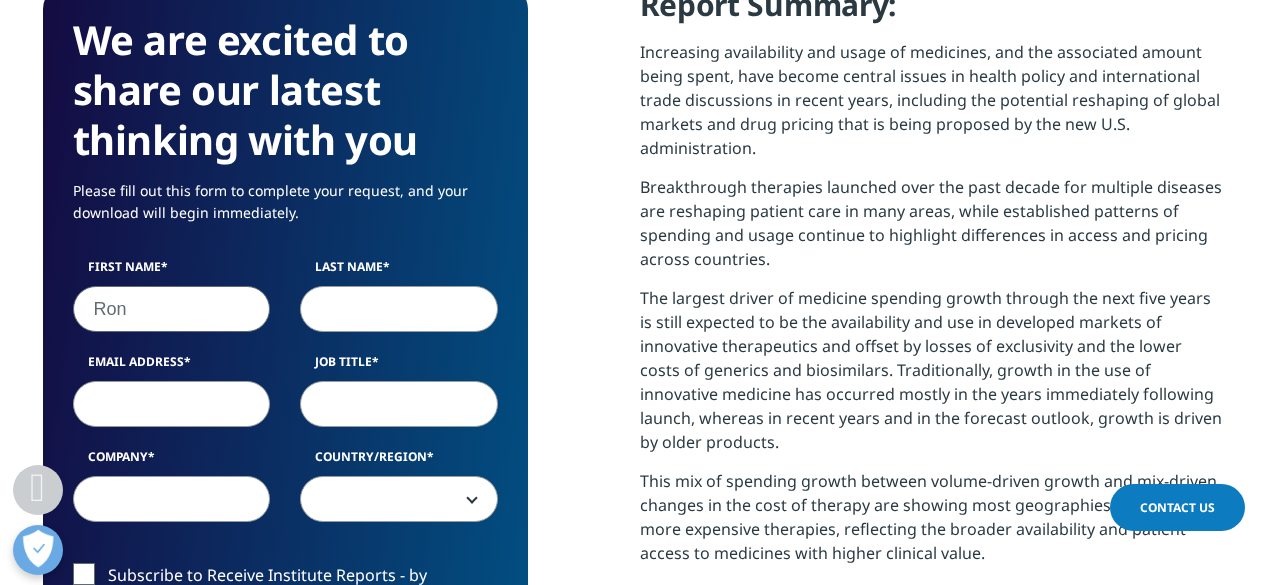 type on "Ron" 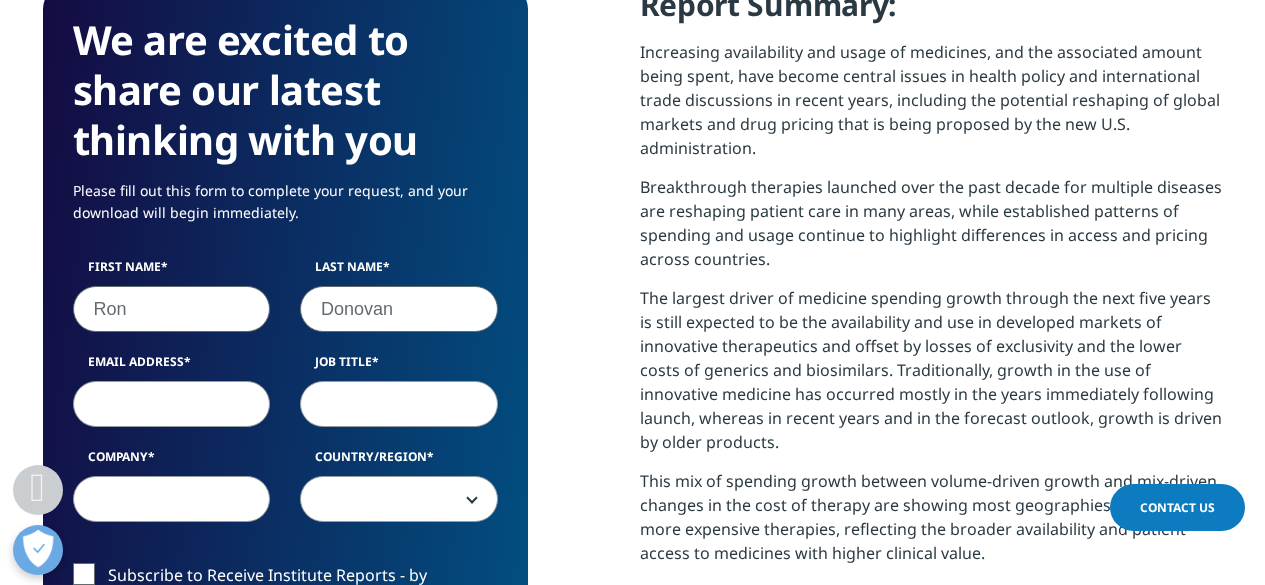 type on "Donovan" 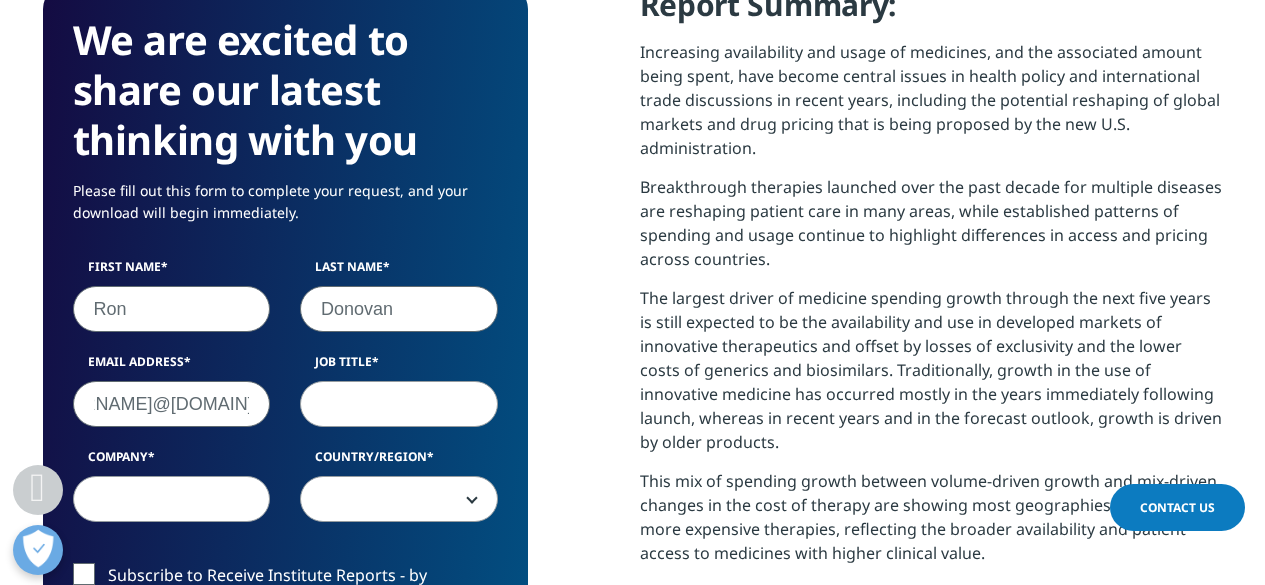 scroll, scrollTop: 0, scrollLeft: 68, axis: horizontal 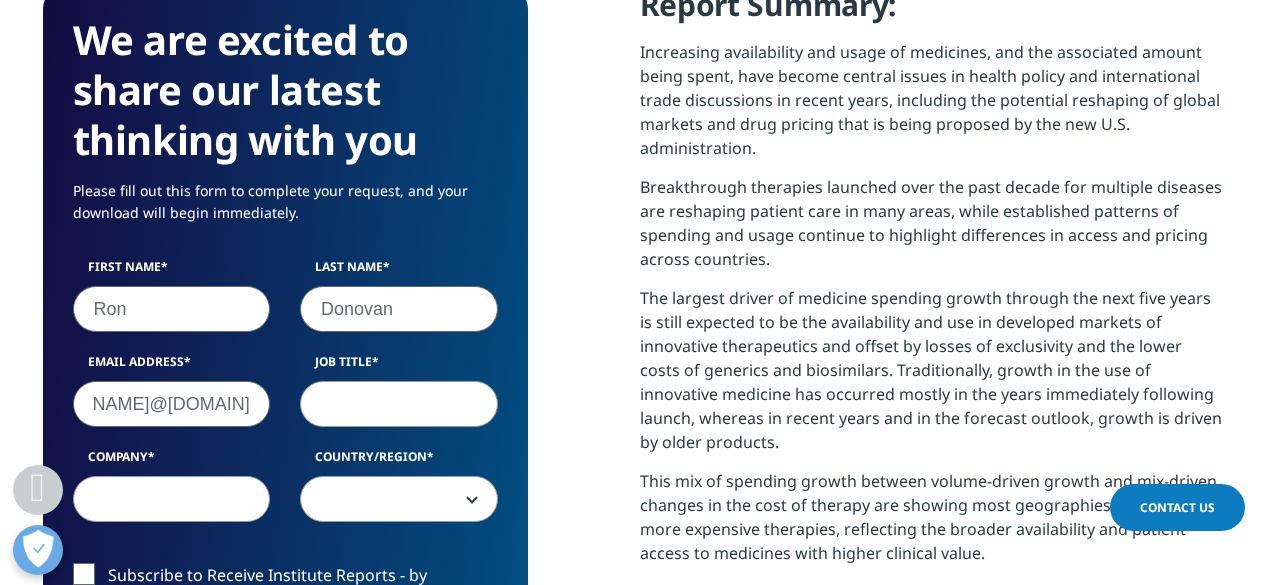 type on "ronald.donovan@gmail.com" 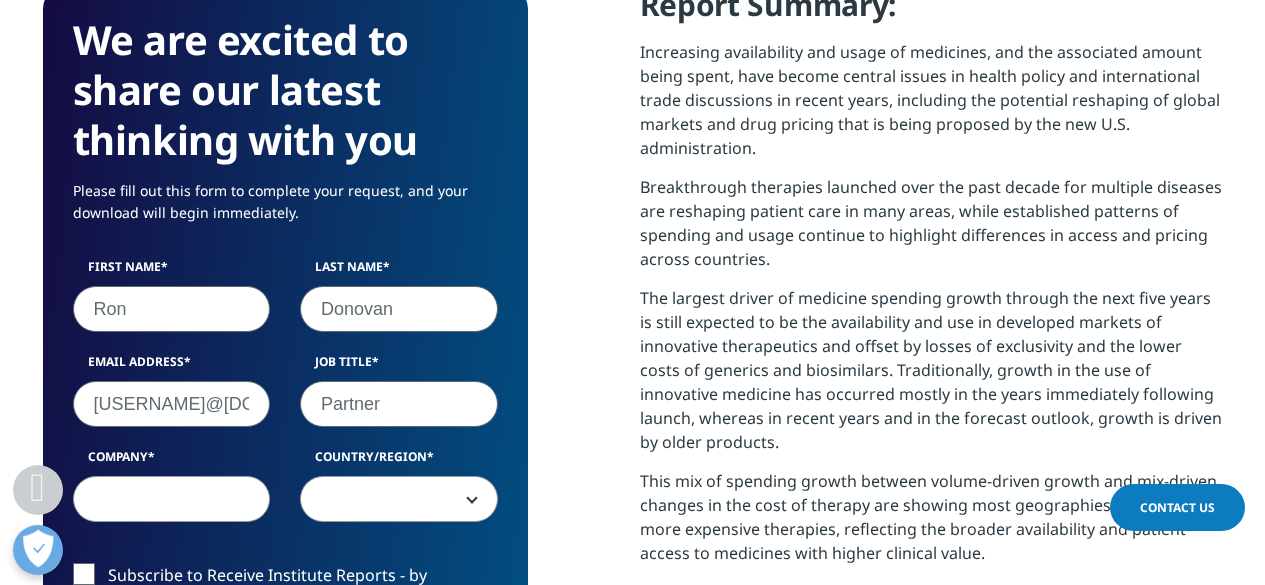type on "Partner" 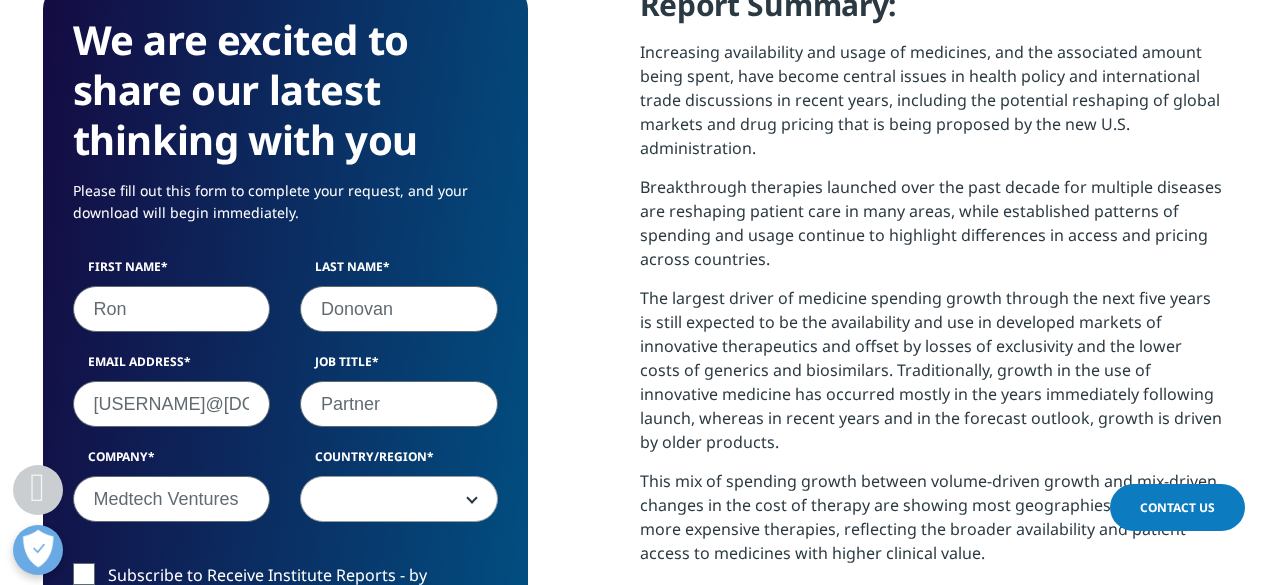 type on "Medtech Ventures" 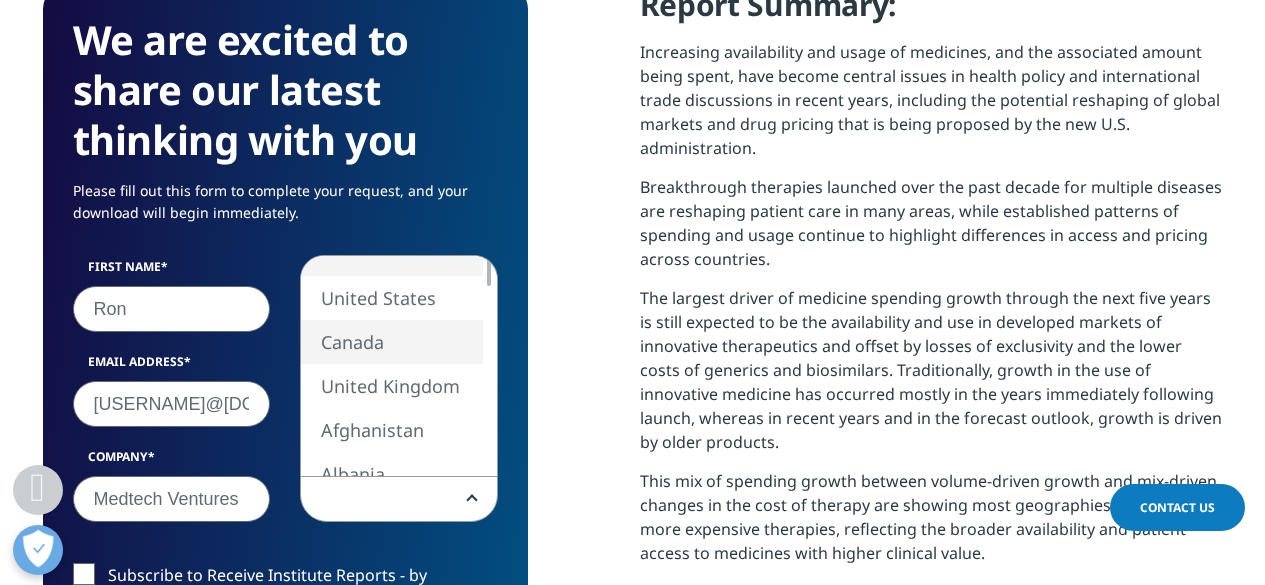 select on "Canada" 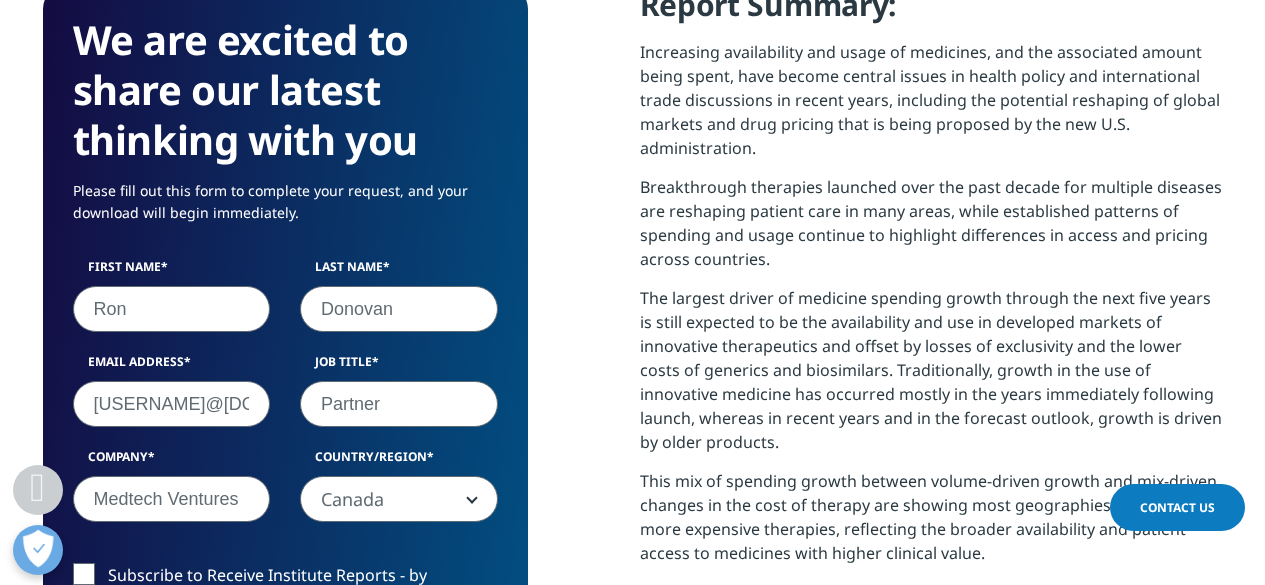 click on "Subscribe to Receive Institute Reports - by selecting this box, I consent to receiving IQVIA Institute reports by email." at bounding box center [285, 604] 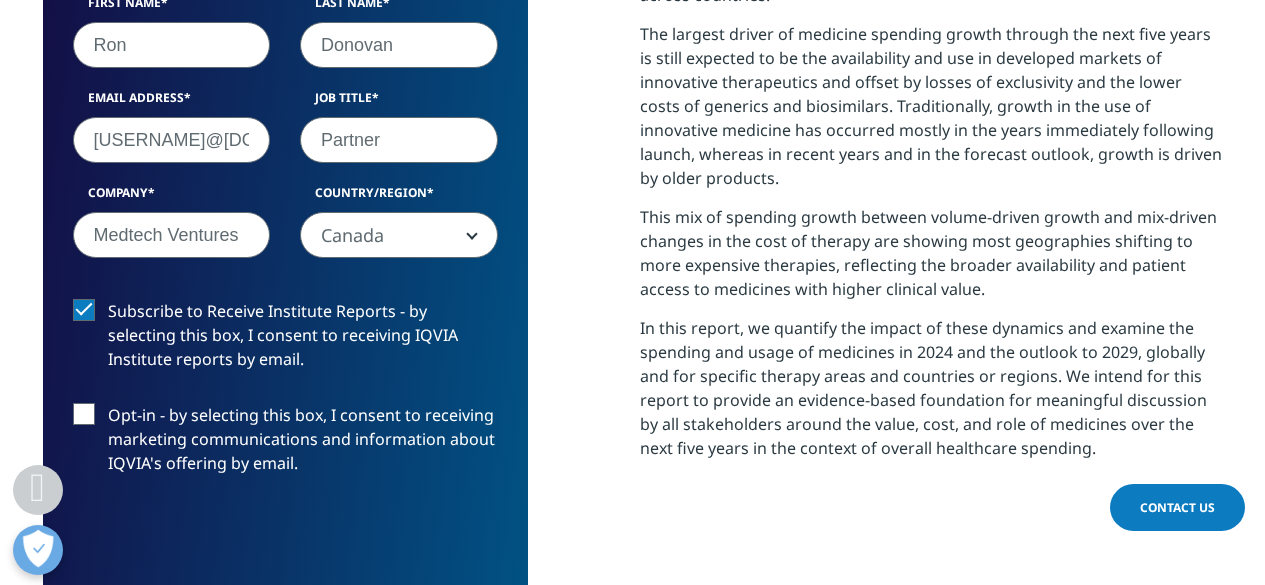 scroll, scrollTop: 1200, scrollLeft: 0, axis: vertical 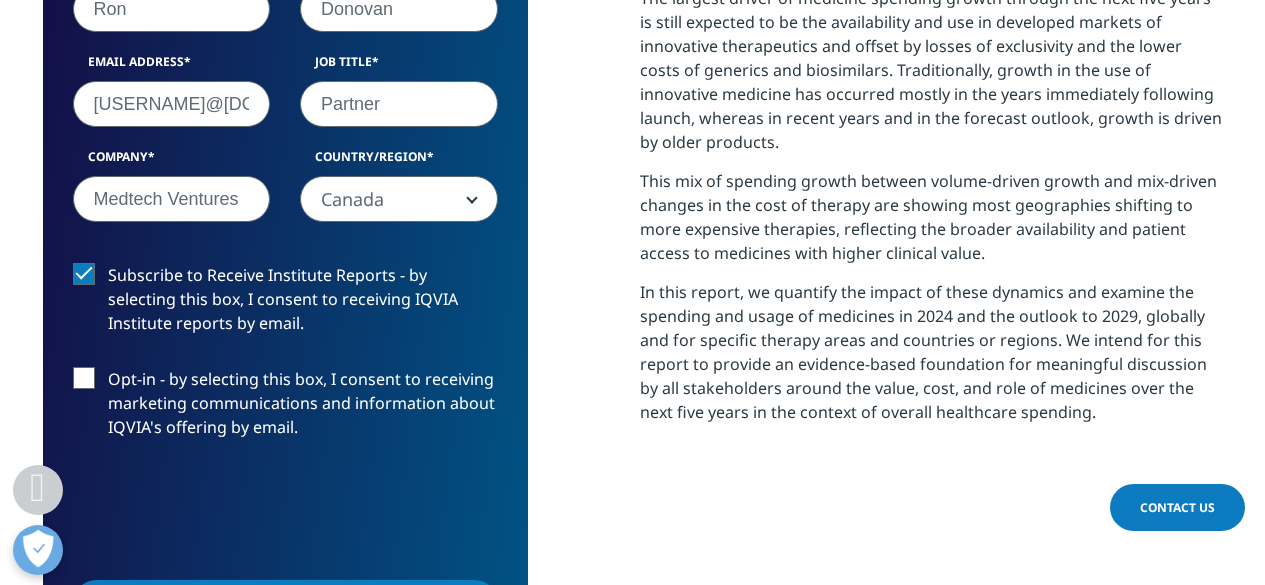click on "Opt-in - by selecting this box, I consent to receiving marketing communications and information about IQVIA's offering by email." at bounding box center [285, 408] 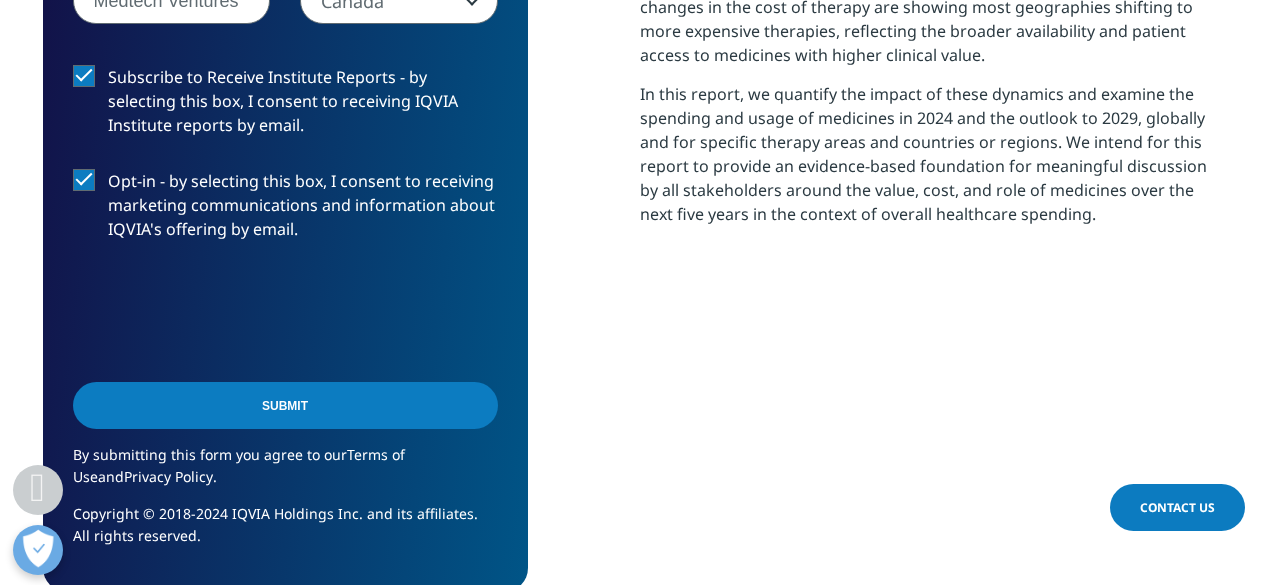 scroll, scrollTop: 1400, scrollLeft: 0, axis: vertical 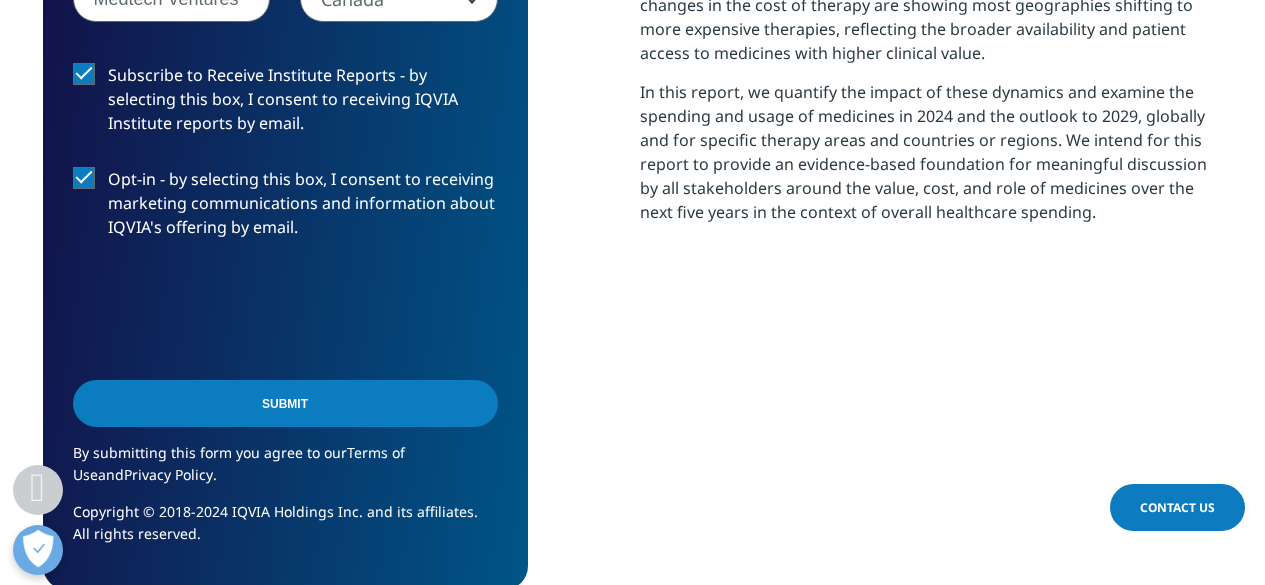 click on "Submit" at bounding box center (285, 403) 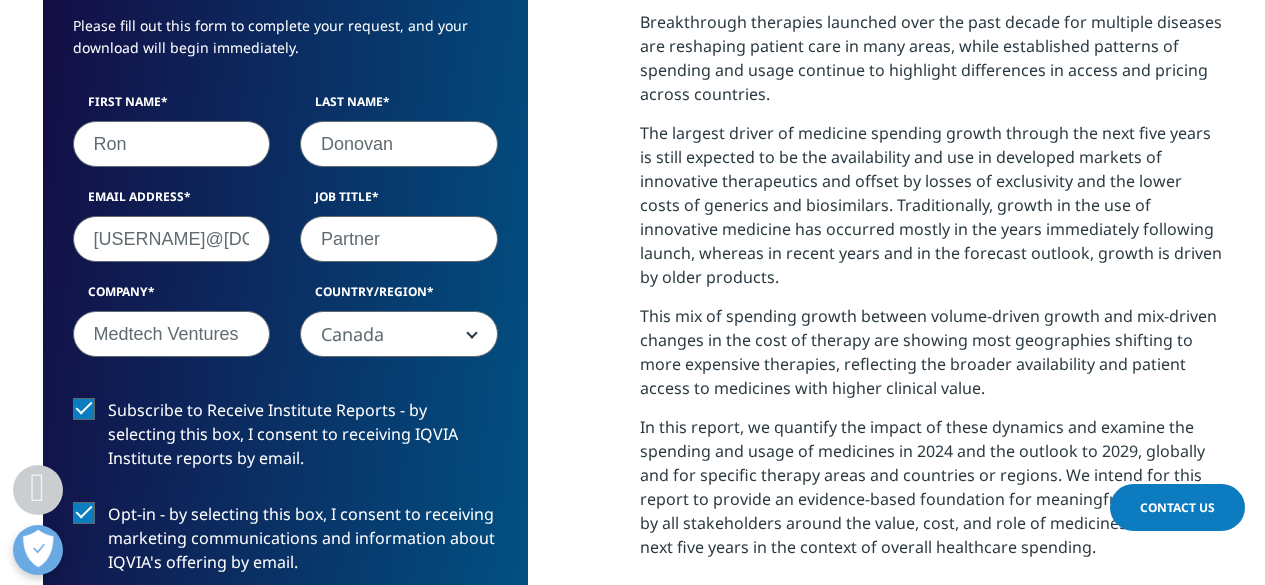 scroll, scrollTop: 915, scrollLeft: 0, axis: vertical 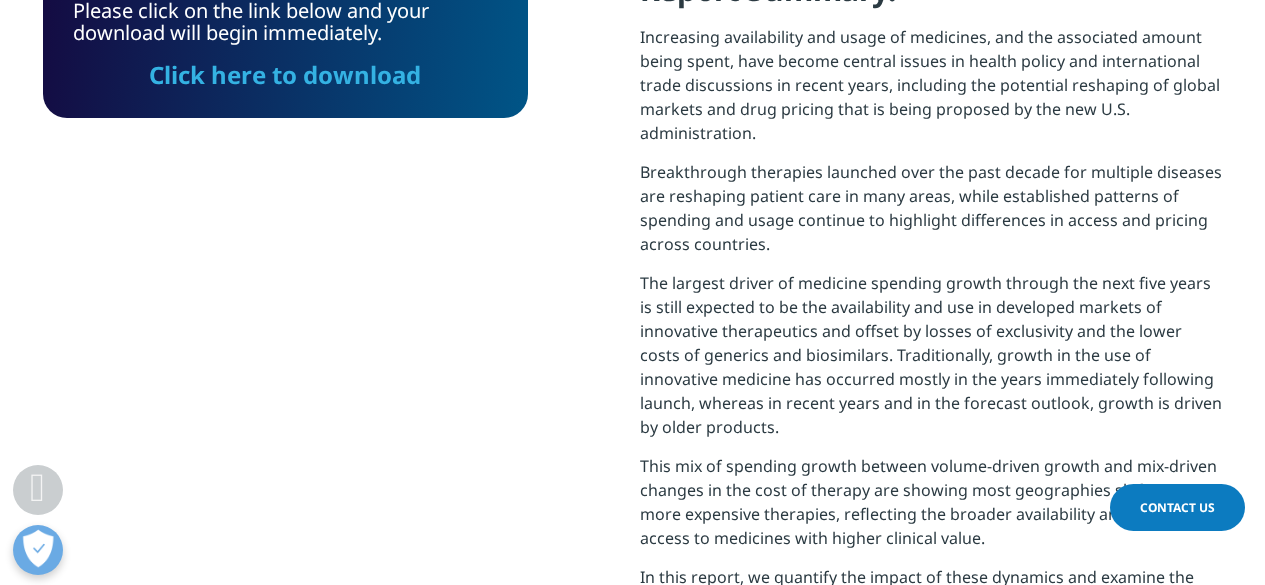 click on "Click here to download" at bounding box center [285, 74] 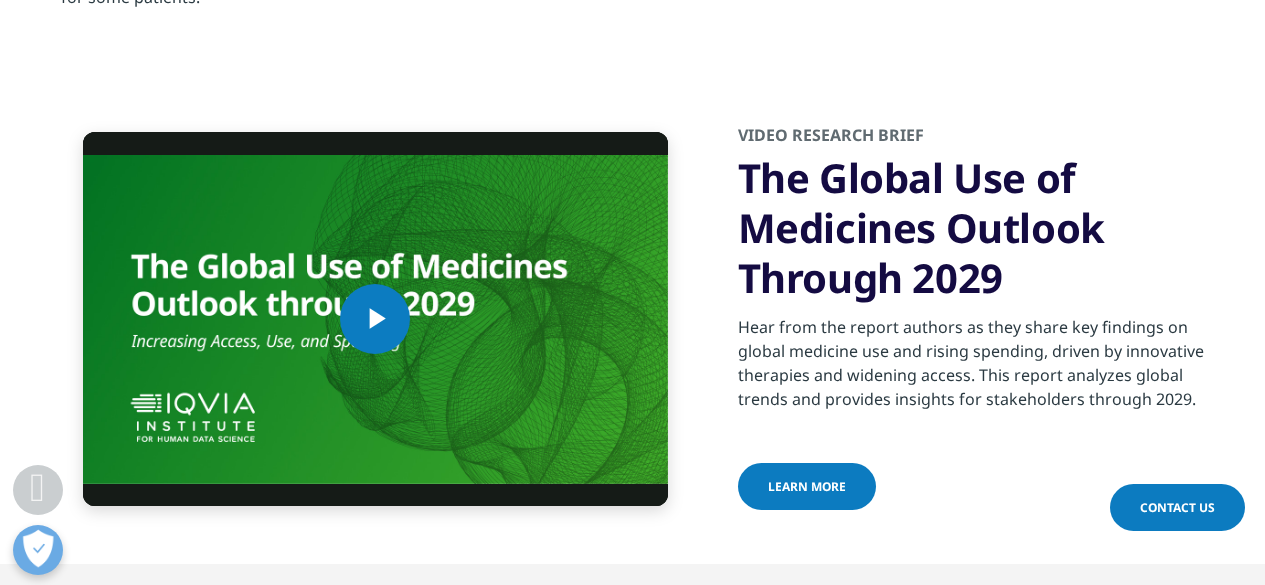 scroll, scrollTop: 6815, scrollLeft: 0, axis: vertical 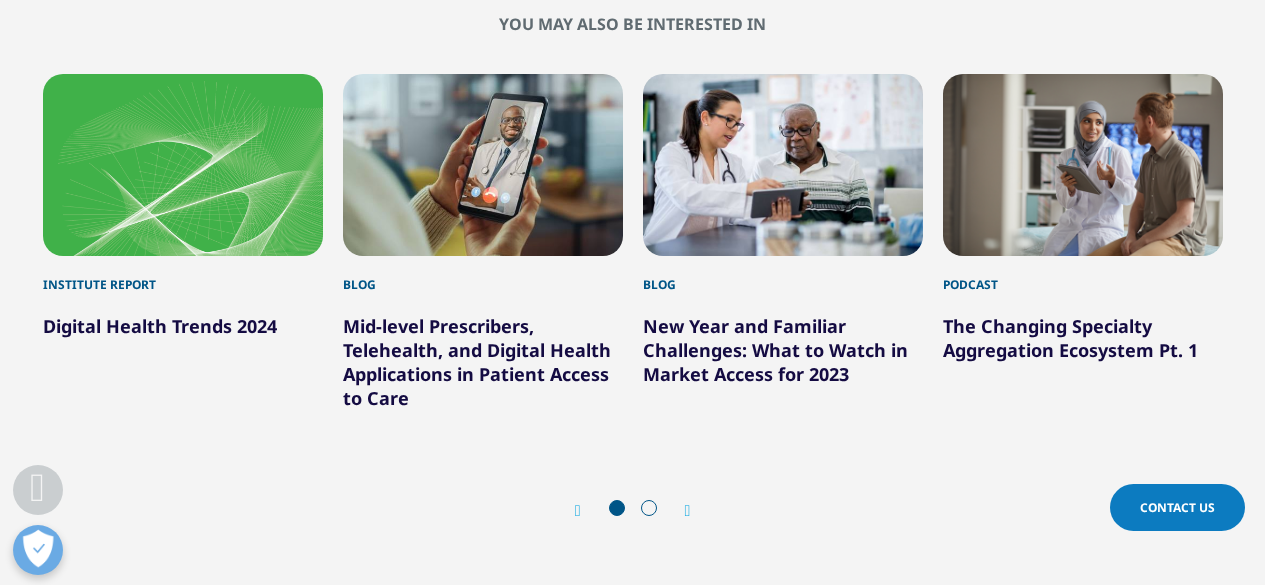 click on "Digital Health Trends 2024" at bounding box center [160, 326] 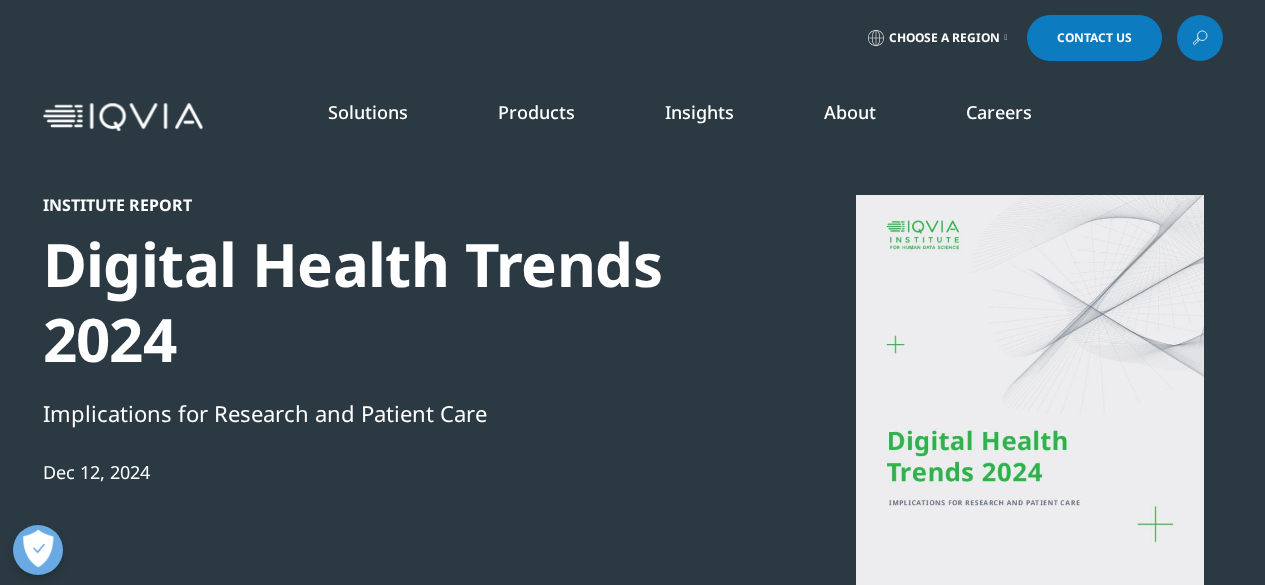 scroll, scrollTop: 0, scrollLeft: 0, axis: both 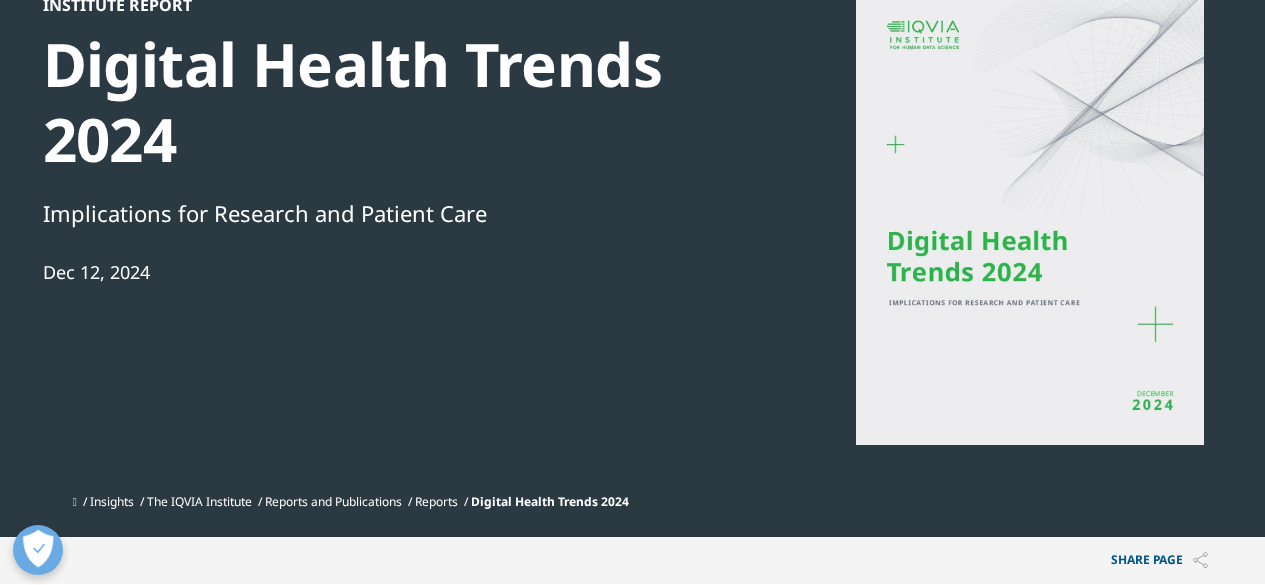 click on "Institute Report
Digital Health Trends 2024
Implications for Research and Patient Care
Dec 12, 2024" at bounding box center [386, 239] 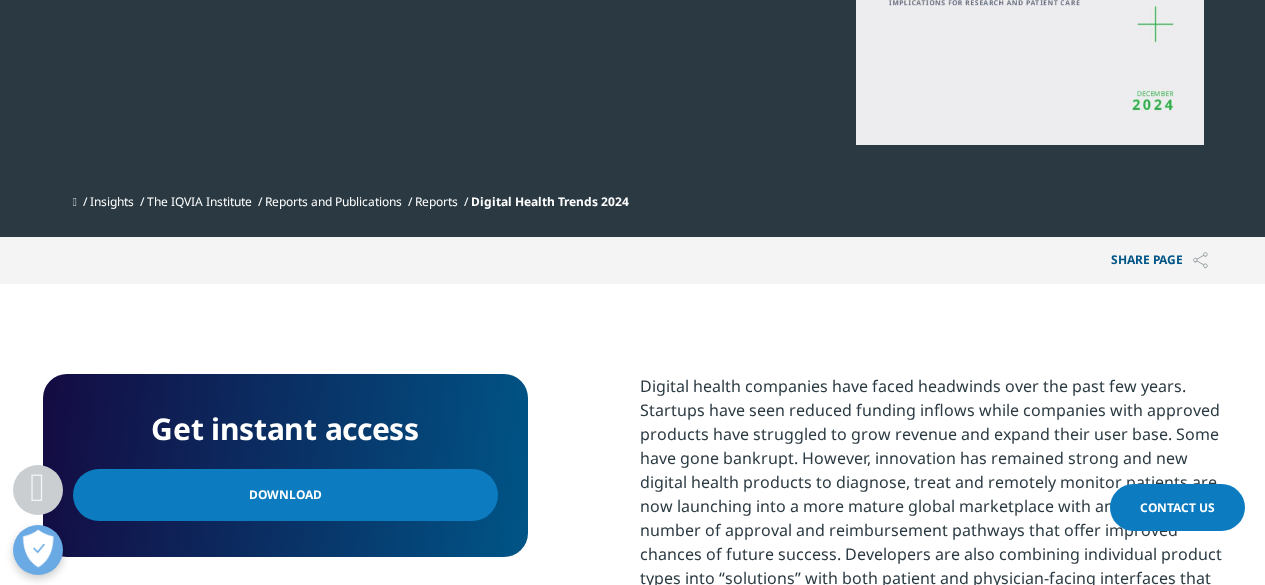 scroll, scrollTop: 800, scrollLeft: 0, axis: vertical 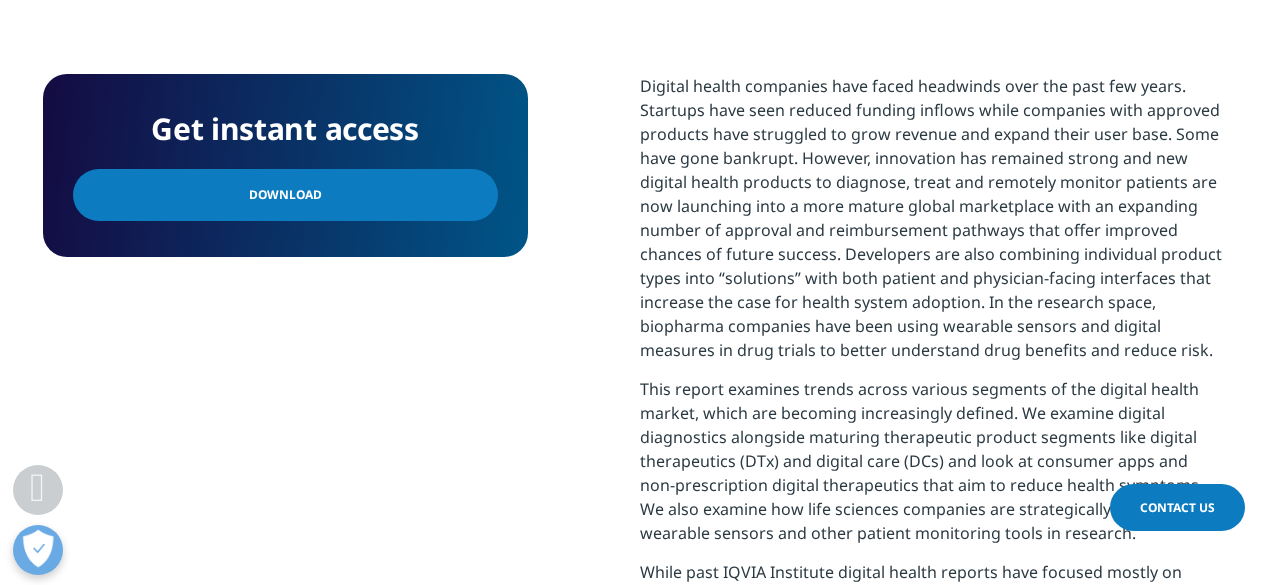 click on "Download" at bounding box center [285, 195] 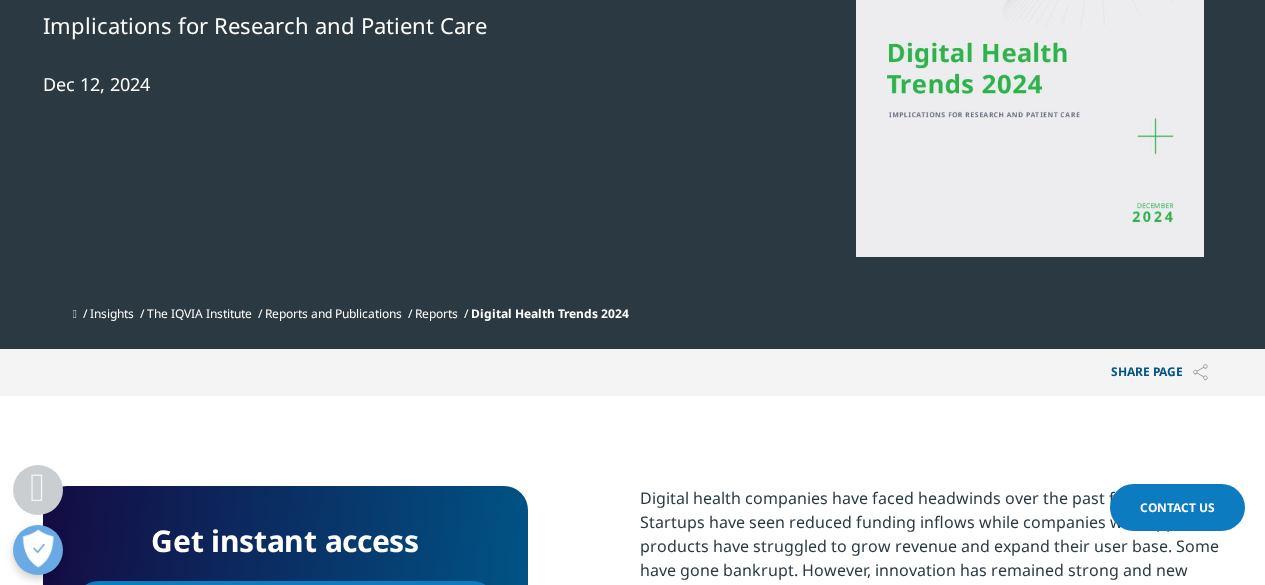 scroll, scrollTop: 300, scrollLeft: 0, axis: vertical 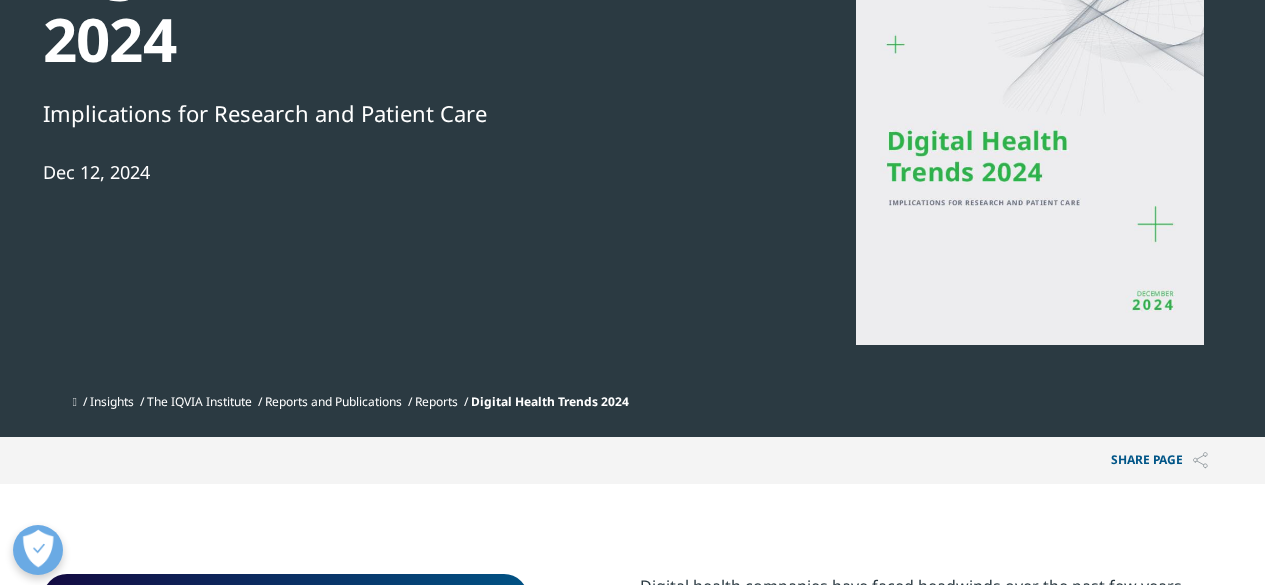 click on "Reports" at bounding box center [436, 401] 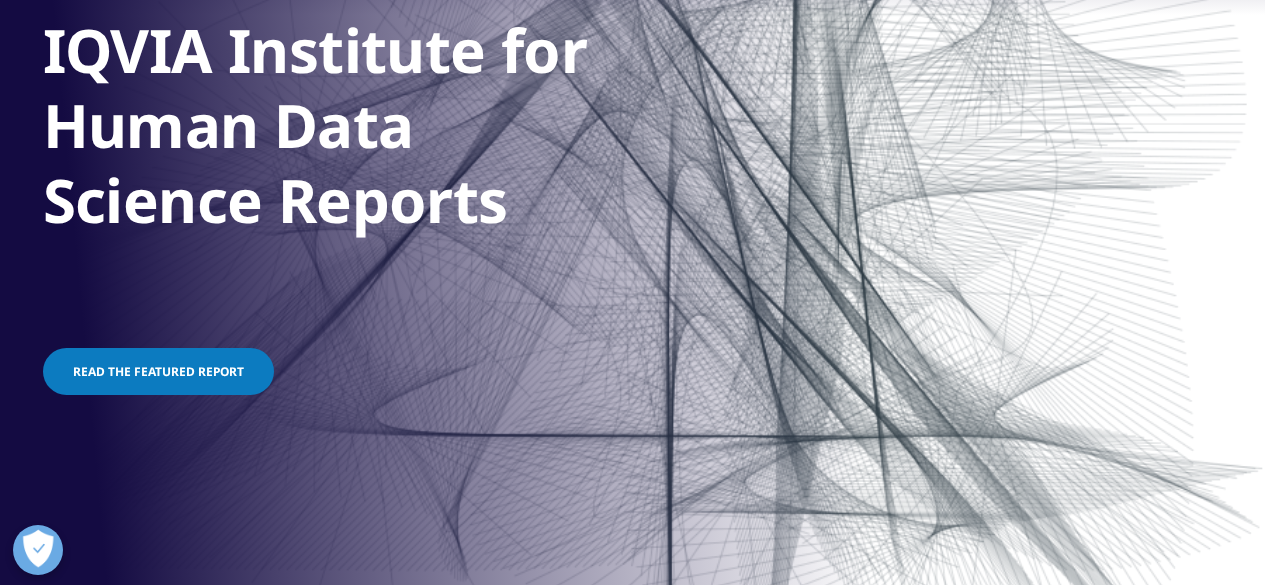 scroll, scrollTop: 0, scrollLeft: 0, axis: both 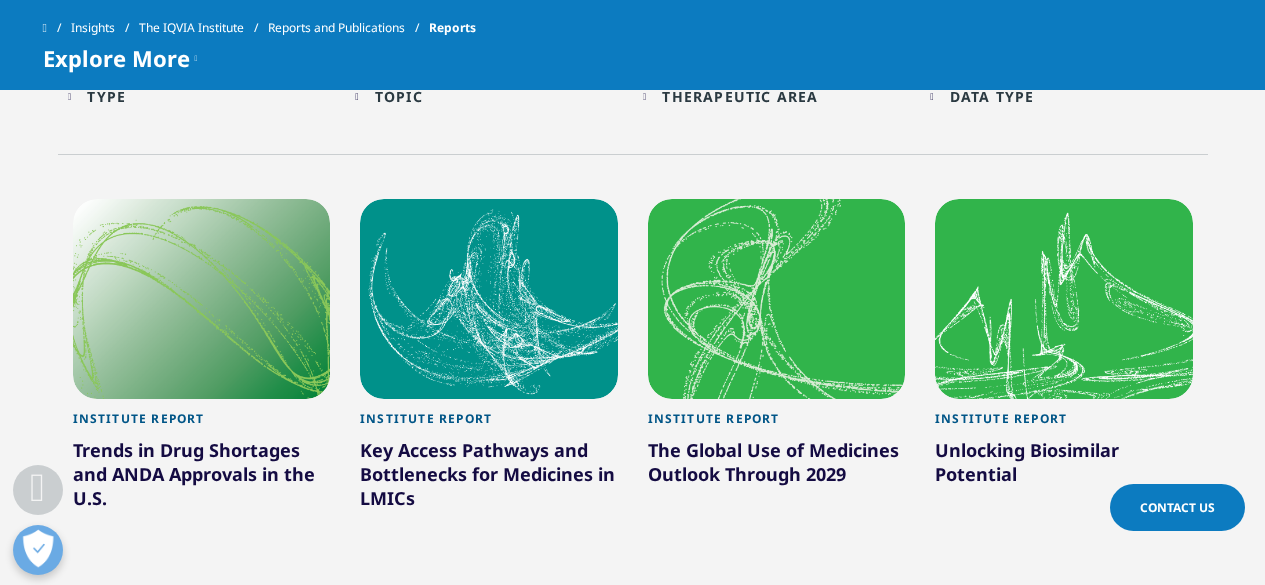 click on "Unlocking Biosimilar Potential" at bounding box center (1064, 466) 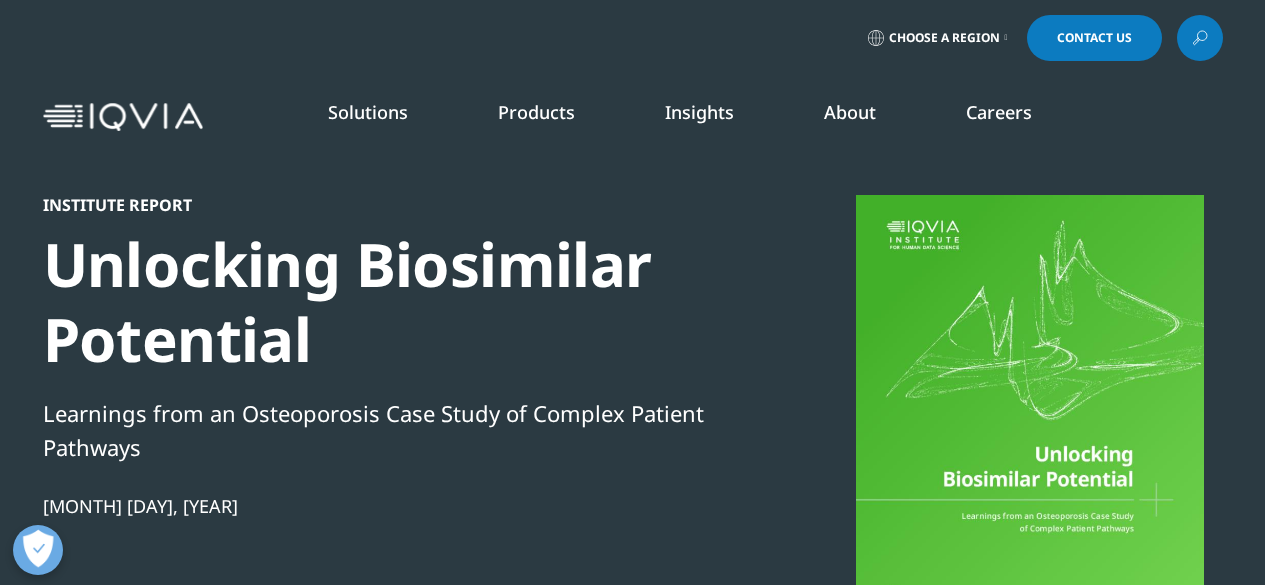 scroll, scrollTop: 0, scrollLeft: 0, axis: both 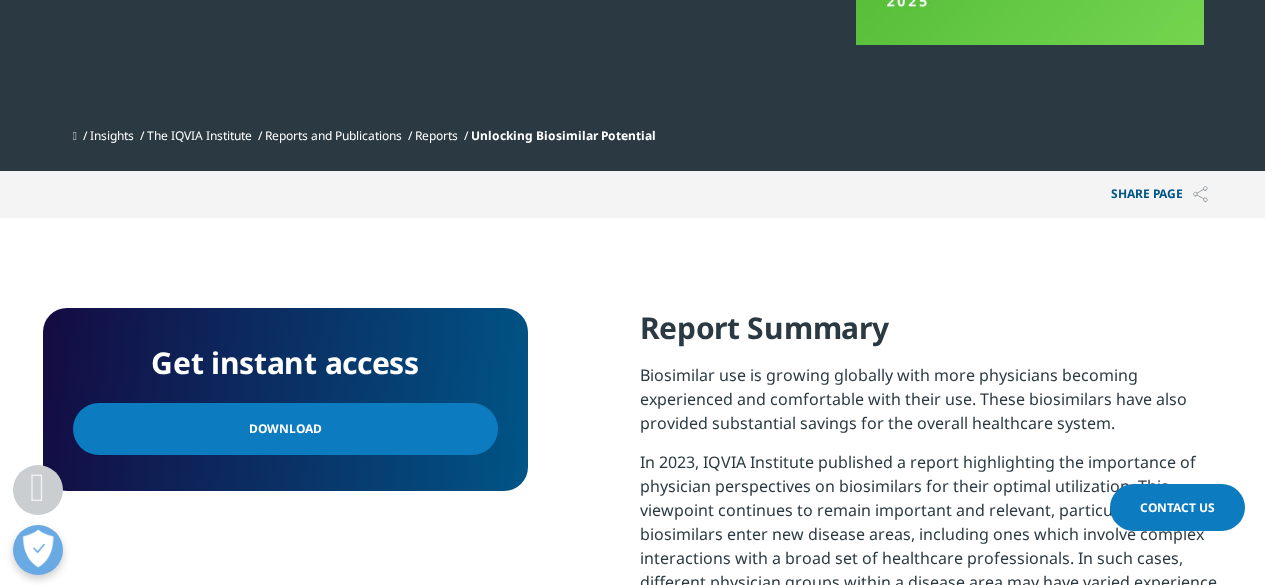 click on "Download" at bounding box center [285, 429] 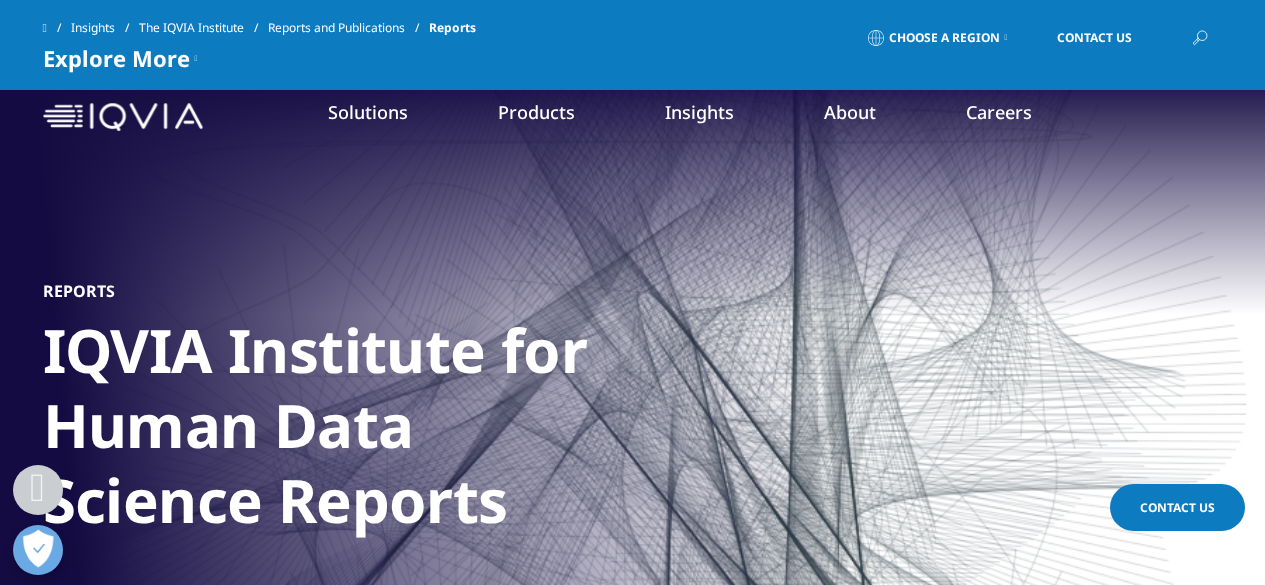 scroll, scrollTop: 1090, scrollLeft: 0, axis: vertical 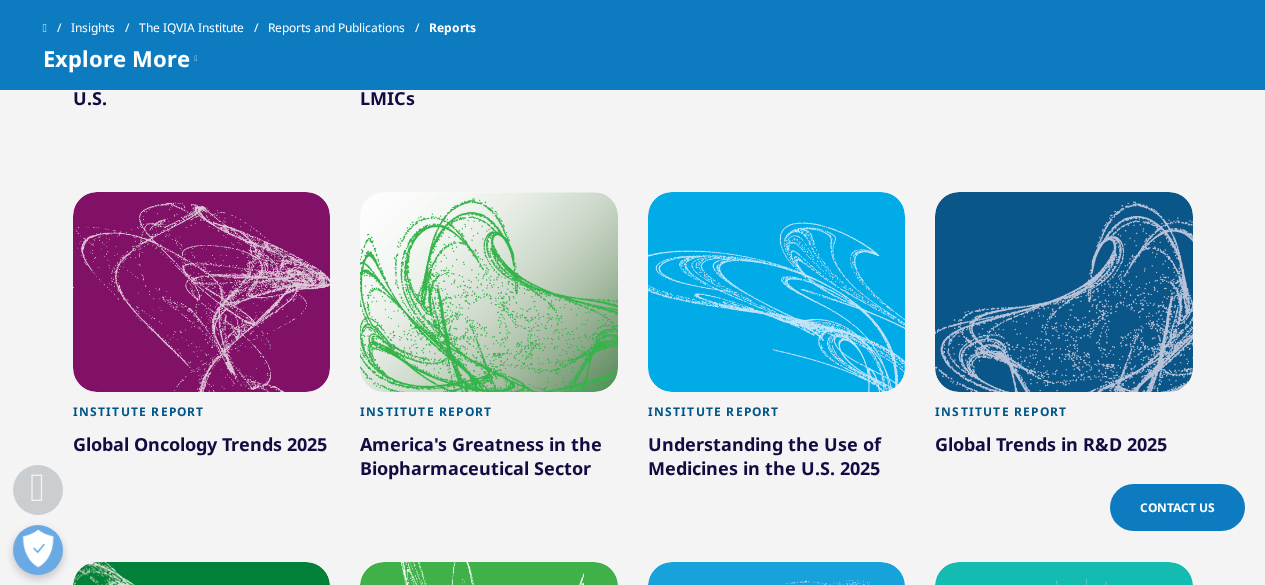 click on "Global Oncology Trends 2025" at bounding box center [202, 448] 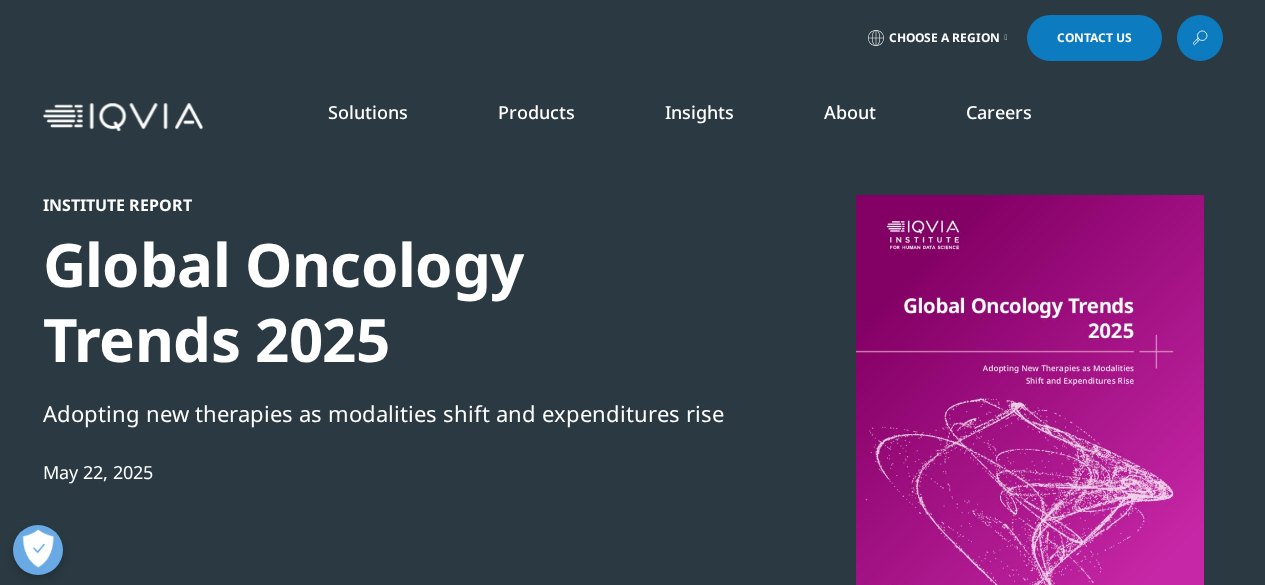 scroll, scrollTop: 0, scrollLeft: 0, axis: both 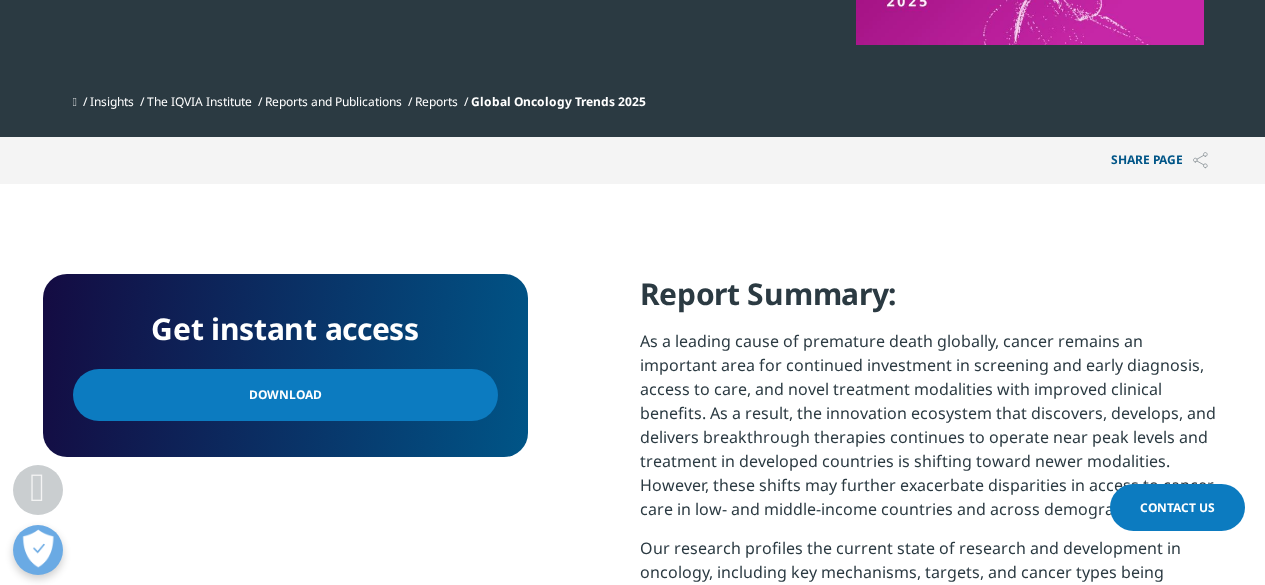 click on "Download" at bounding box center (285, 395) 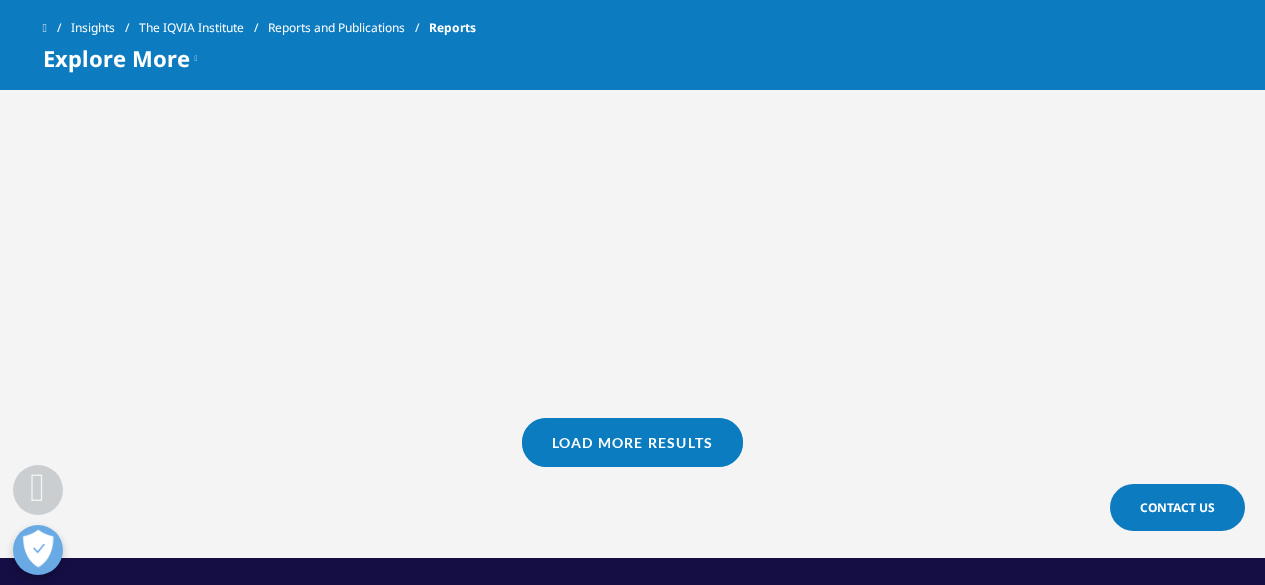 scroll, scrollTop: 1447, scrollLeft: 0, axis: vertical 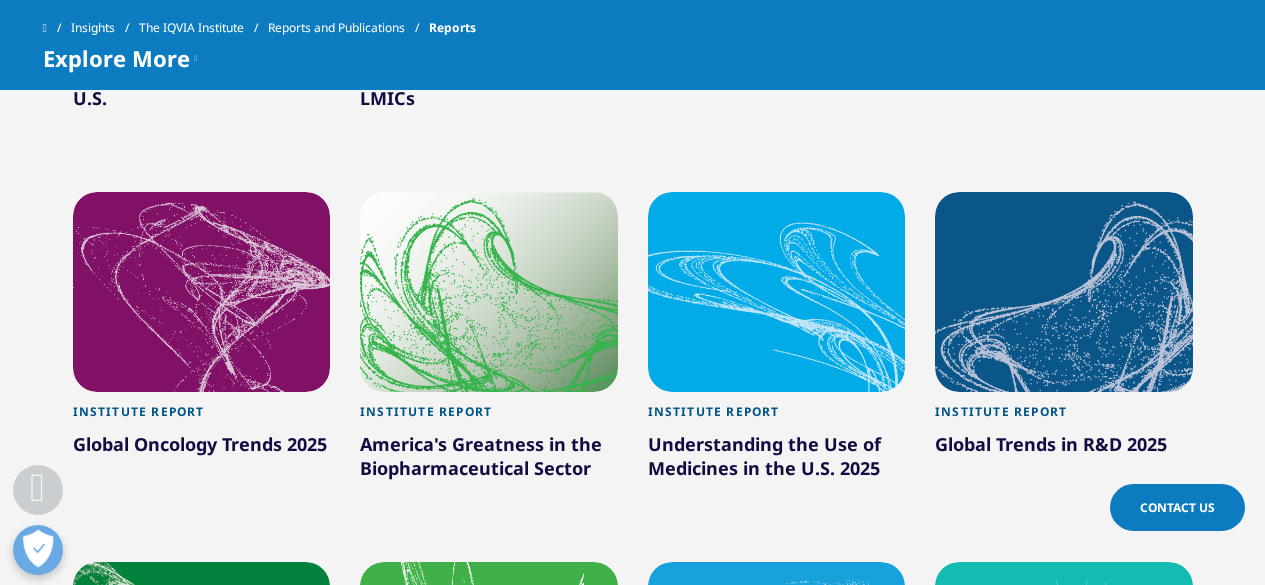 click on "America's Greatness in the Biopharmaceutical Sector" at bounding box center [489, 460] 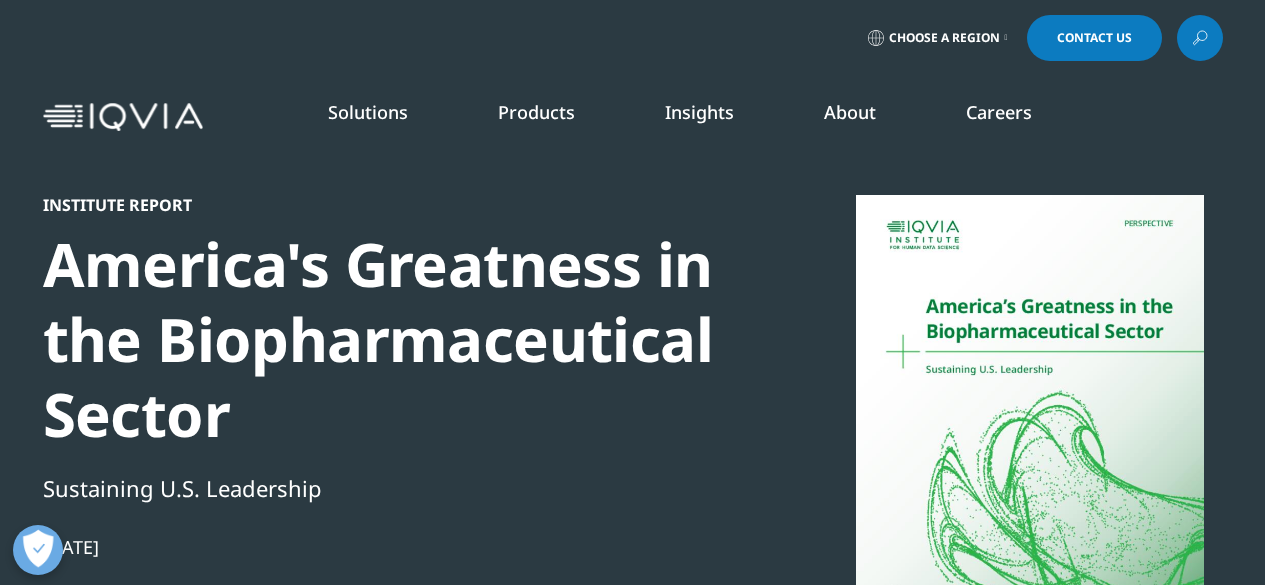 scroll, scrollTop: 0, scrollLeft: 0, axis: both 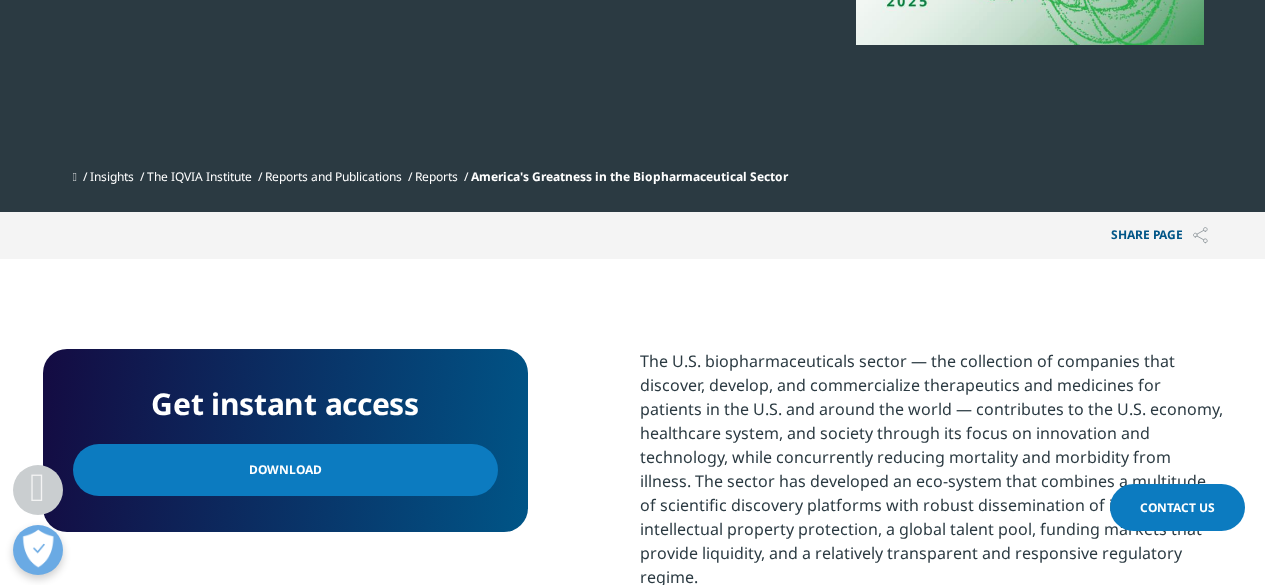 click on "Download" at bounding box center (285, 470) 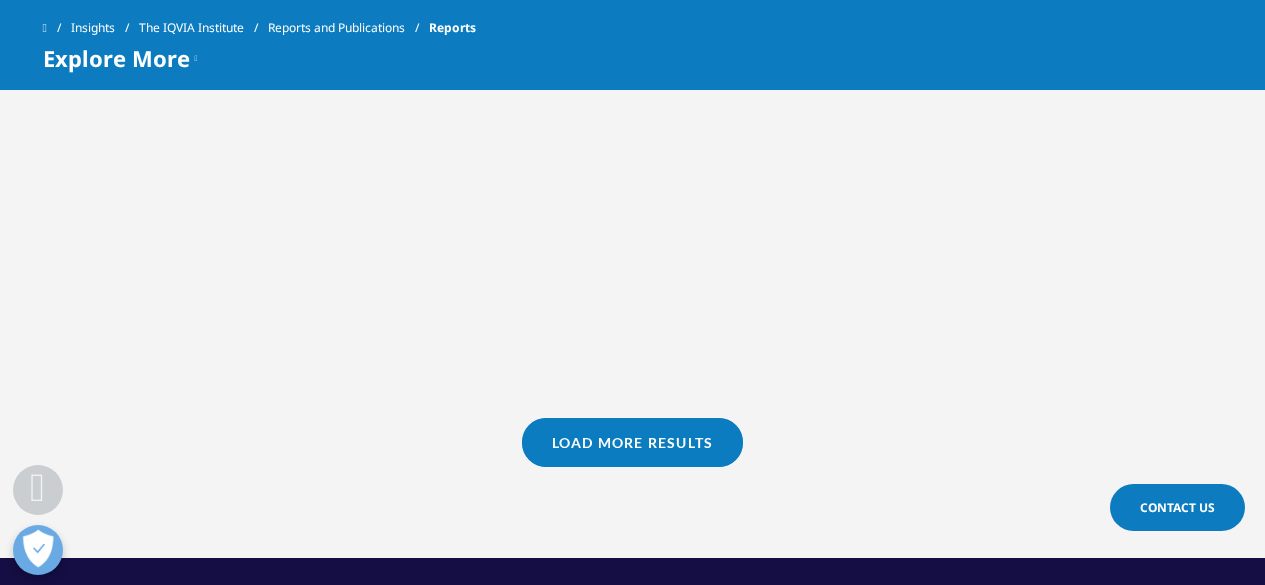 scroll, scrollTop: 1400, scrollLeft: 0, axis: vertical 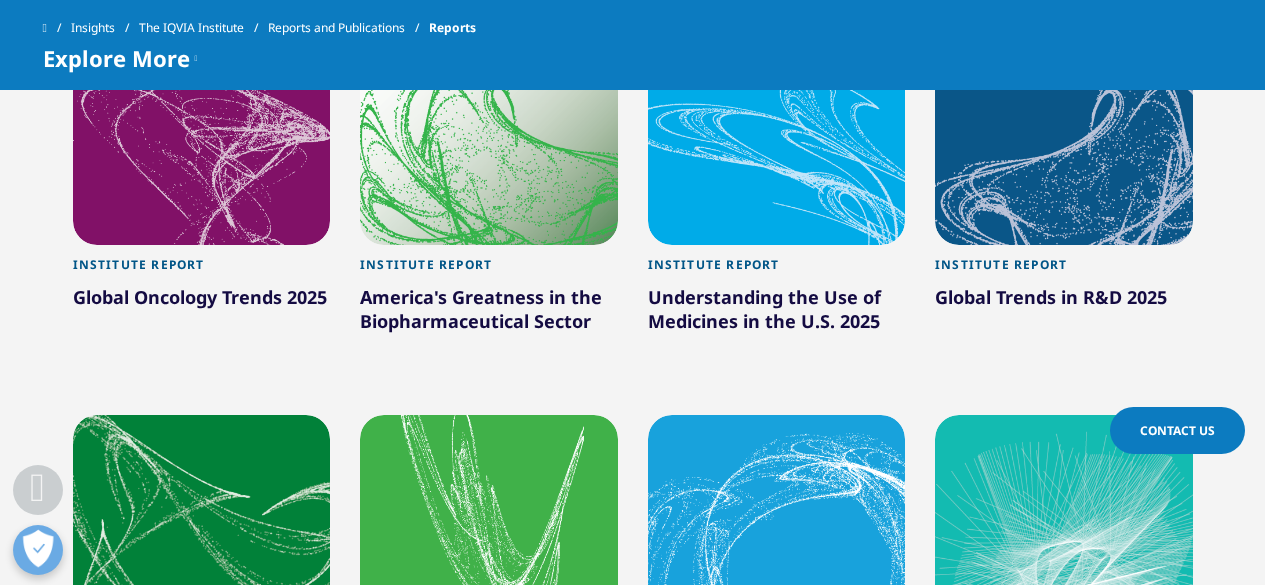 click on "Understanding the Use of Medicines in the U.S. 2025" at bounding box center (777, 313) 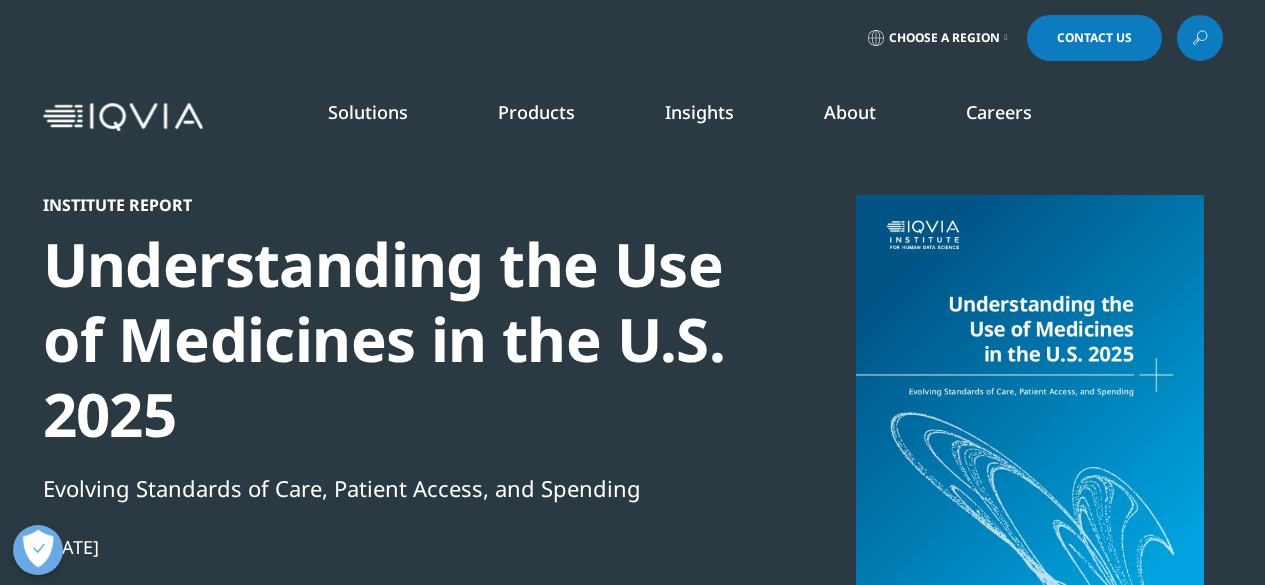 scroll, scrollTop: 300, scrollLeft: 0, axis: vertical 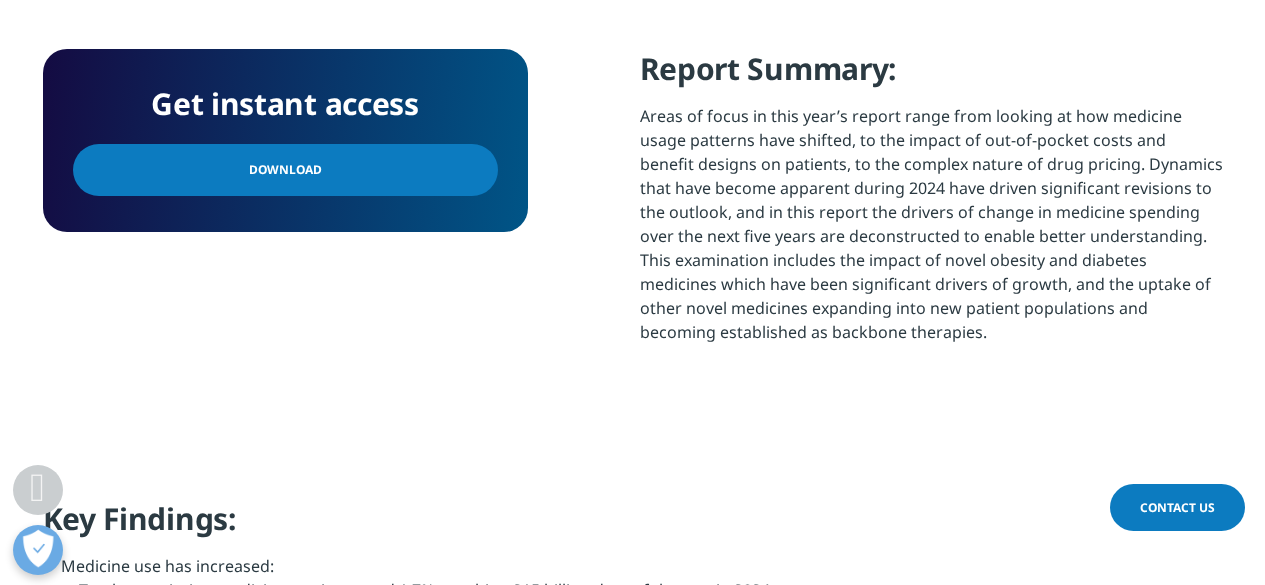 click on "Download" at bounding box center (285, 170) 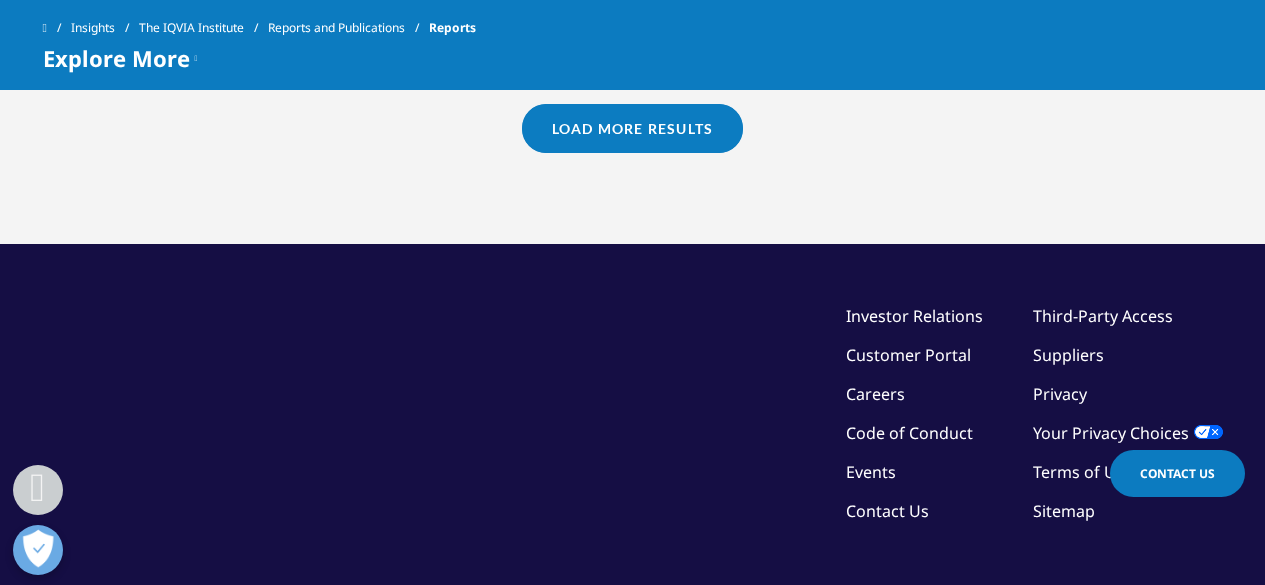 scroll, scrollTop: 1747, scrollLeft: 0, axis: vertical 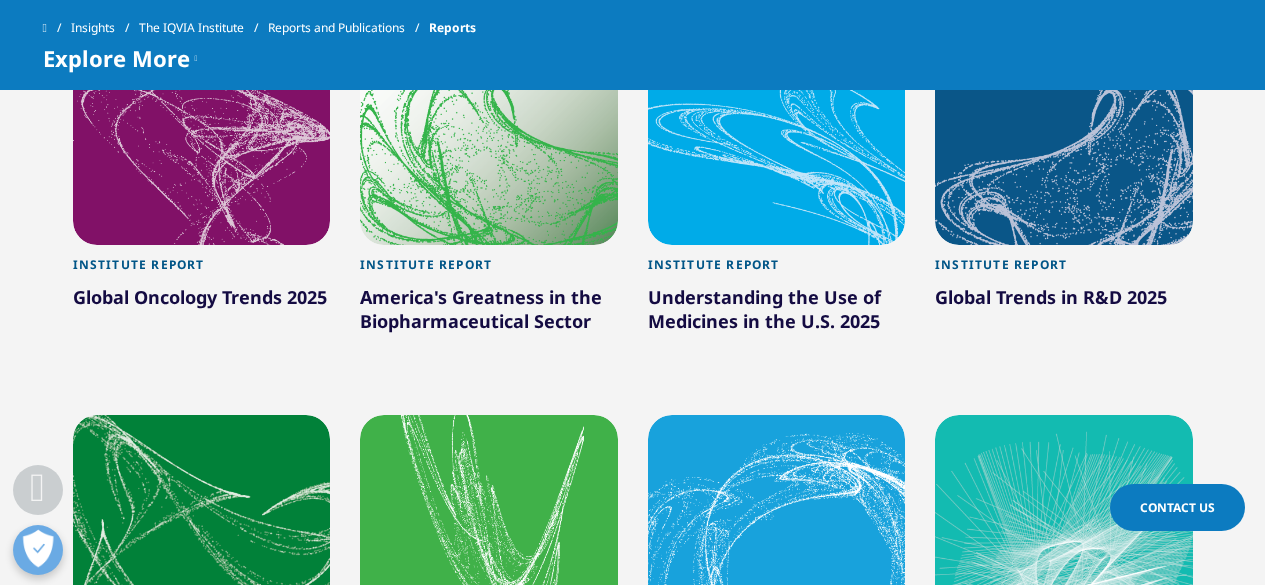 click on "Global Trends in R&D 2025" at bounding box center (1064, 301) 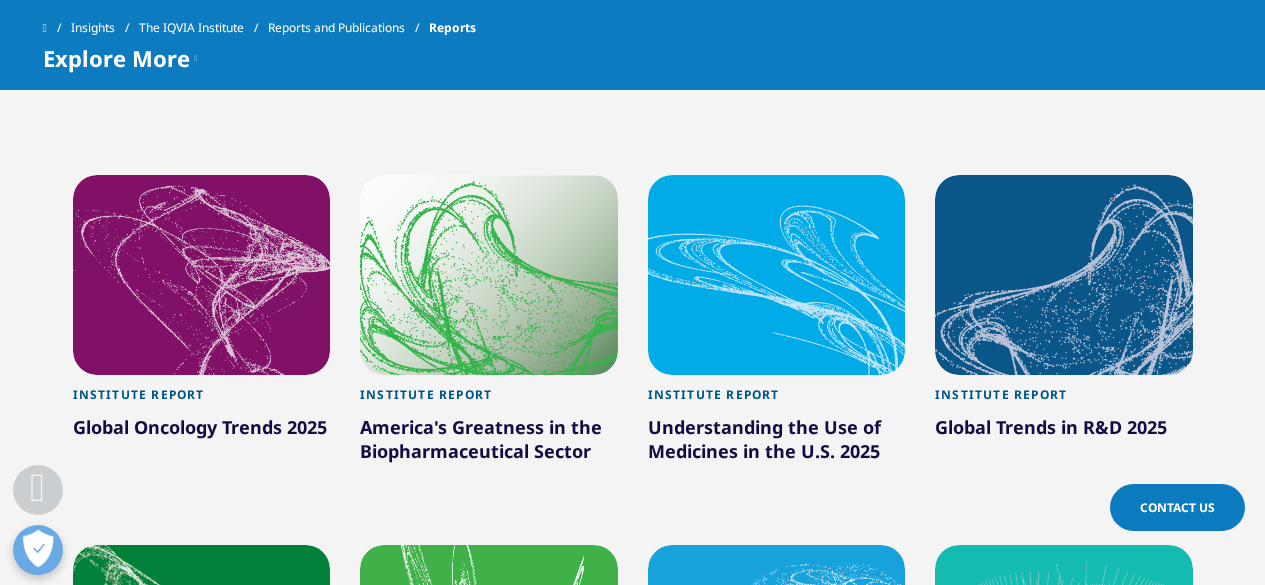 scroll, scrollTop: 1447, scrollLeft: 0, axis: vertical 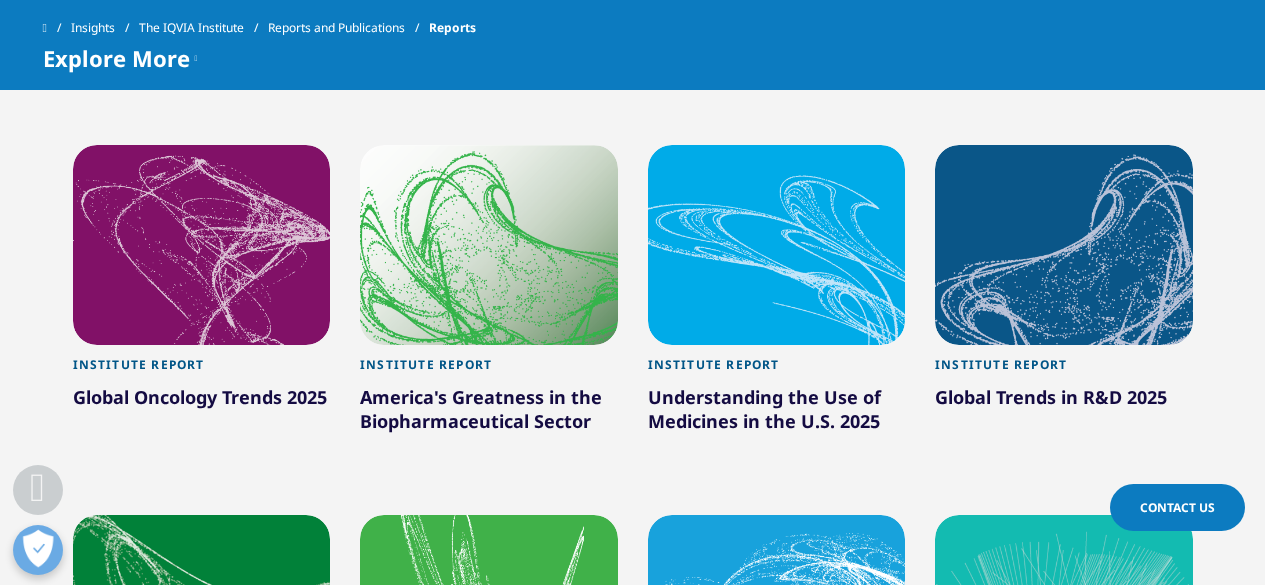 click on "Global Trends in R&D 2025" at bounding box center [1064, 401] 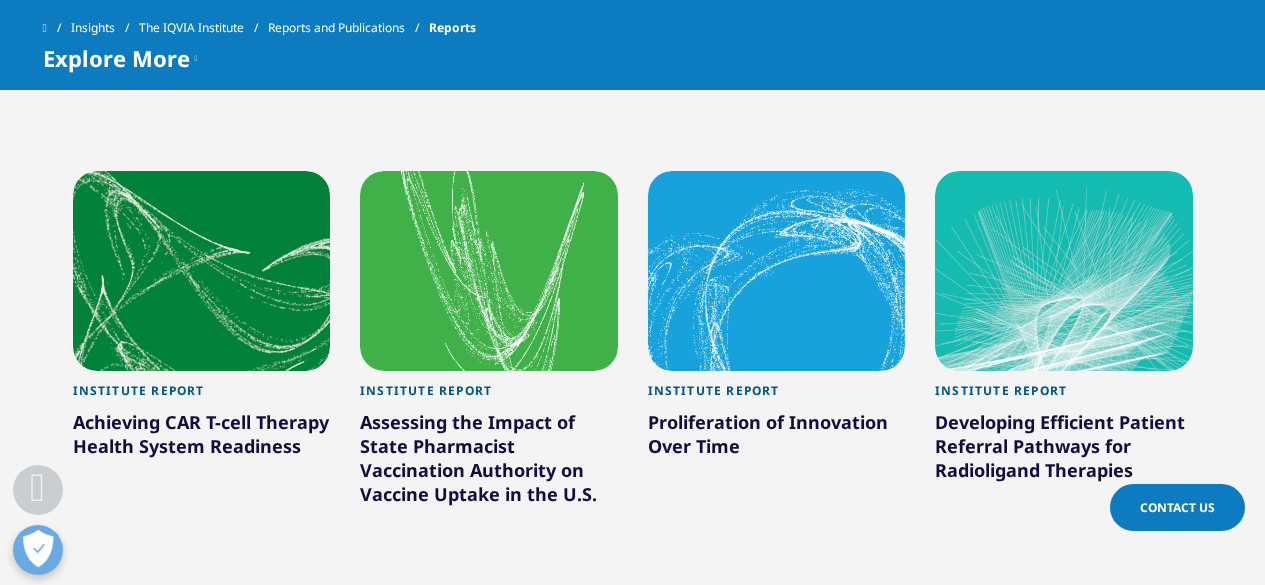 scroll, scrollTop: 1847, scrollLeft: 0, axis: vertical 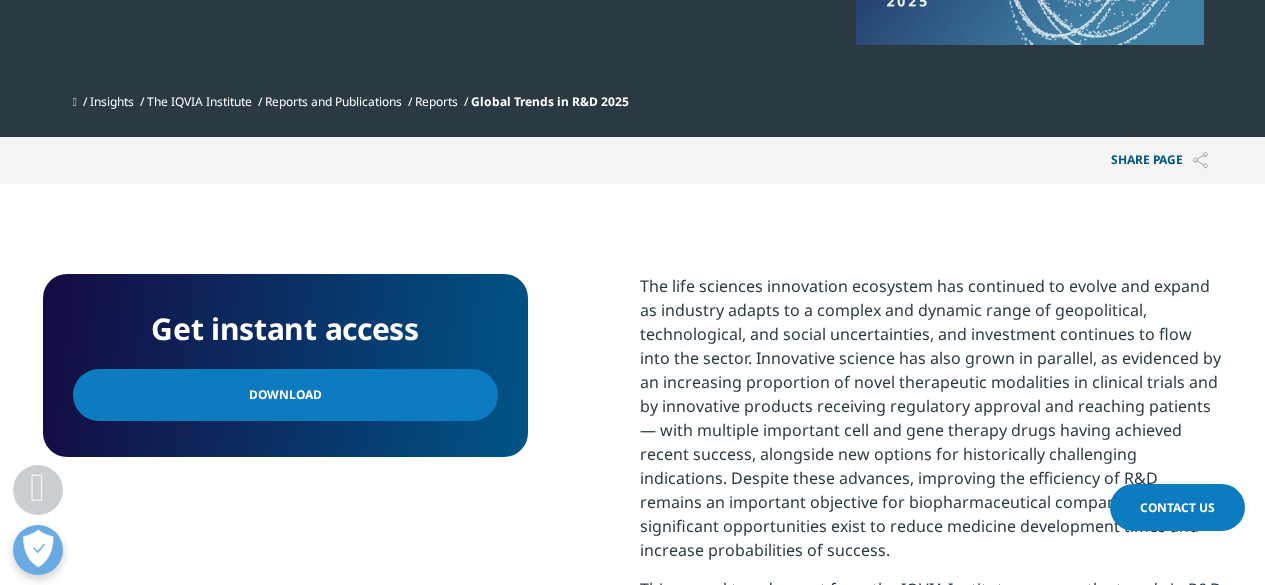 click on "Download" at bounding box center (285, 395) 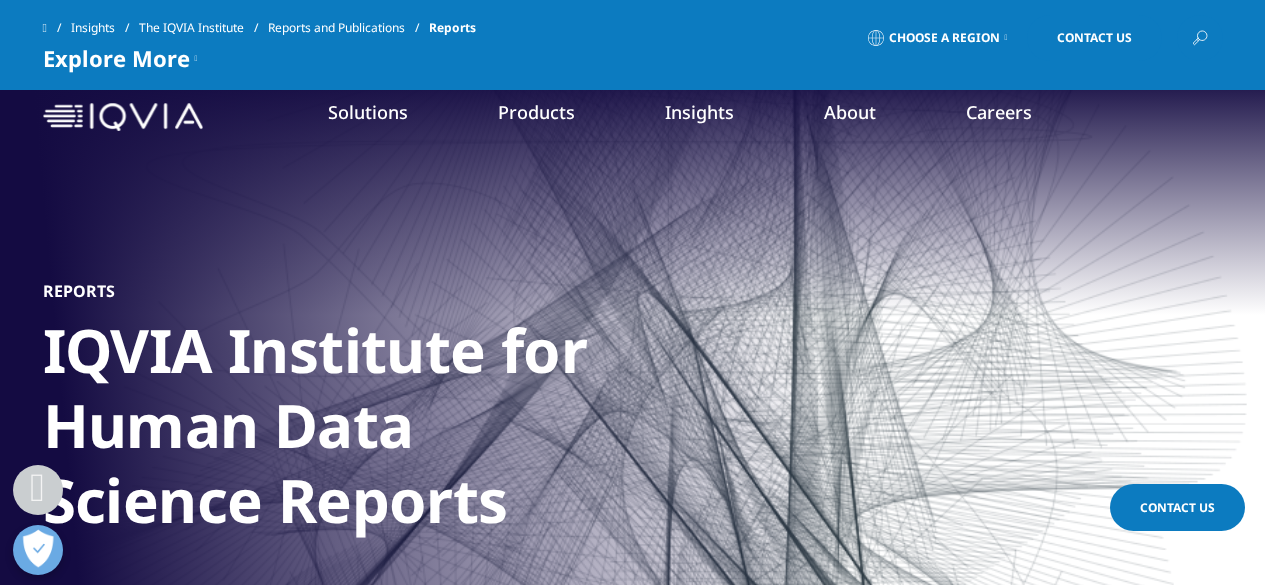 scroll, scrollTop: 1894, scrollLeft: 0, axis: vertical 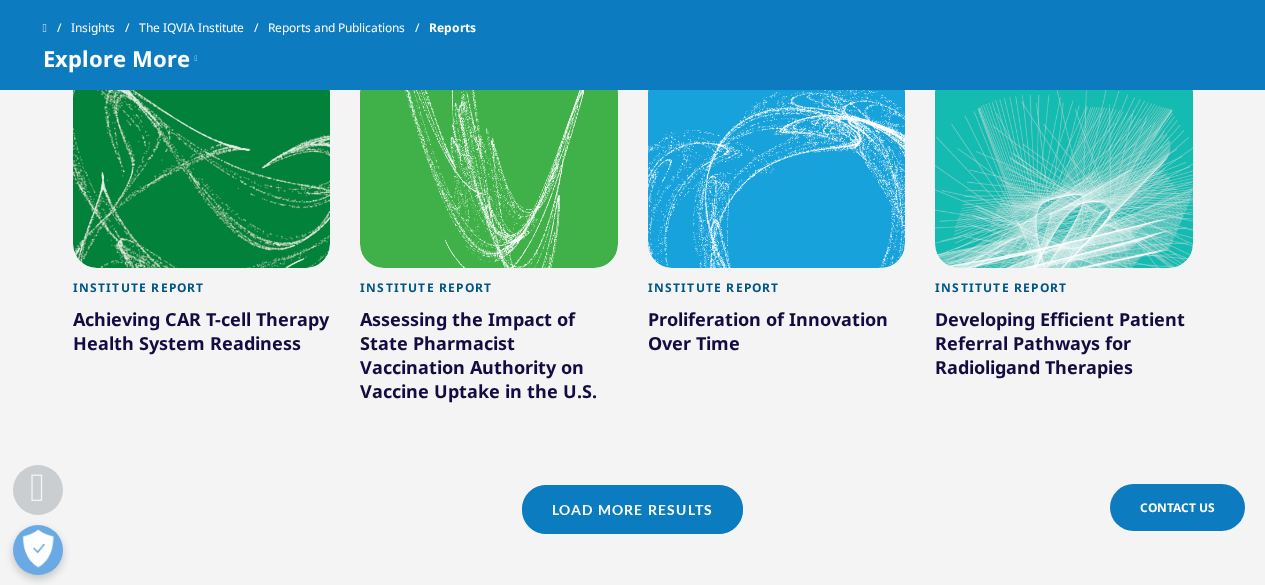 click on "Load More Results" at bounding box center [632, 509] 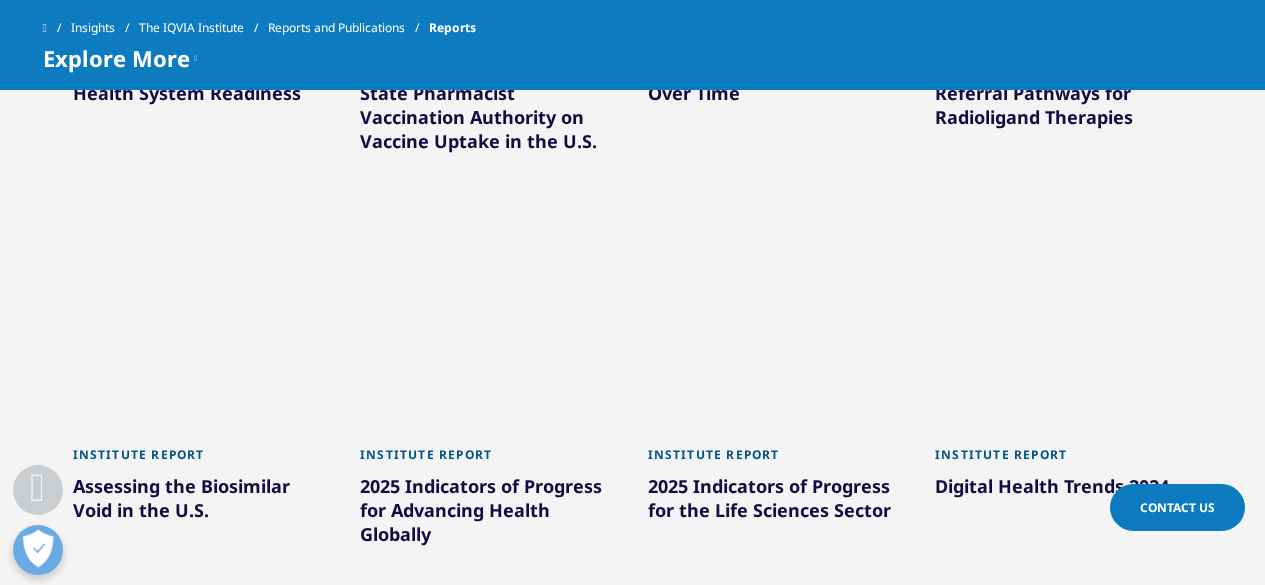 scroll, scrollTop: 2194, scrollLeft: 0, axis: vertical 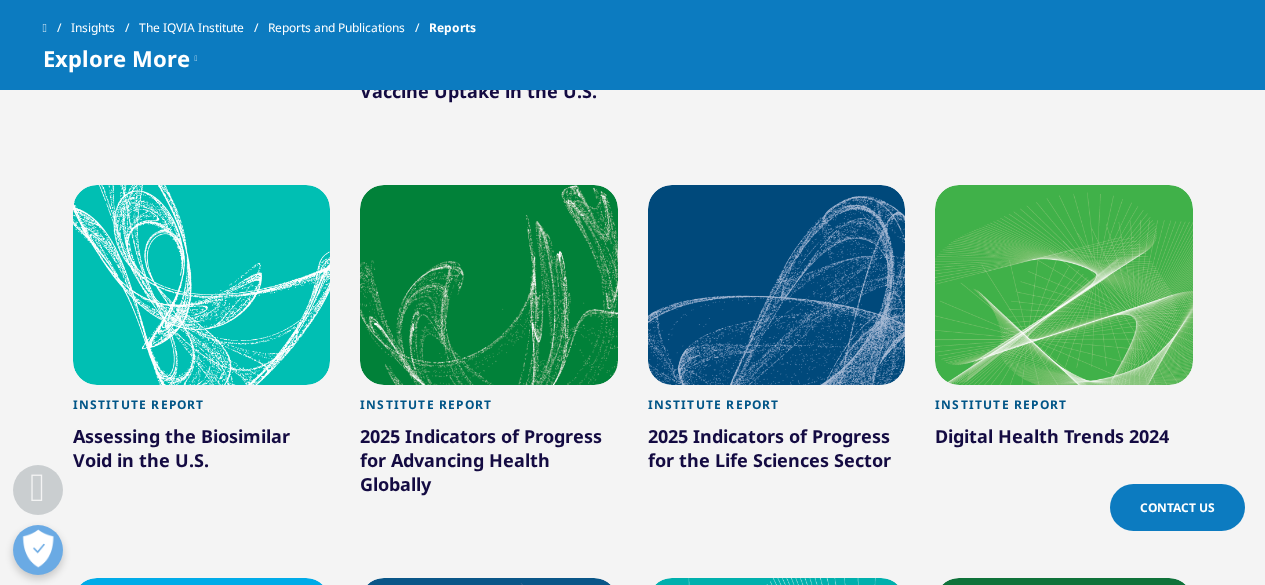 click on "Assessing the Biosimilar Void in the U.S." at bounding box center (202, 452) 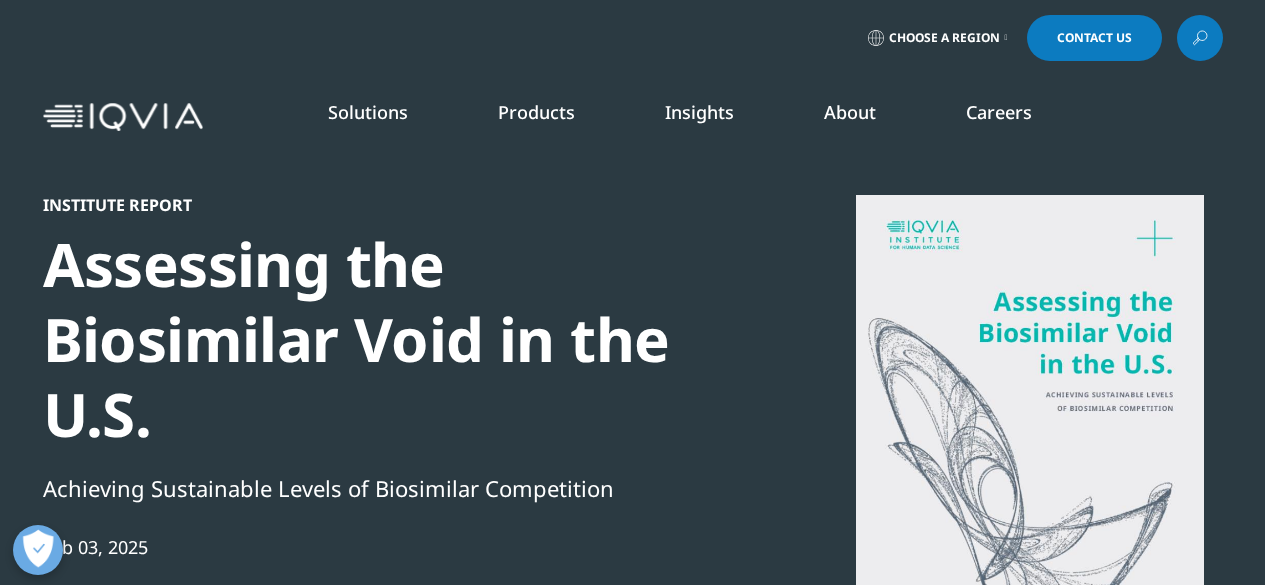 scroll, scrollTop: 0, scrollLeft: 0, axis: both 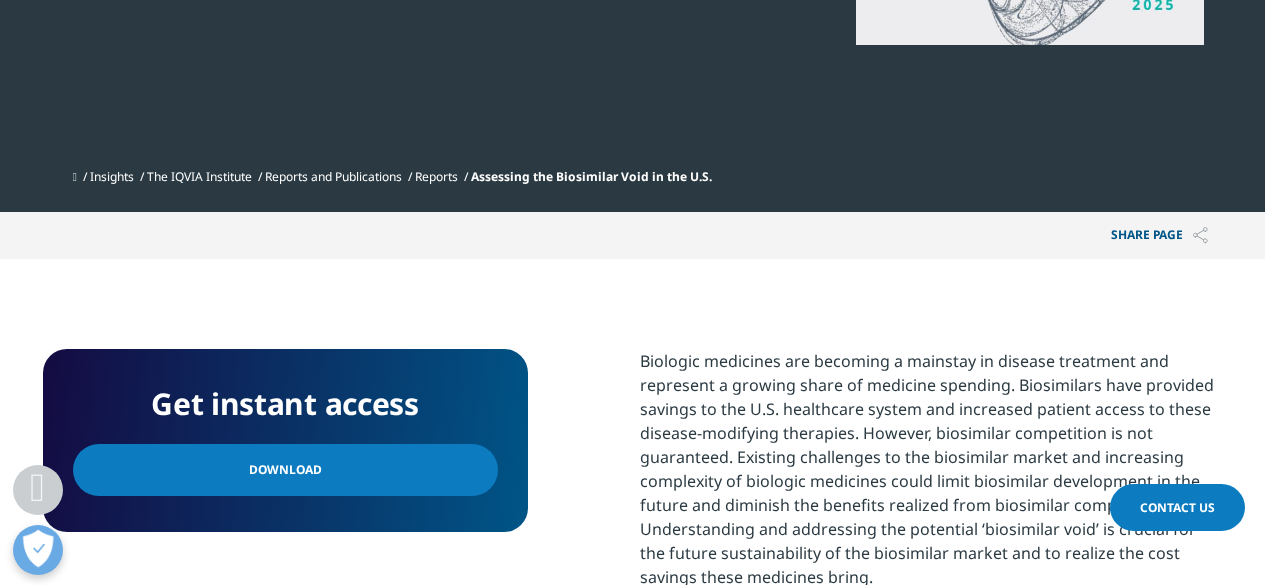 click on "Download" at bounding box center [285, 470] 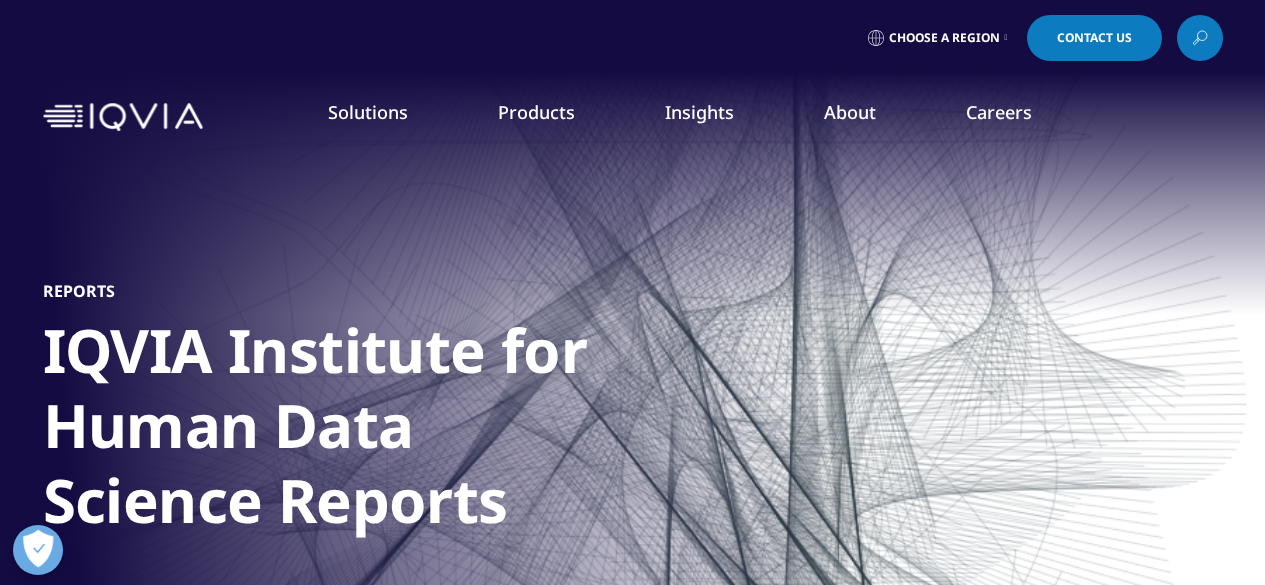scroll, scrollTop: 0, scrollLeft: 0, axis: both 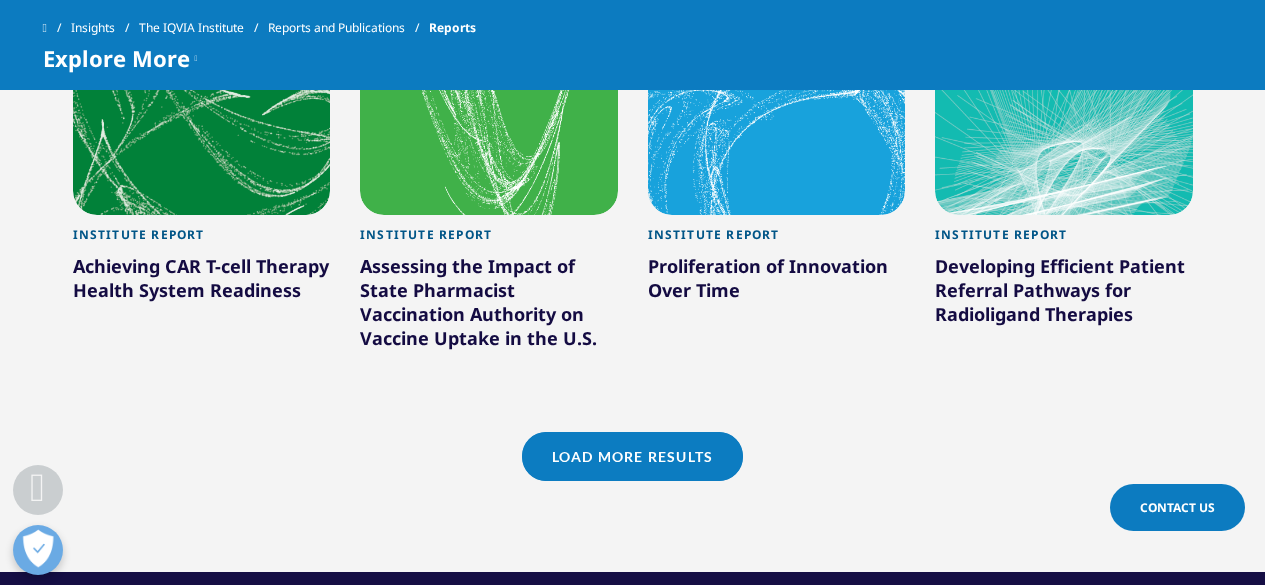 click on "Load More Results" at bounding box center [632, 456] 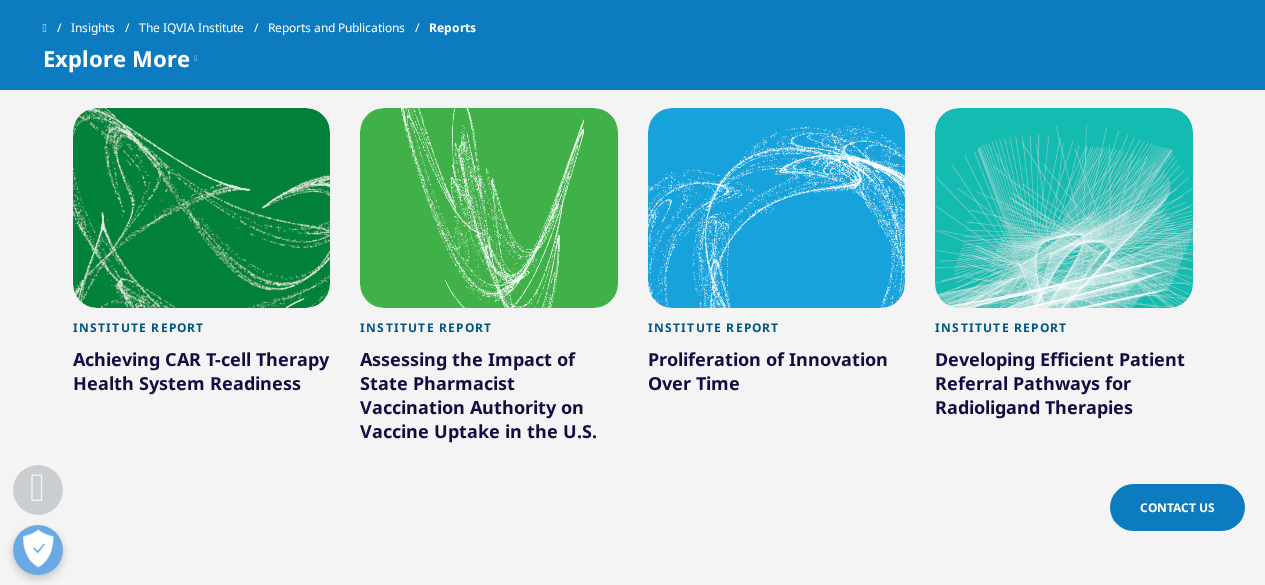 scroll, scrollTop: 1847, scrollLeft: 0, axis: vertical 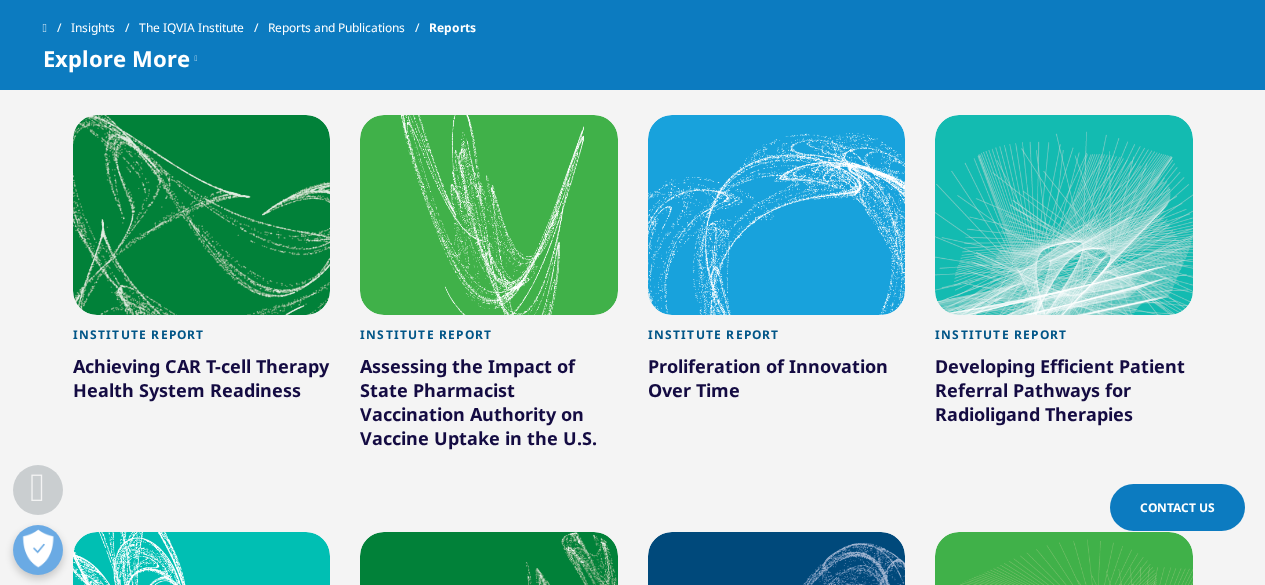 click on "Developing Efficient Patient Referral Pathways for Radioligand Therapies" at bounding box center [1064, 394] 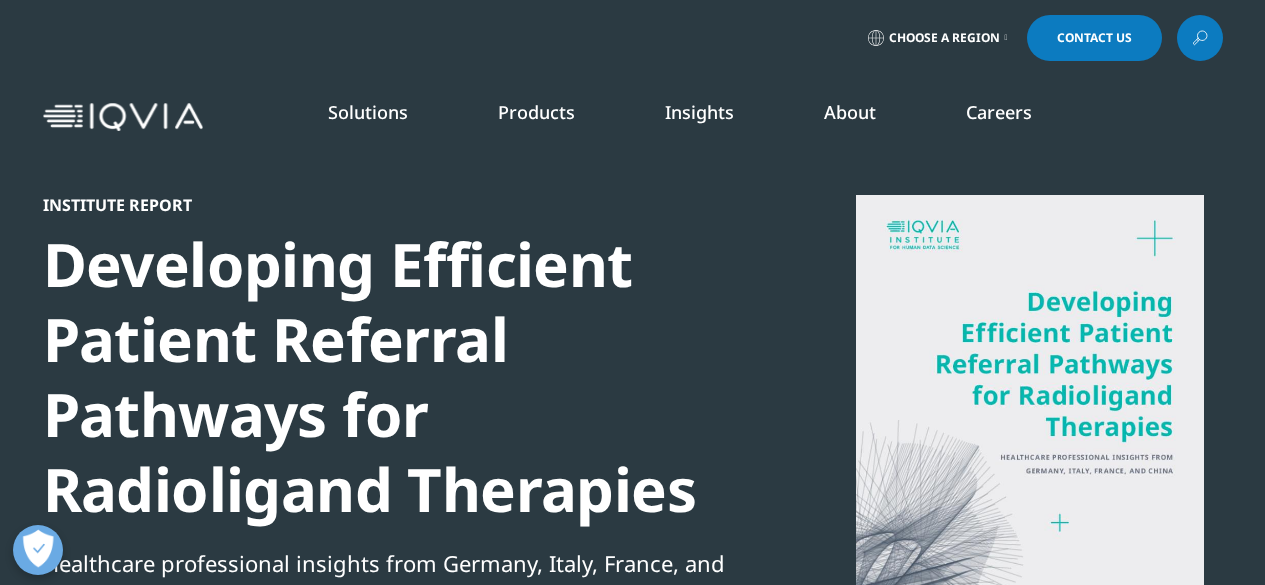scroll, scrollTop: 300, scrollLeft: 0, axis: vertical 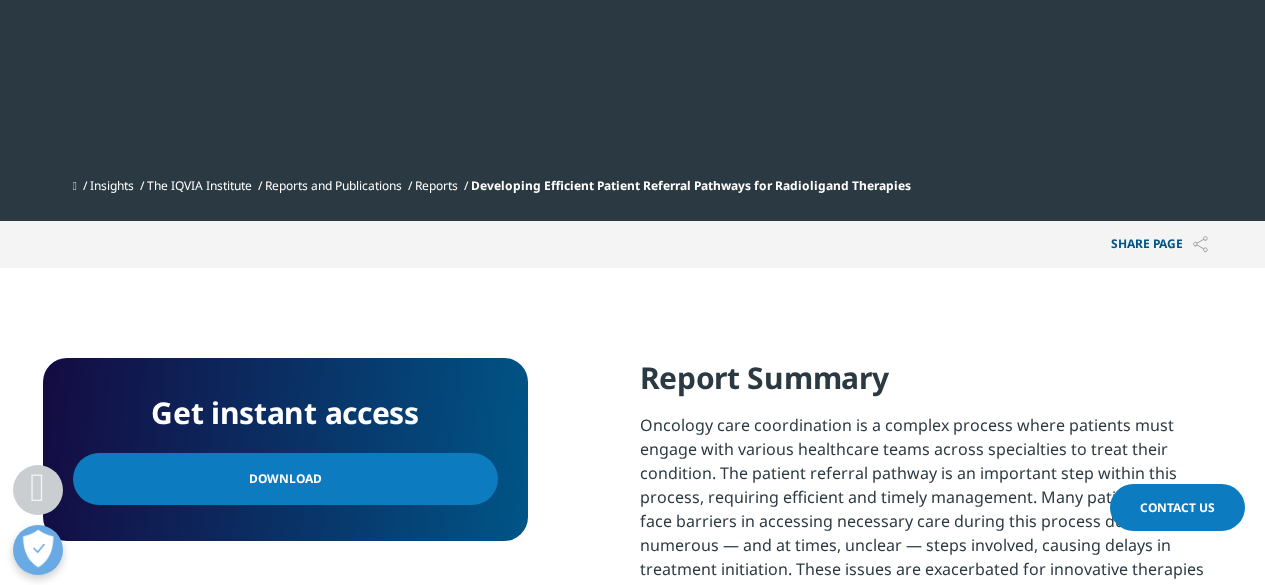 click on "Download" at bounding box center [285, 479] 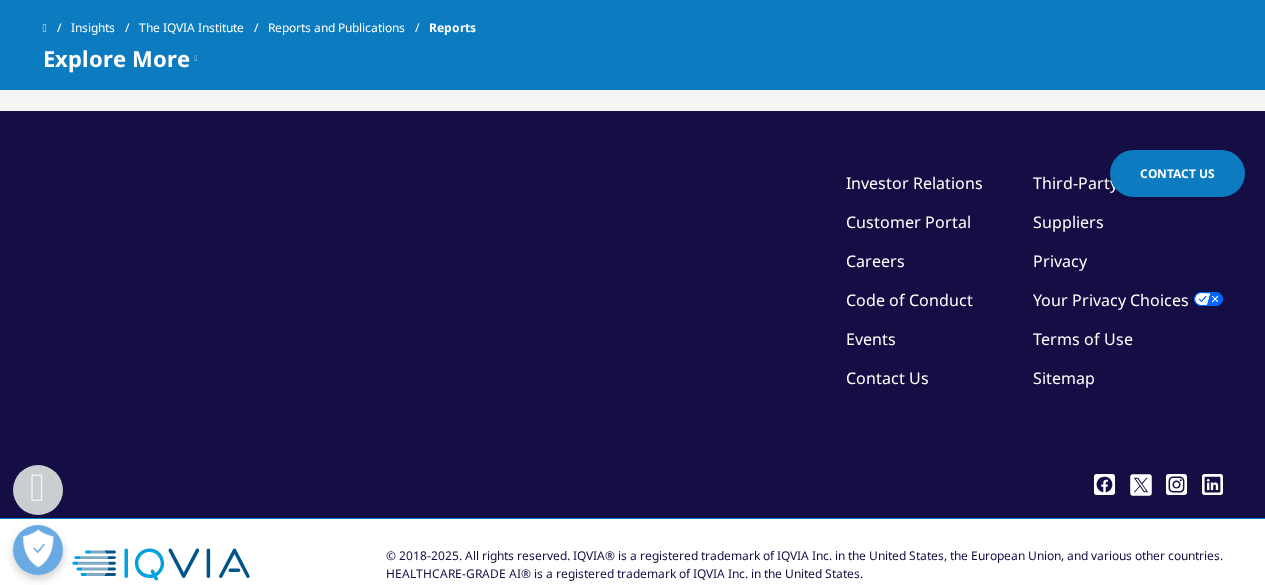 scroll, scrollTop: 1847, scrollLeft: 0, axis: vertical 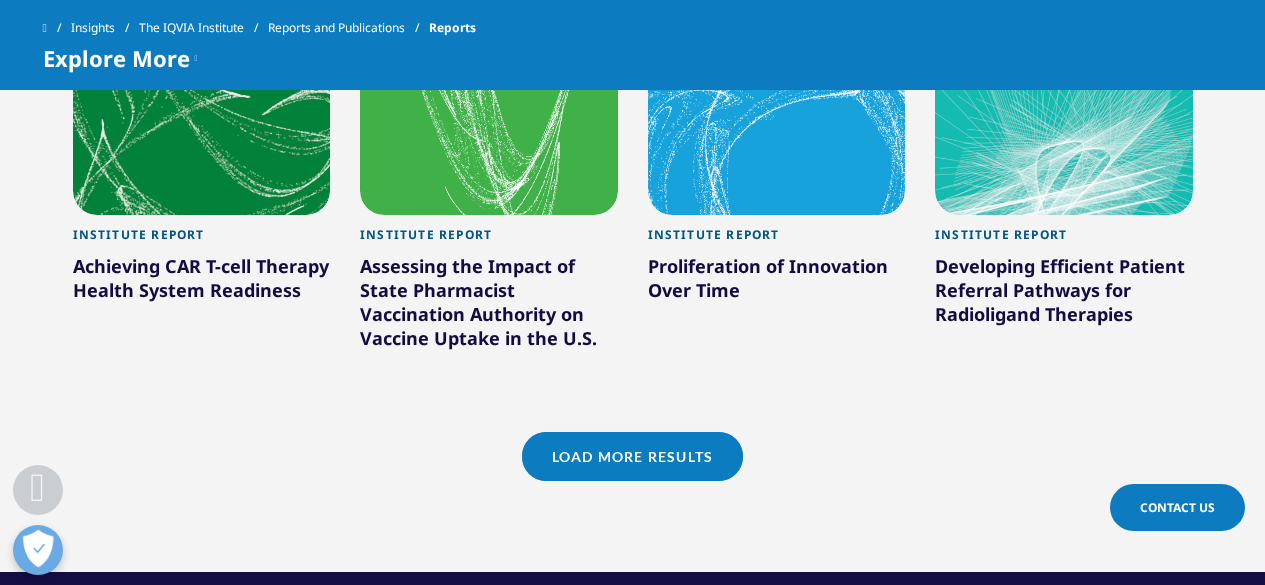 click on "Proliferation of Innovation Over Time" at bounding box center (777, 282) 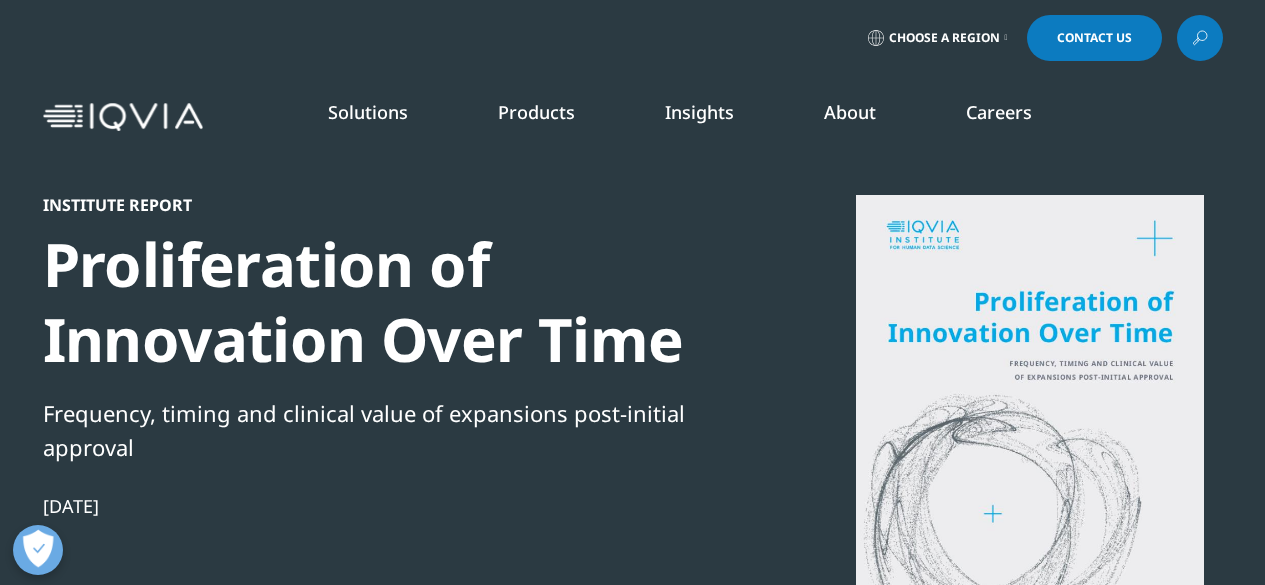 scroll, scrollTop: 0, scrollLeft: 0, axis: both 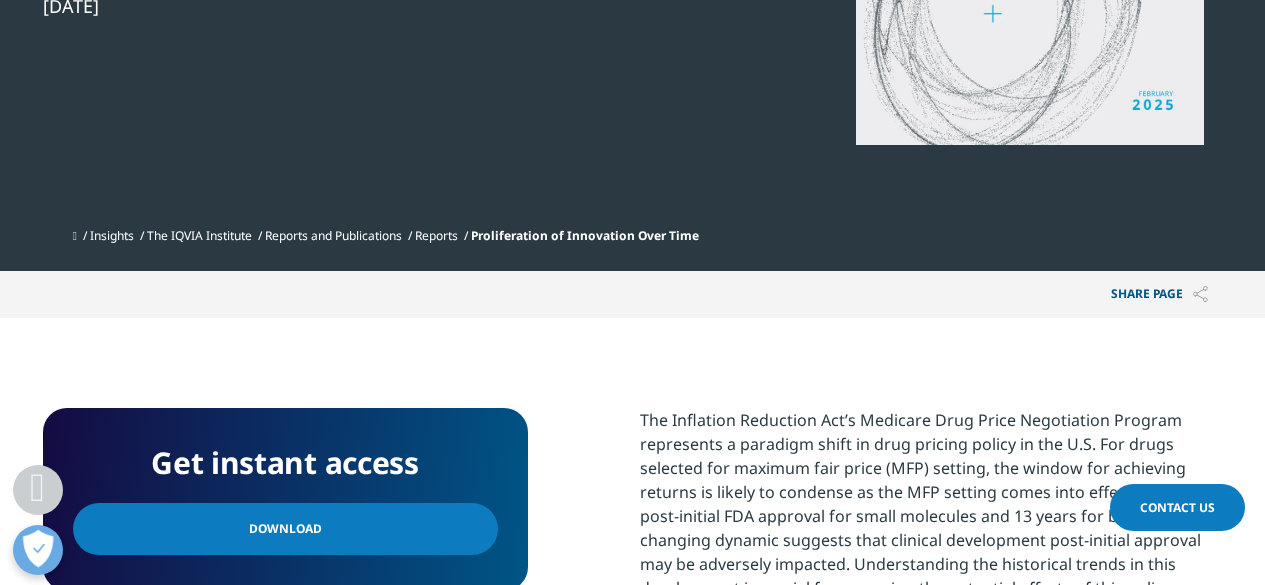 click on "Download" at bounding box center (285, 529) 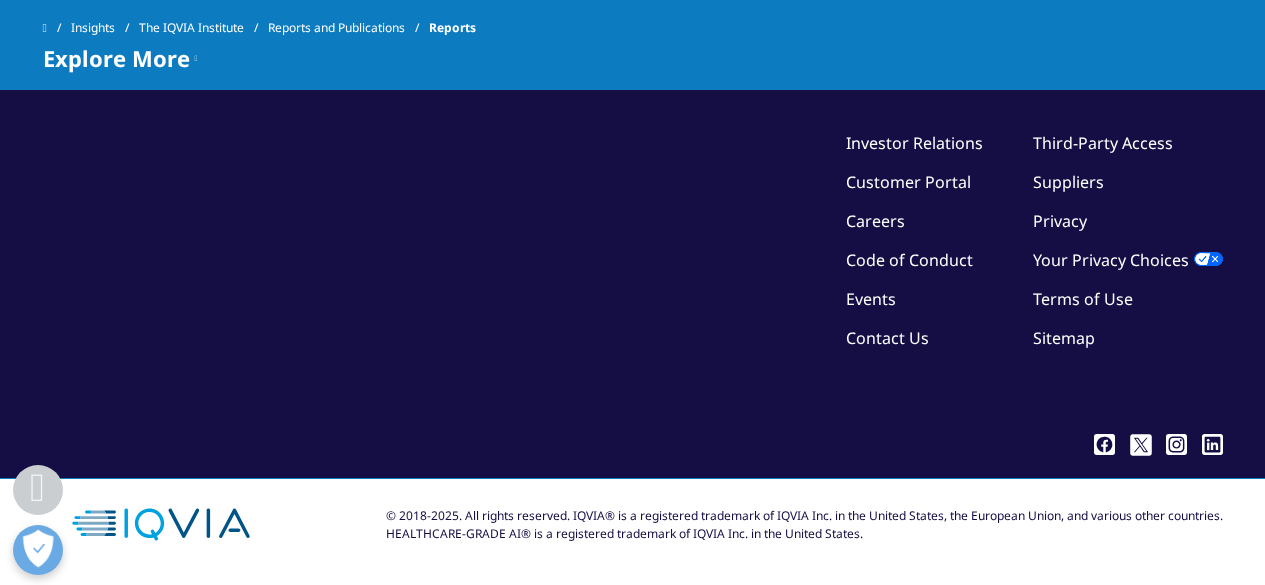 scroll, scrollTop: 1887, scrollLeft: 0, axis: vertical 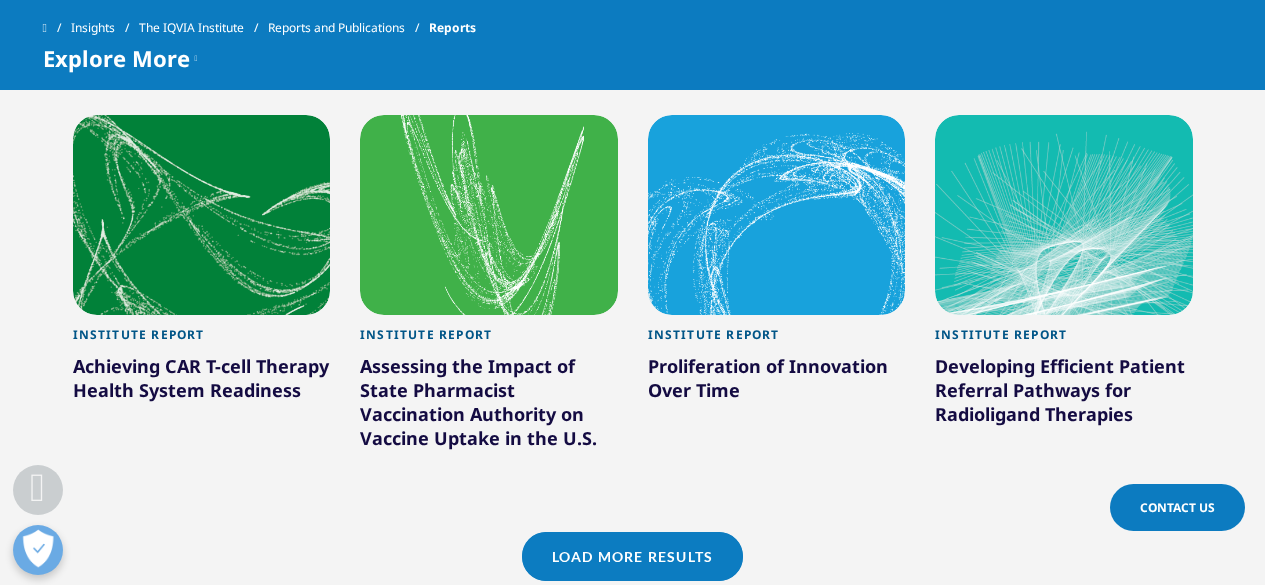 click at bounding box center (202, 215) 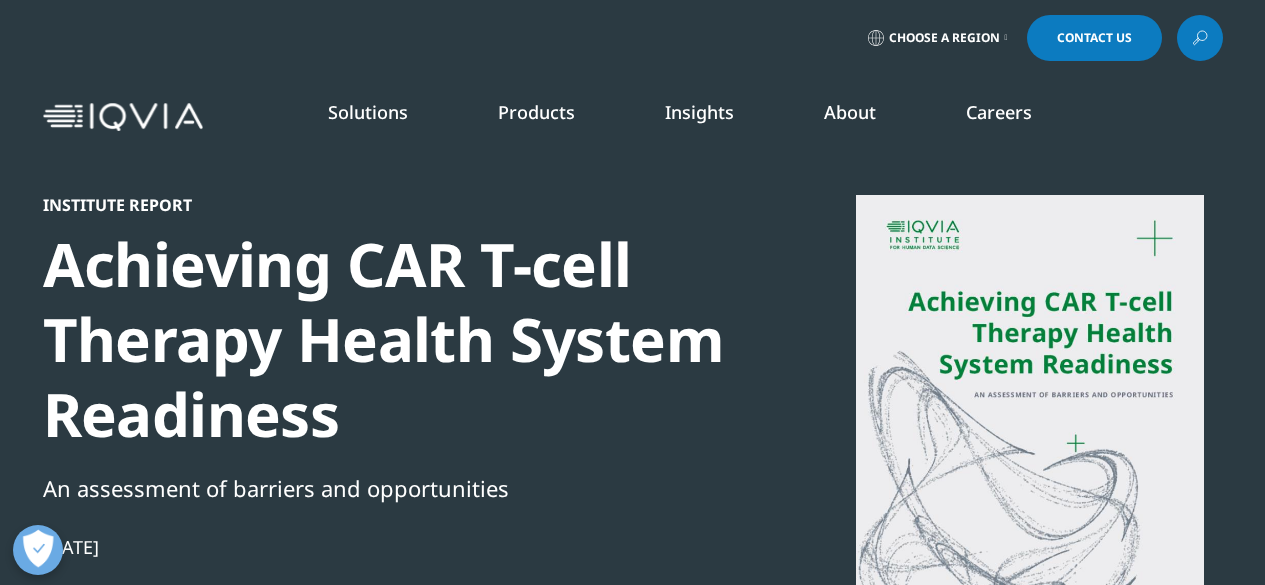 scroll, scrollTop: 0, scrollLeft: 0, axis: both 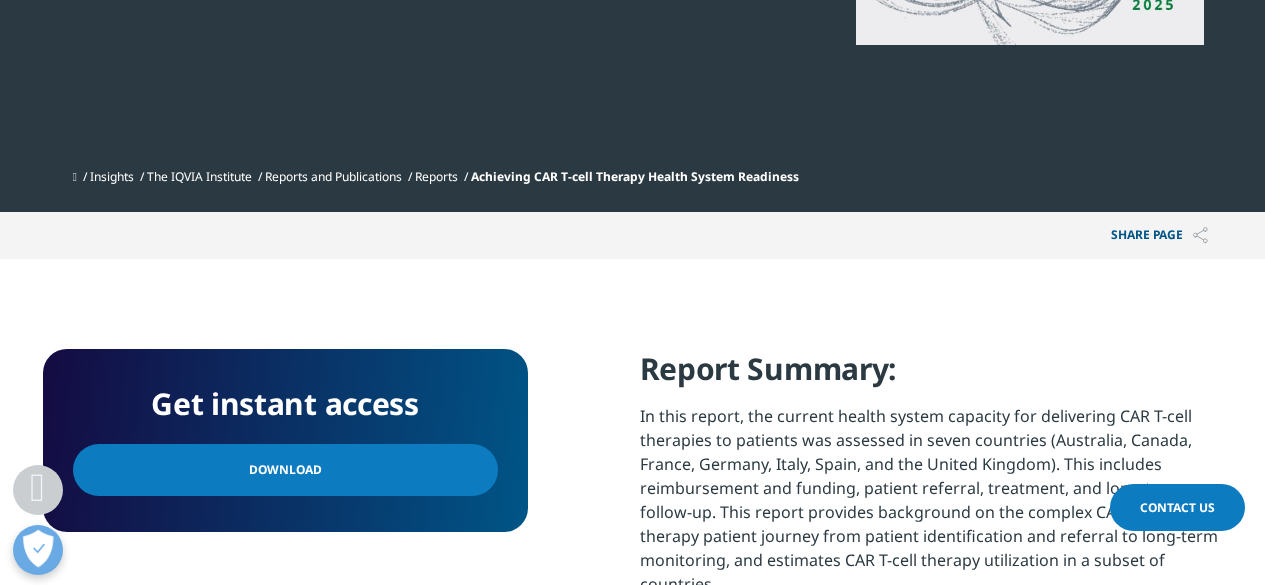 click on "Download" at bounding box center [285, 470] 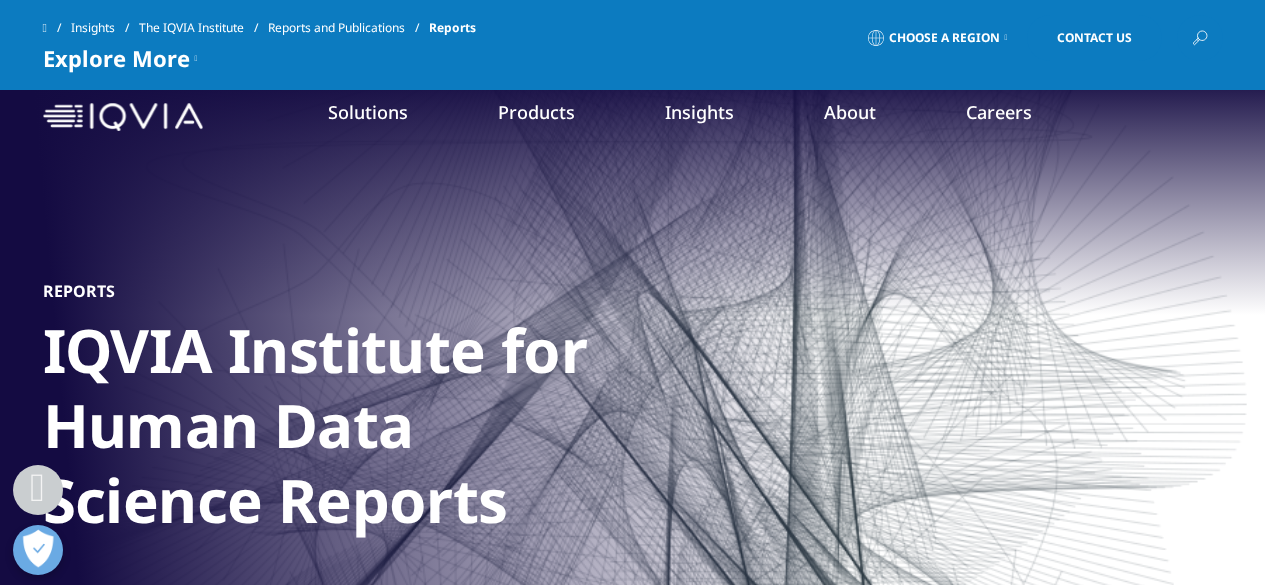 scroll, scrollTop: 2447, scrollLeft: 0, axis: vertical 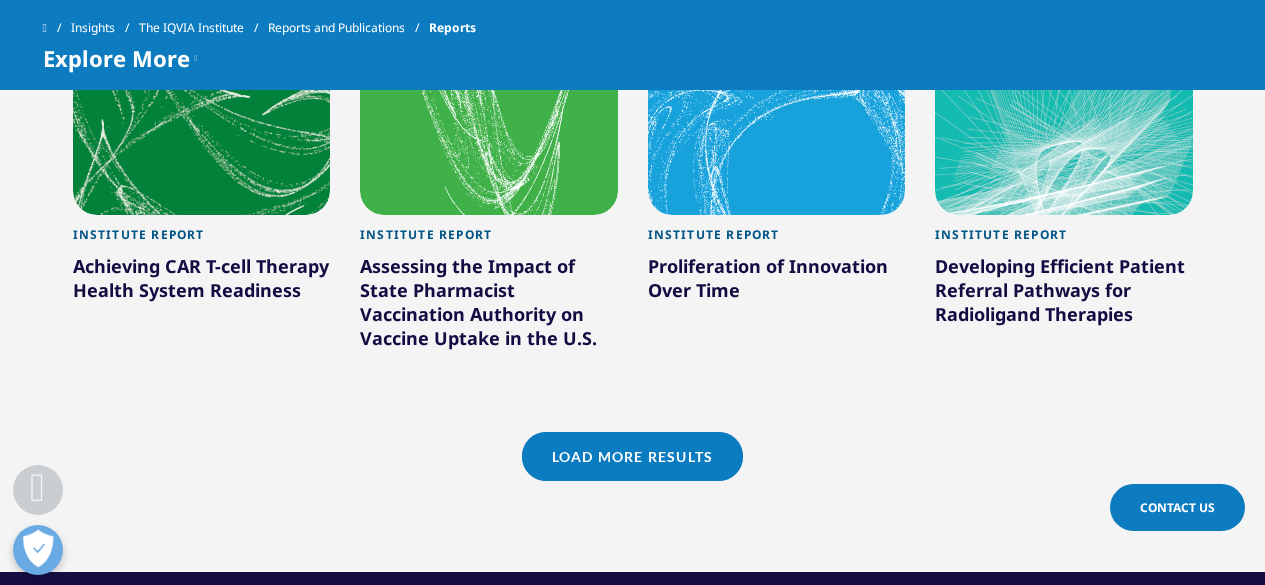 click on "Load More Results" at bounding box center (632, 456) 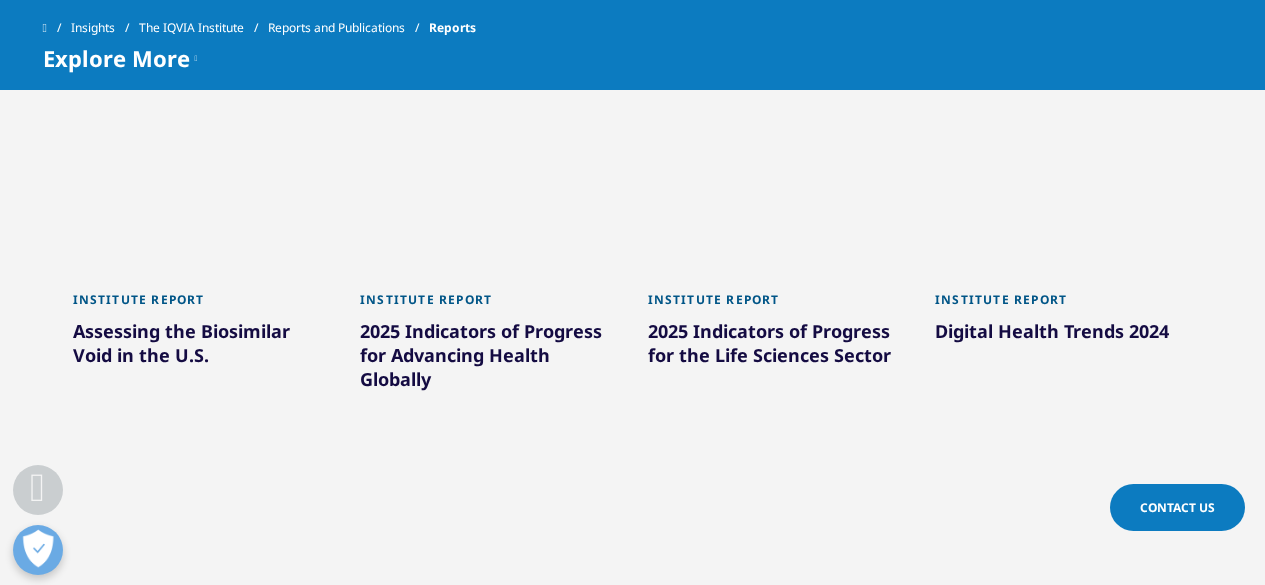 scroll, scrollTop: 2347, scrollLeft: 0, axis: vertical 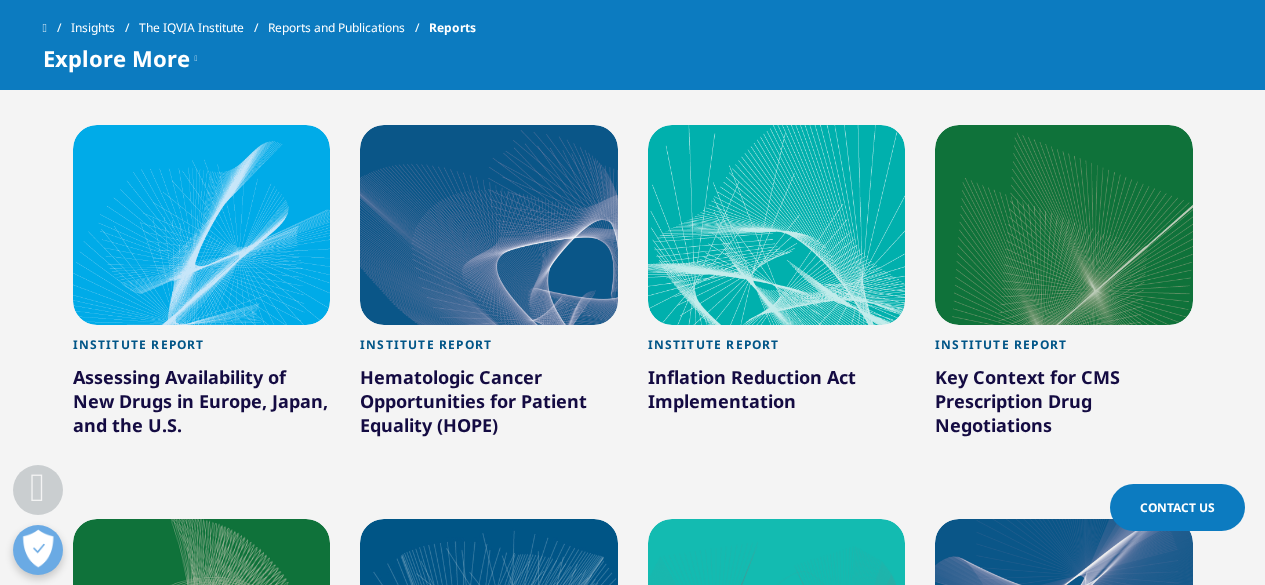 drag, startPoint x: 220, startPoint y: 242, endPoint x: 16, endPoint y: 231, distance: 204.29636 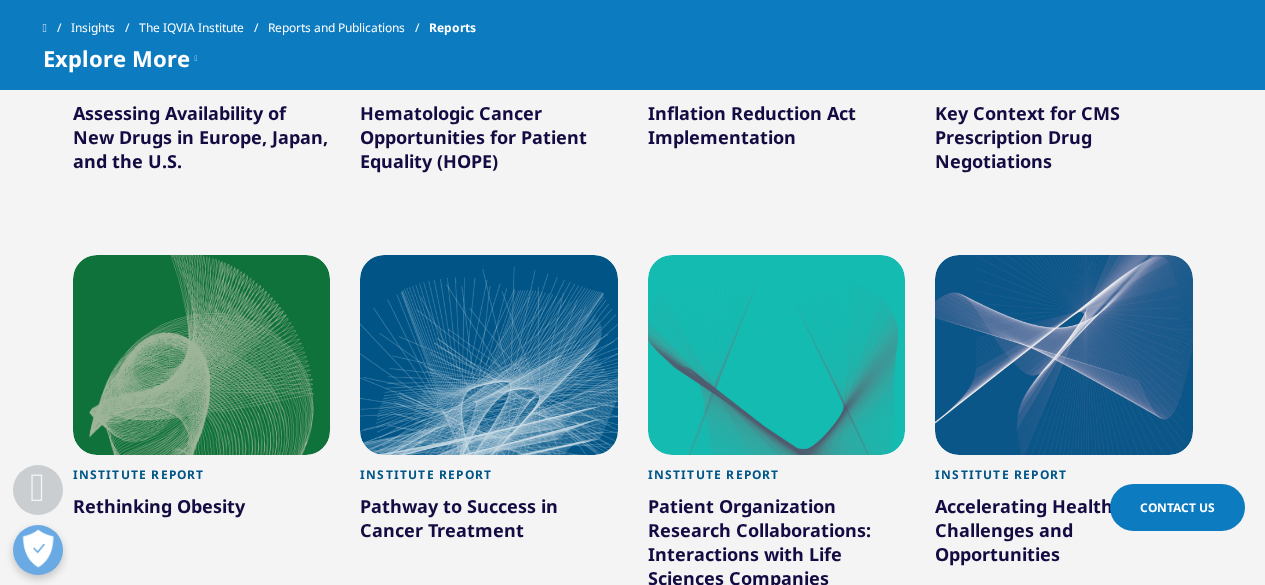 scroll, scrollTop: 2947, scrollLeft: 0, axis: vertical 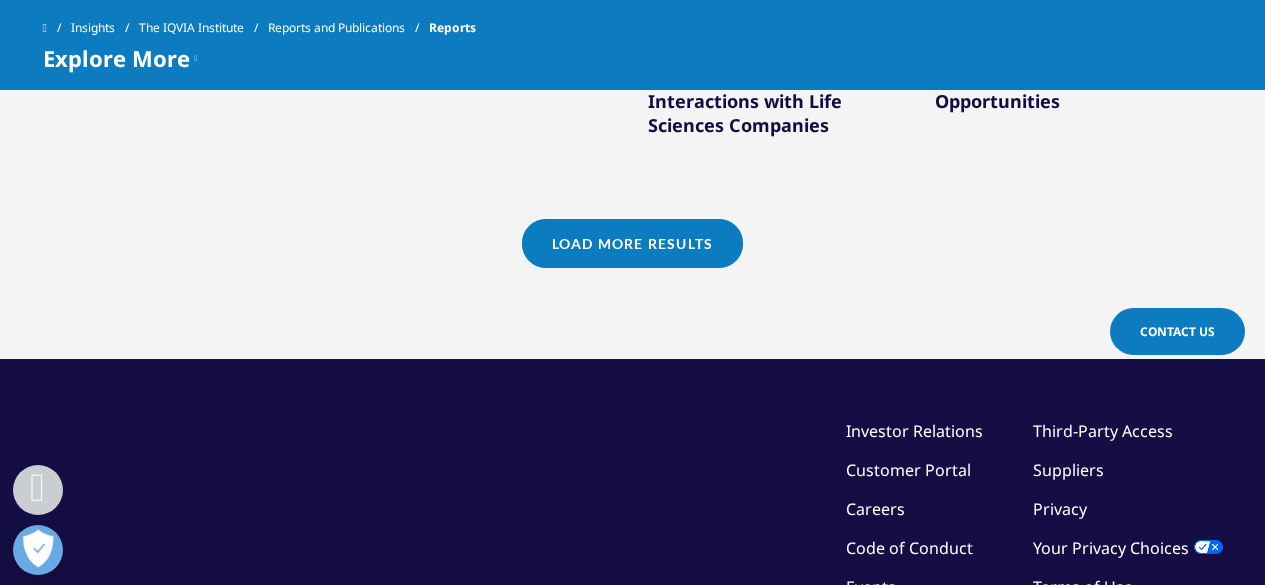 click on "Load More Results" at bounding box center (632, 243) 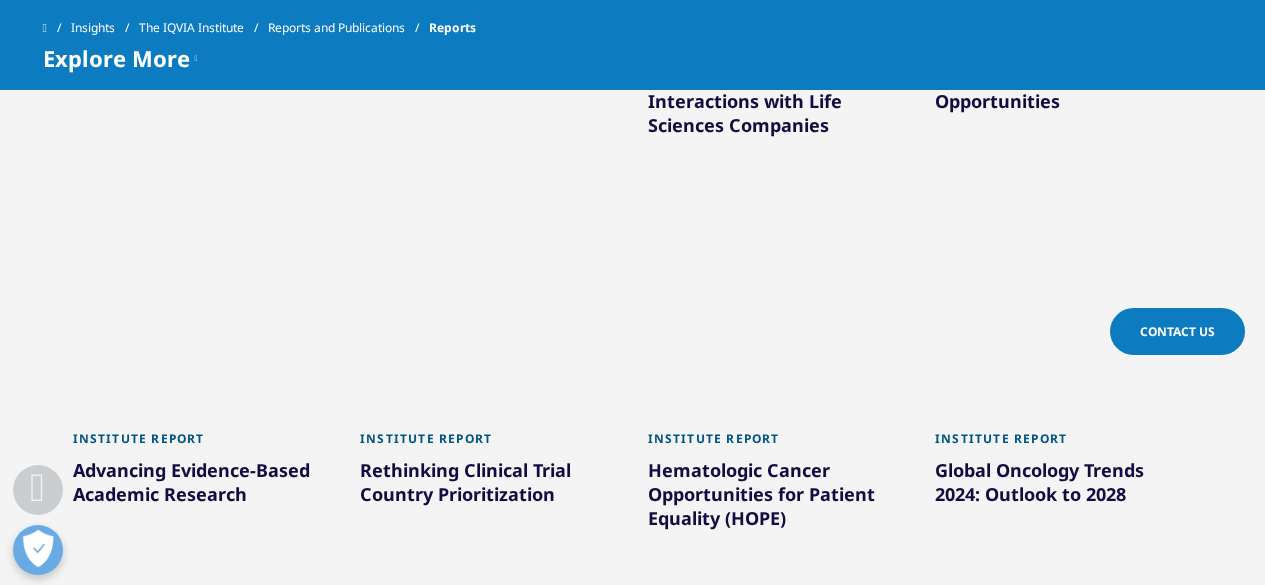 scroll, scrollTop: 3464, scrollLeft: 0, axis: vertical 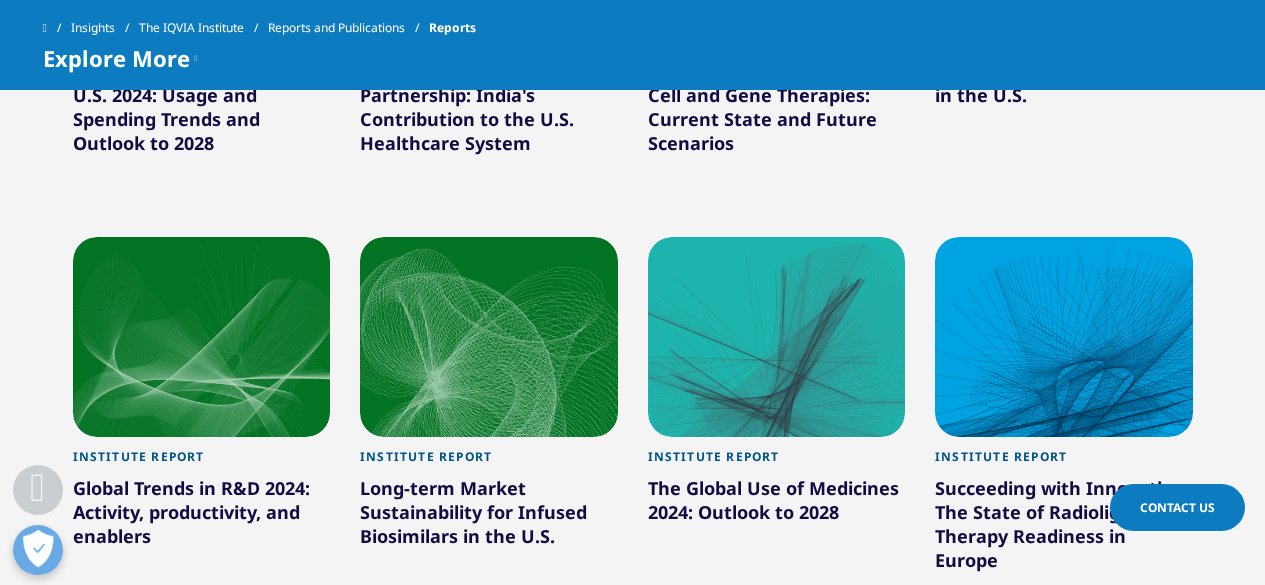 drag, startPoint x: 753, startPoint y: 334, endPoint x: 1077, endPoint y: 337, distance: 324.0139 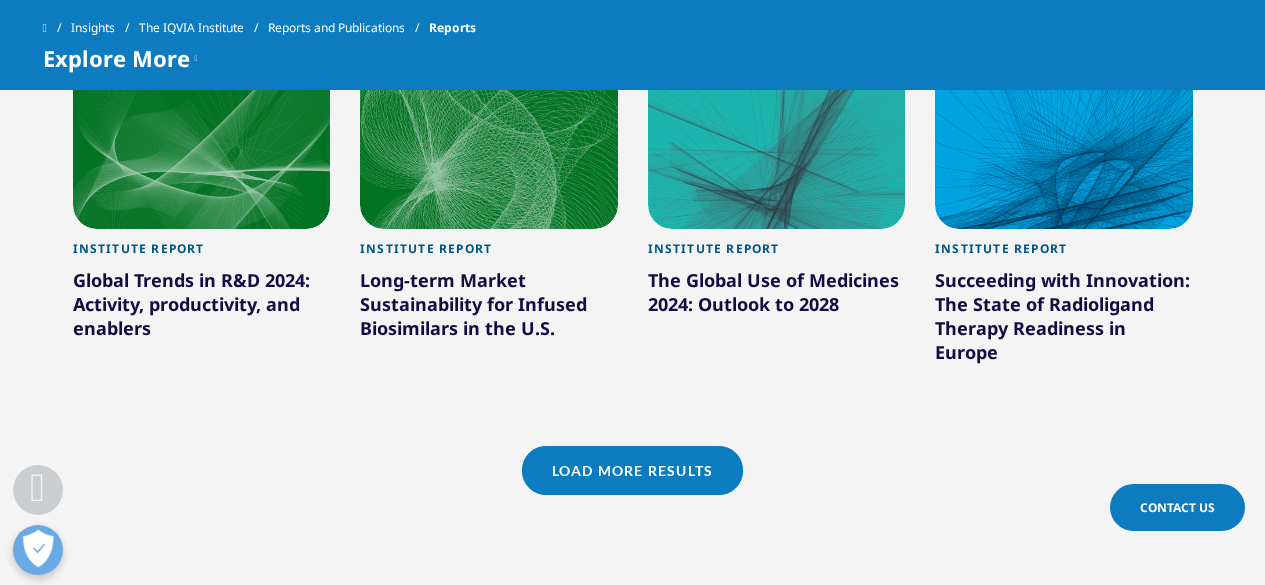 scroll, scrollTop: 4385, scrollLeft: 0, axis: vertical 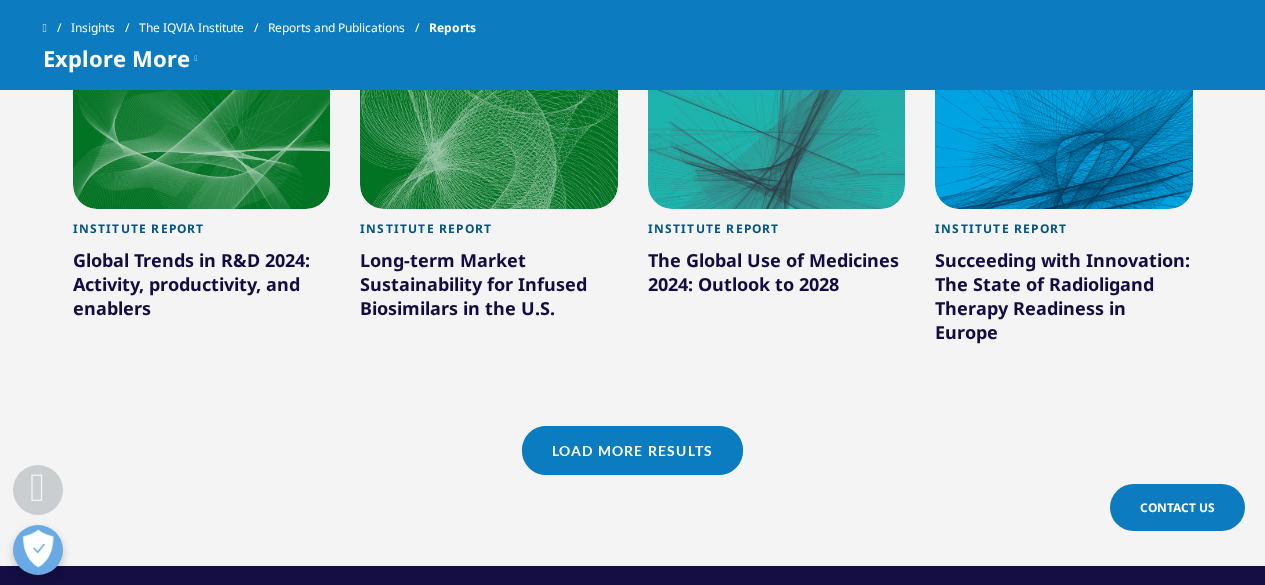 click on "Load More Results" at bounding box center [632, 450] 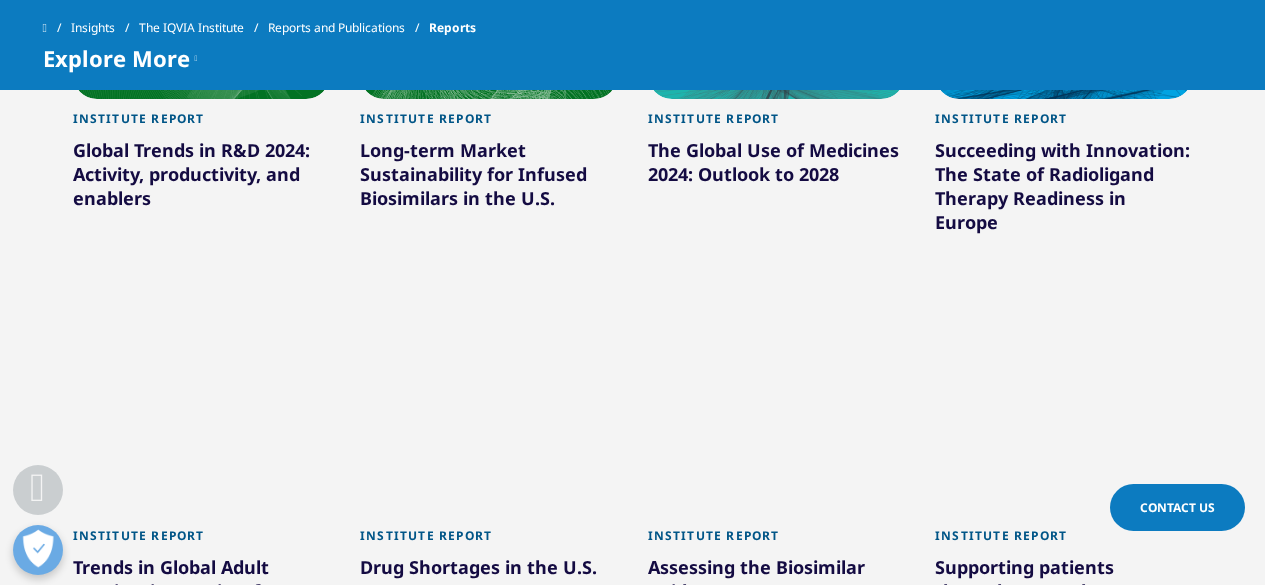 scroll, scrollTop: 4585, scrollLeft: 0, axis: vertical 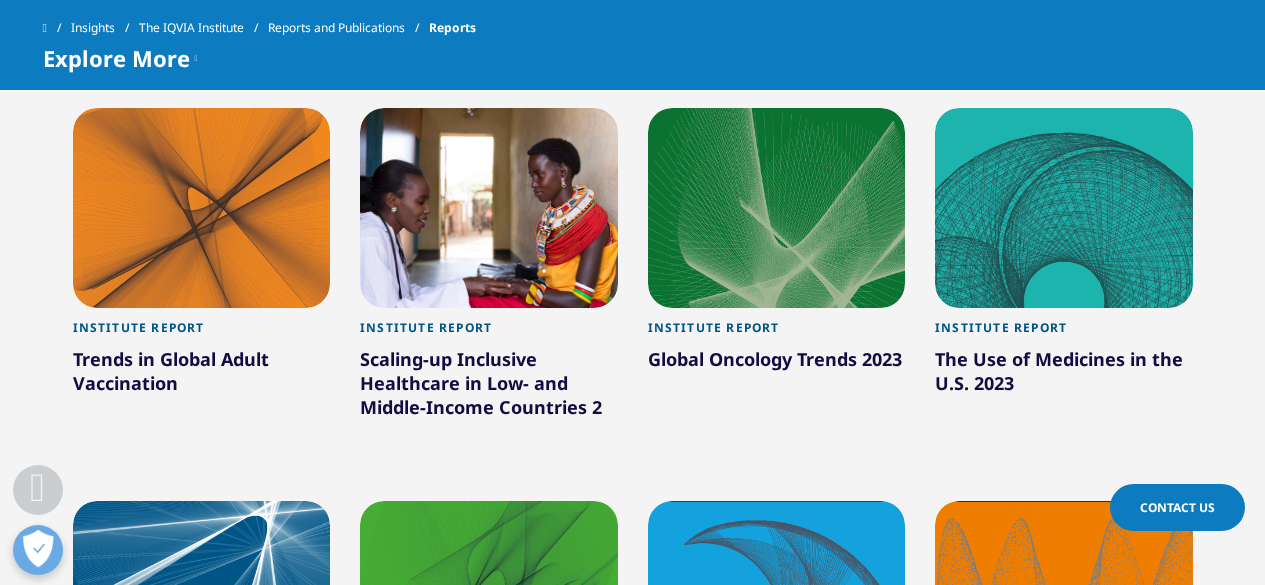 click on "Global Oncology Trends 2023" at bounding box center (777, 363) 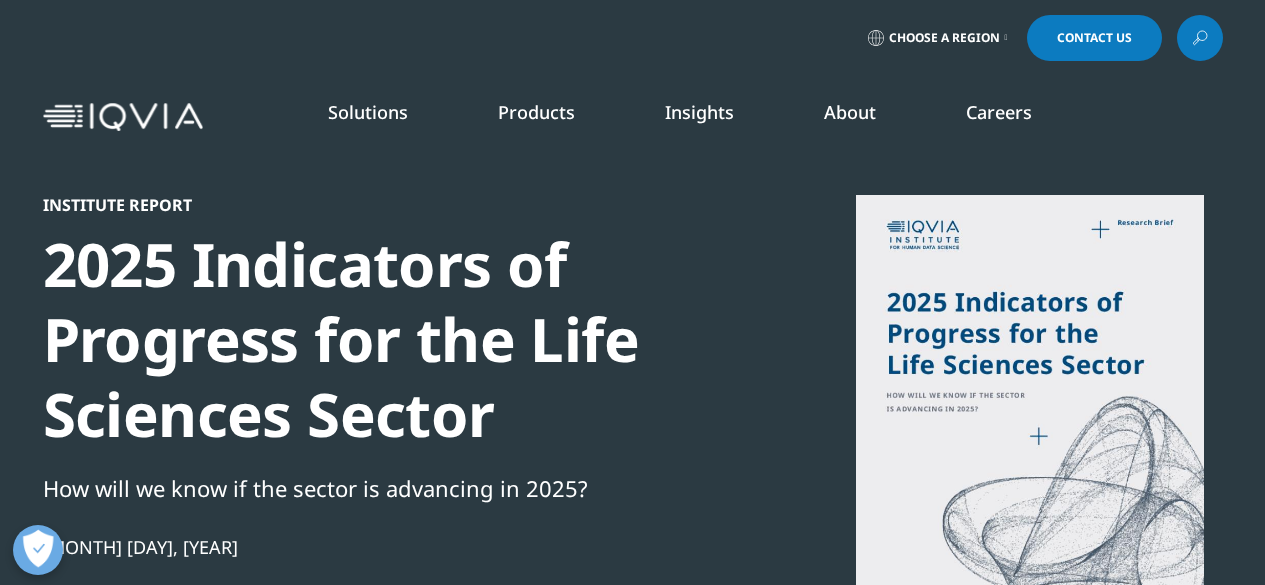 scroll, scrollTop: 0, scrollLeft: 0, axis: both 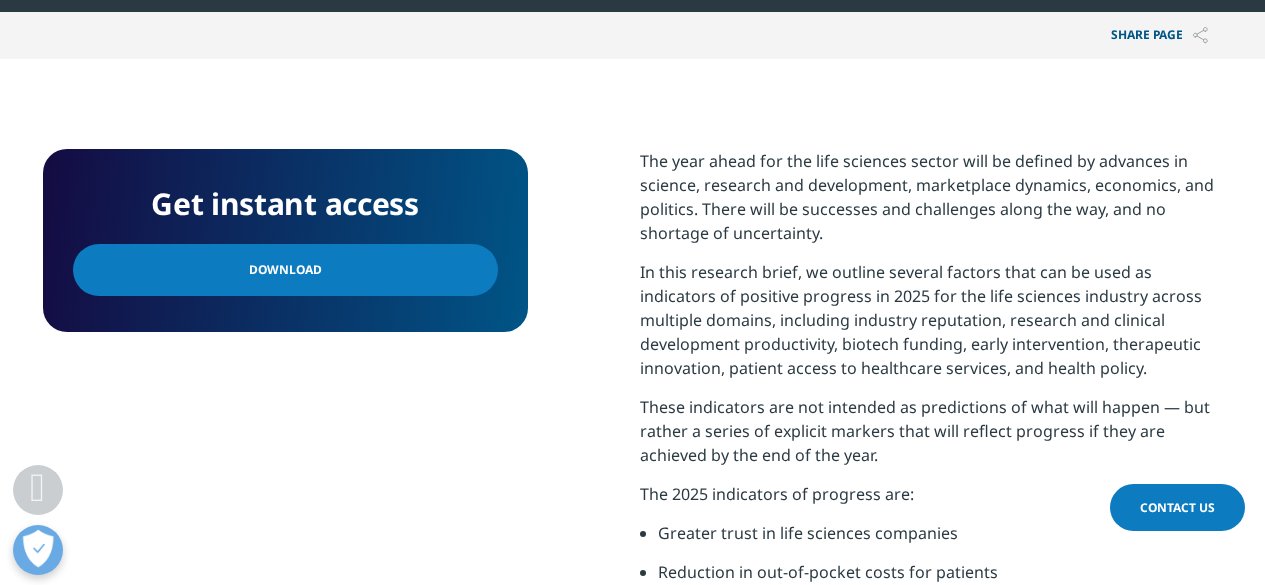 click on "Download" at bounding box center (285, 270) 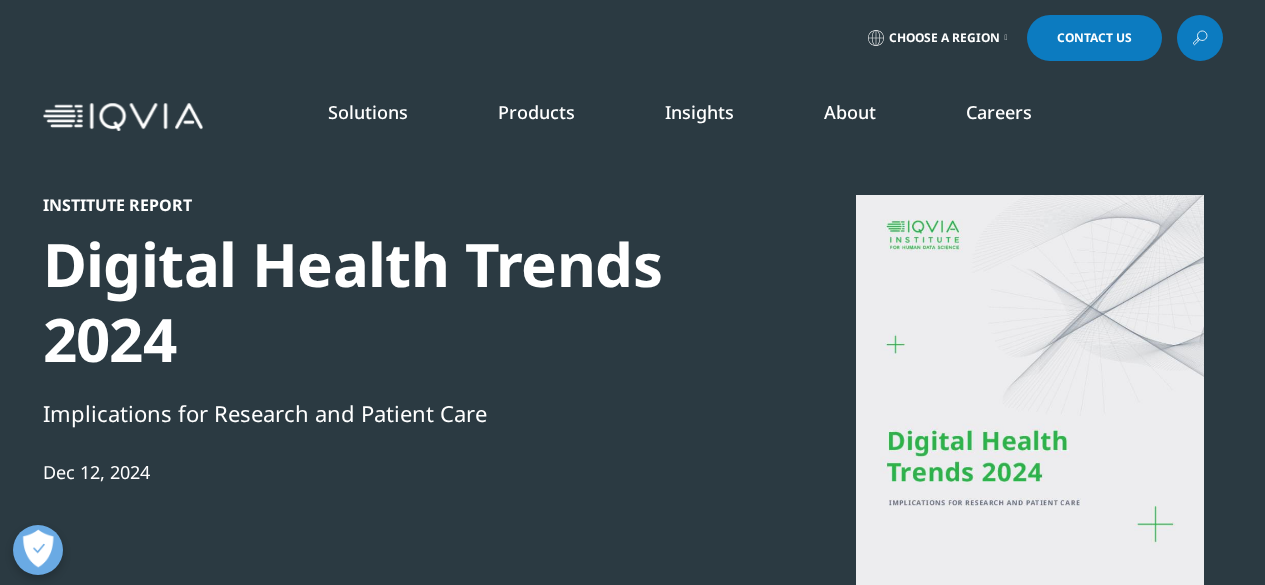 scroll, scrollTop: 0, scrollLeft: 0, axis: both 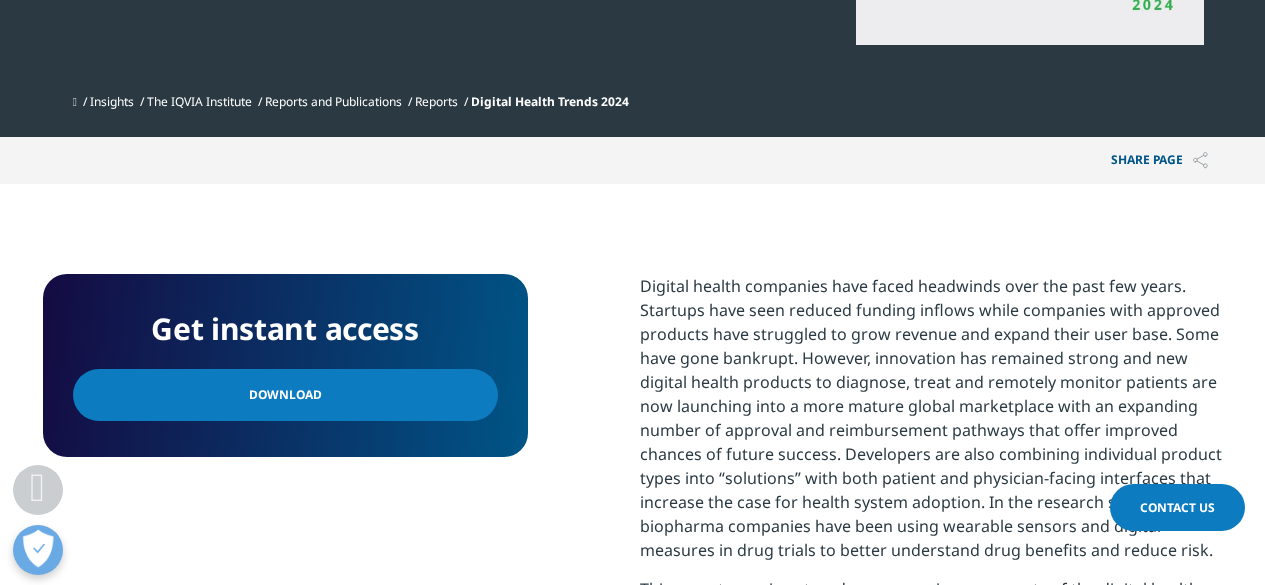 click on "Download" at bounding box center (285, 395) 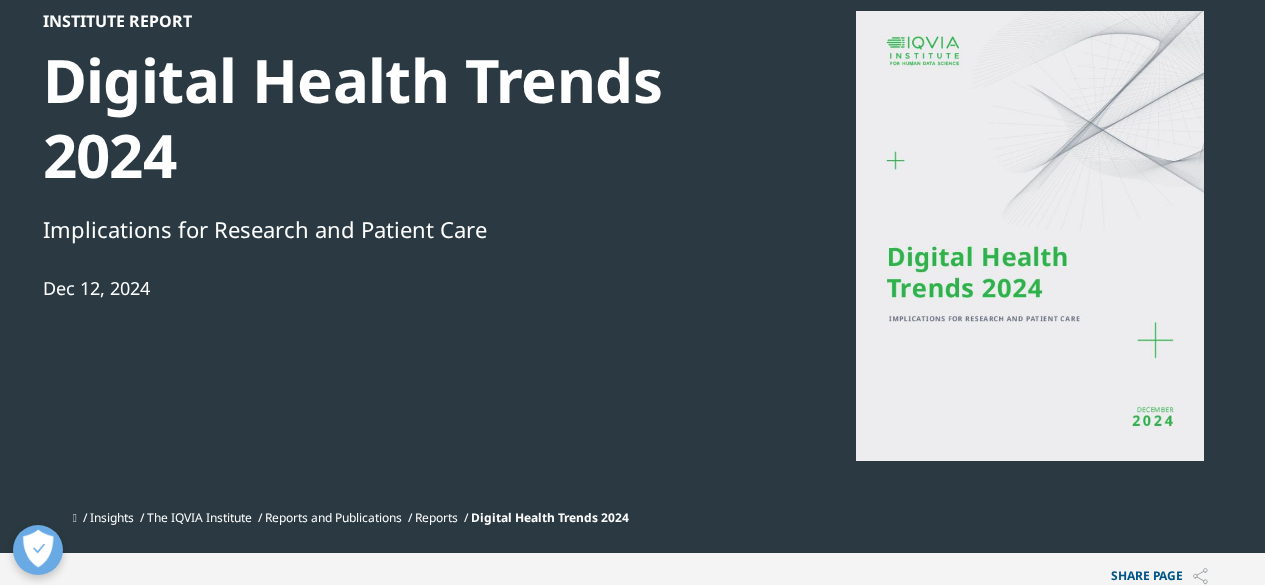 scroll, scrollTop: 100, scrollLeft: 0, axis: vertical 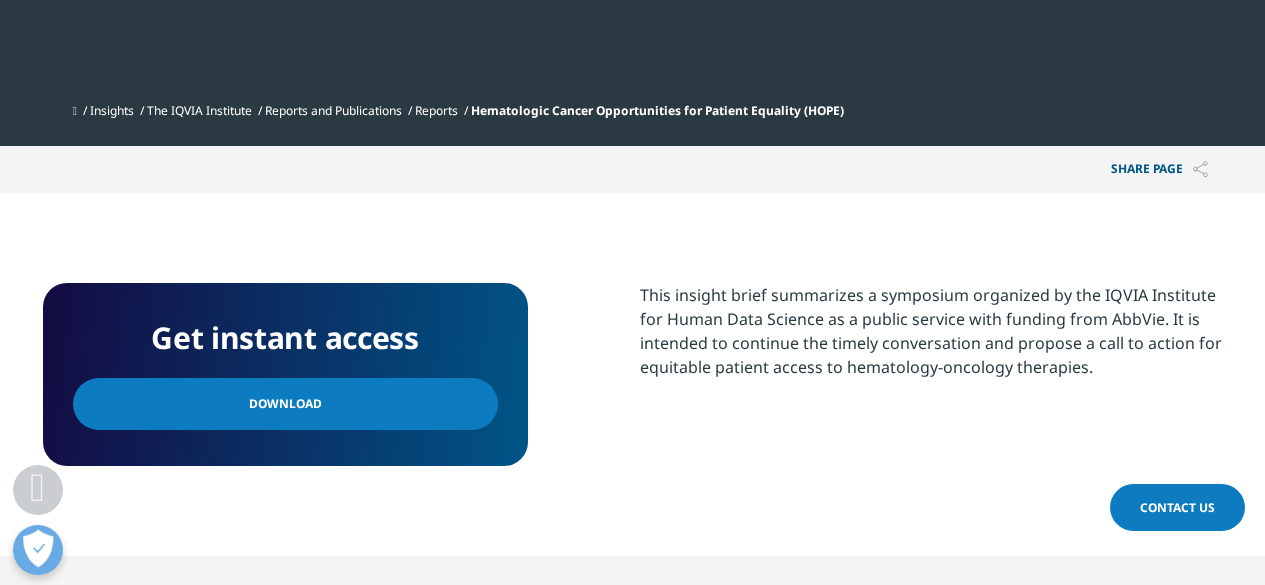 click on "Download" at bounding box center [285, 404] 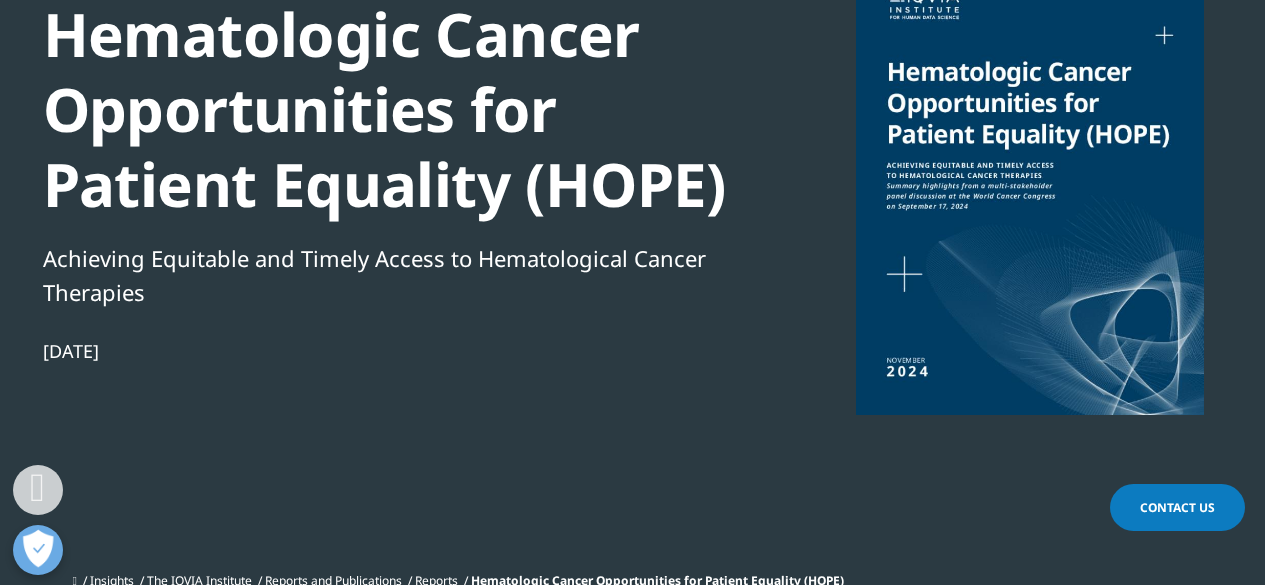 scroll, scrollTop: 200, scrollLeft: 0, axis: vertical 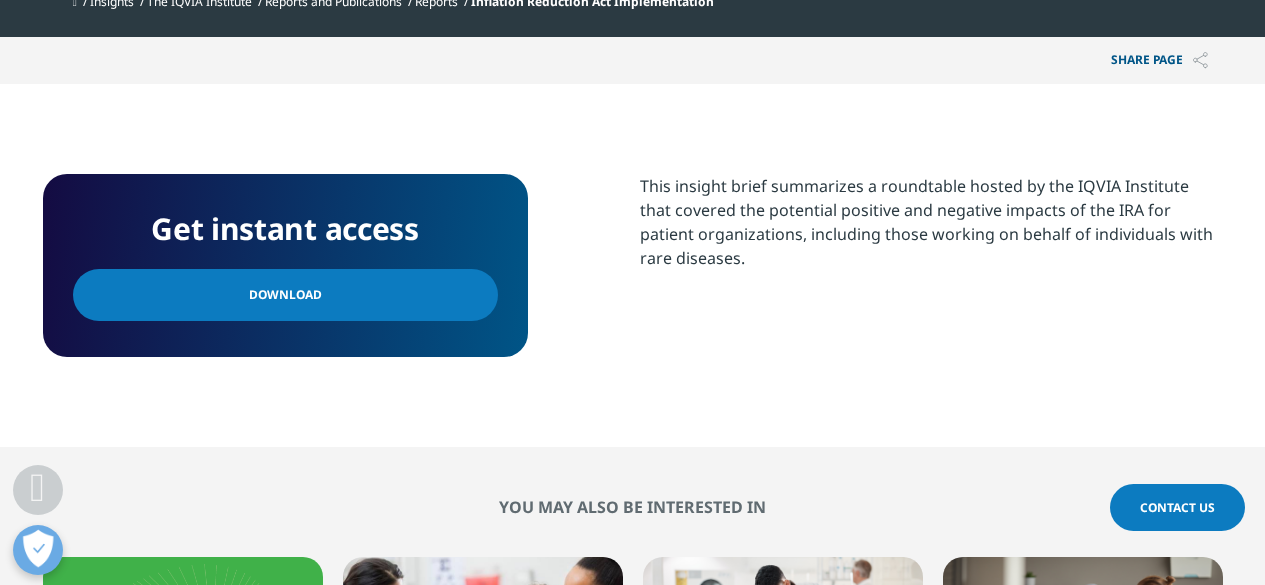 click on "Download" at bounding box center [285, 295] 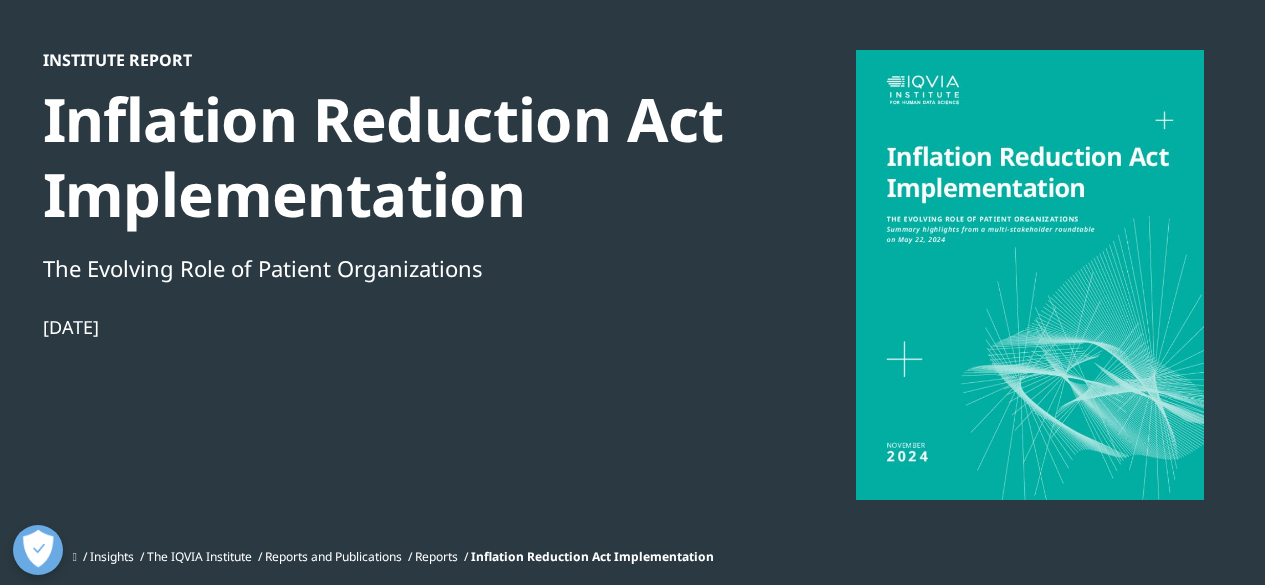 scroll, scrollTop: 100, scrollLeft: 0, axis: vertical 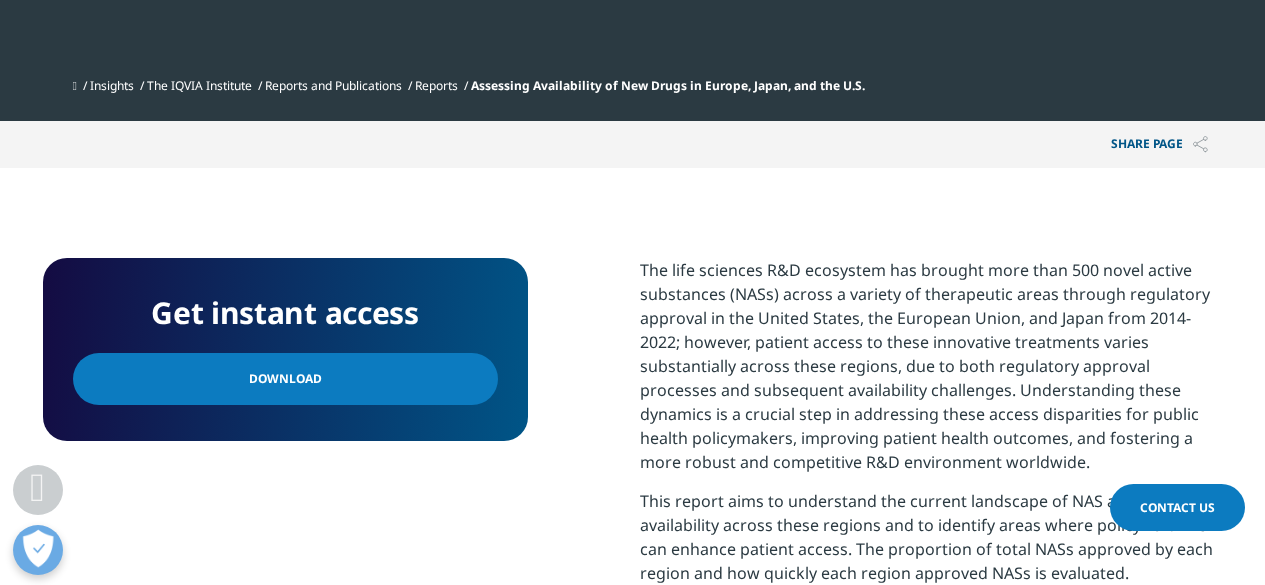 click on "Download" at bounding box center (285, 379) 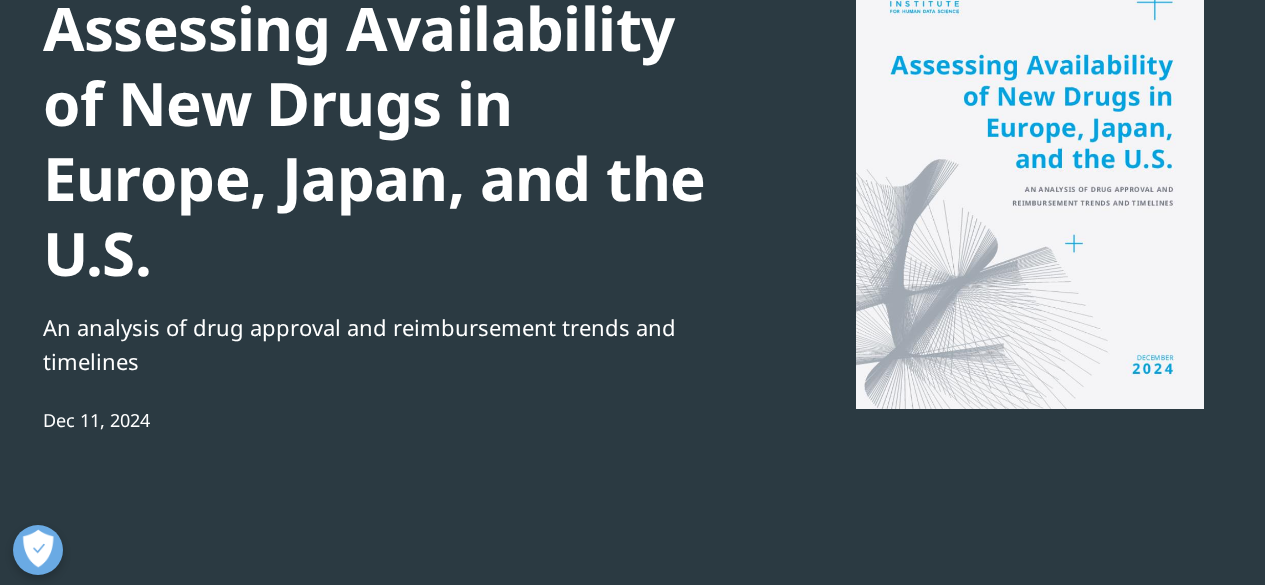 scroll, scrollTop: 100, scrollLeft: 0, axis: vertical 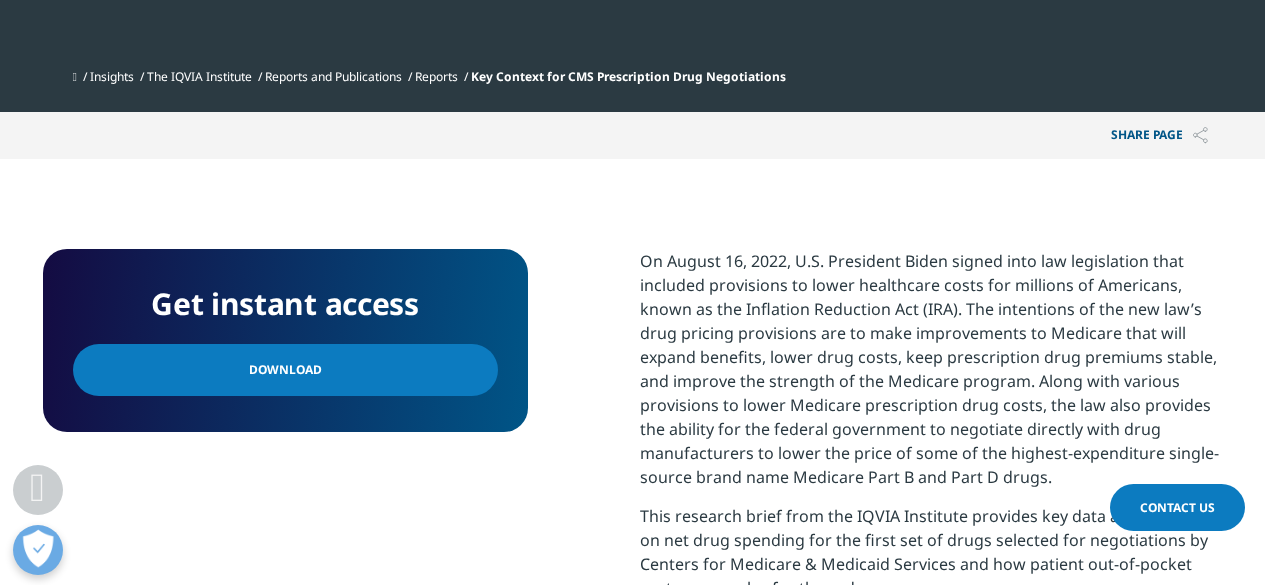 click on "Download" at bounding box center (285, 370) 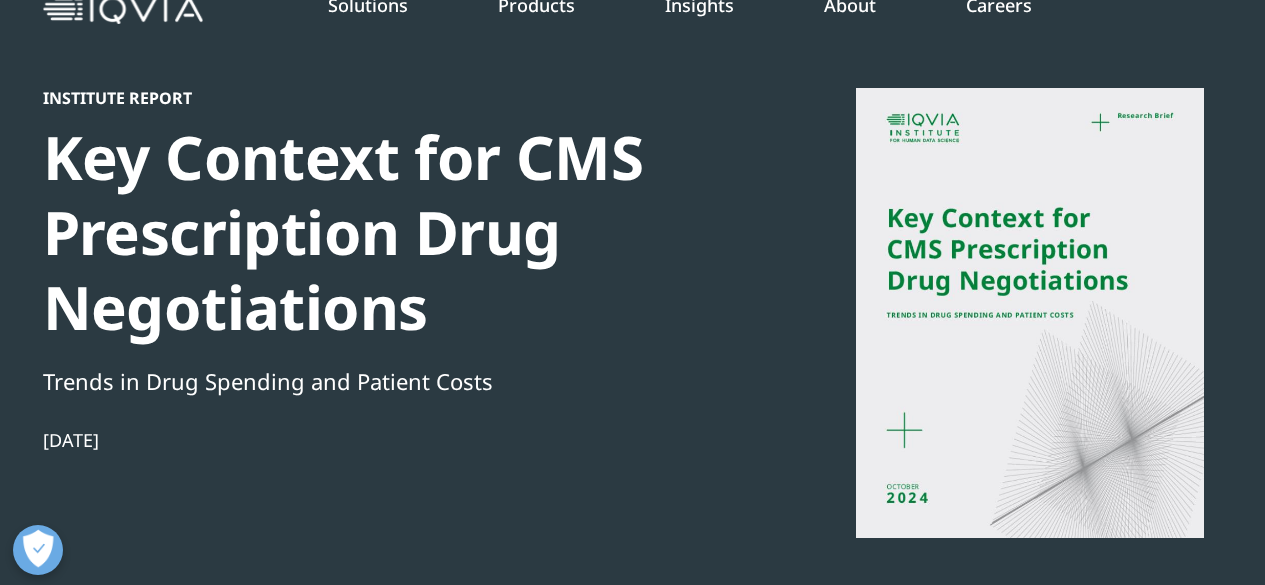 scroll, scrollTop: 100, scrollLeft: 0, axis: vertical 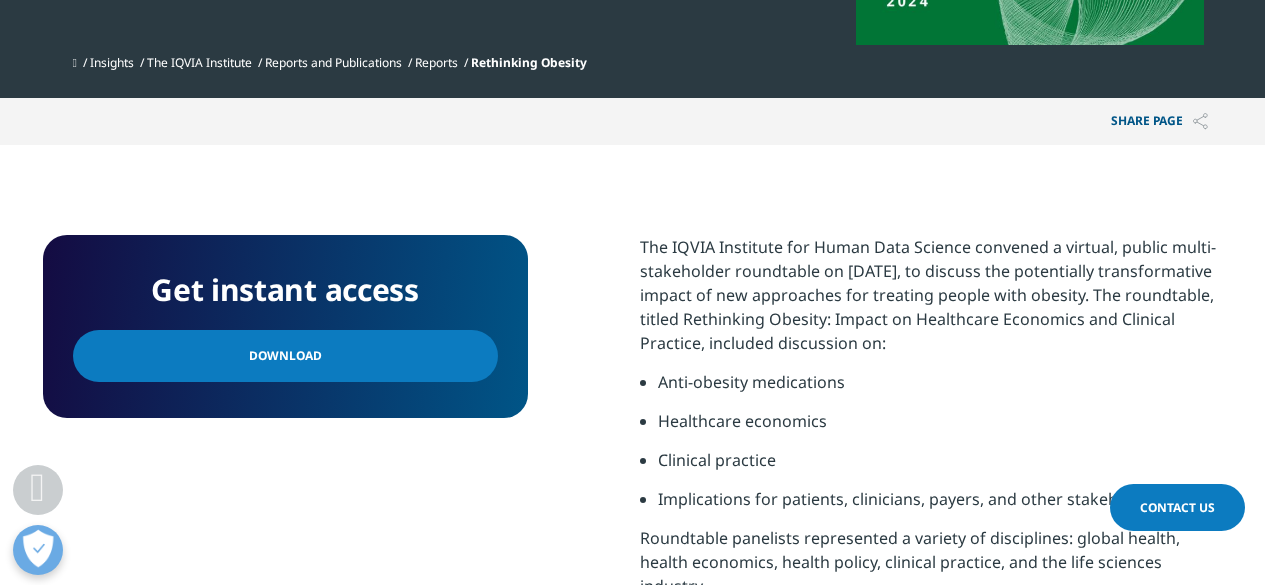 click on "Download" at bounding box center (285, 356) 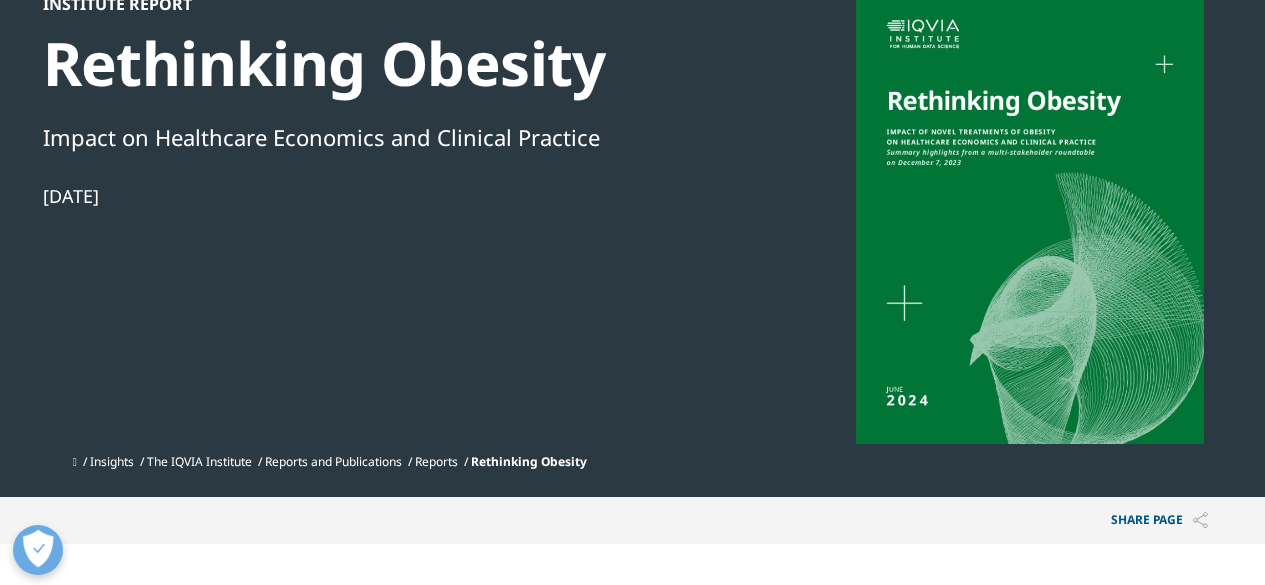 scroll, scrollTop: 200, scrollLeft: 0, axis: vertical 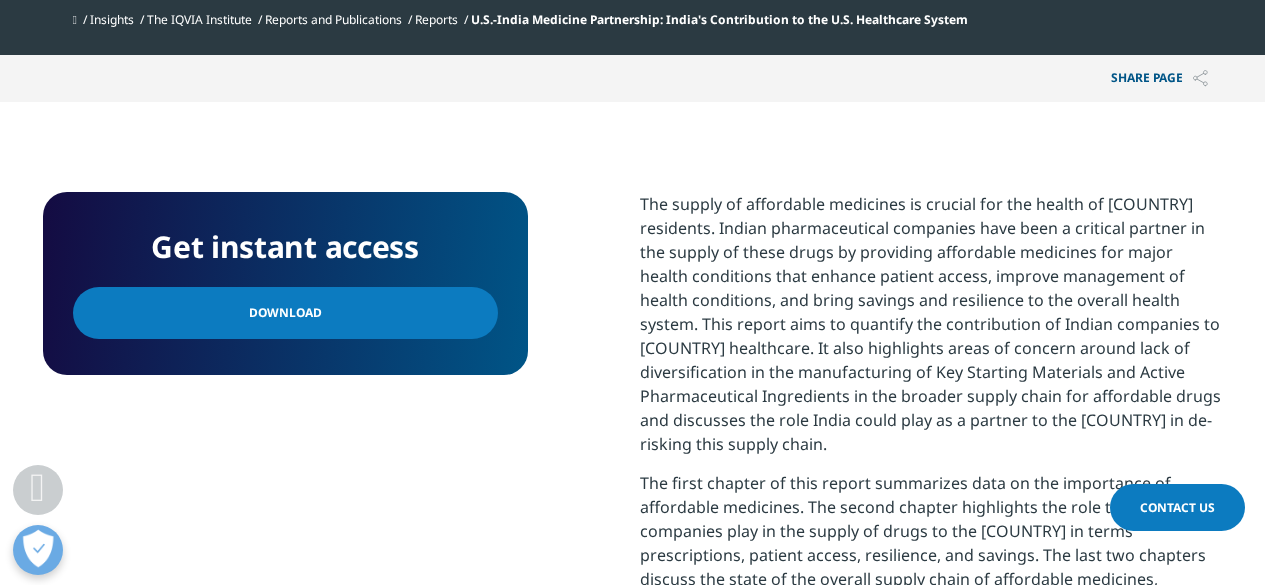 click on "Download" at bounding box center [285, 313] 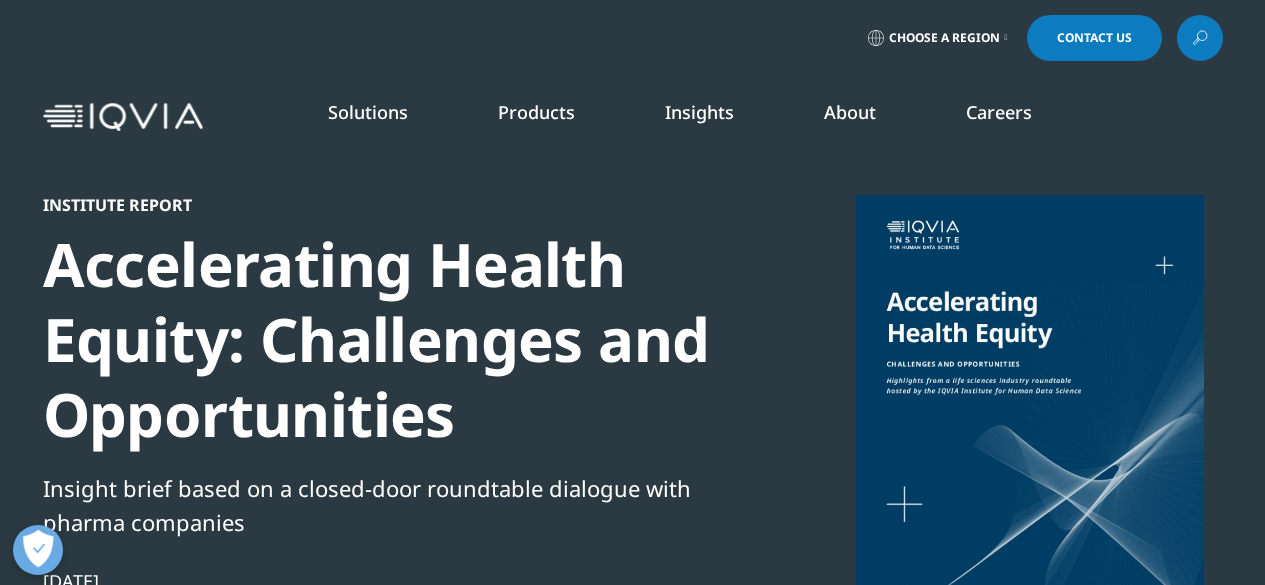 scroll, scrollTop: 0, scrollLeft: 0, axis: both 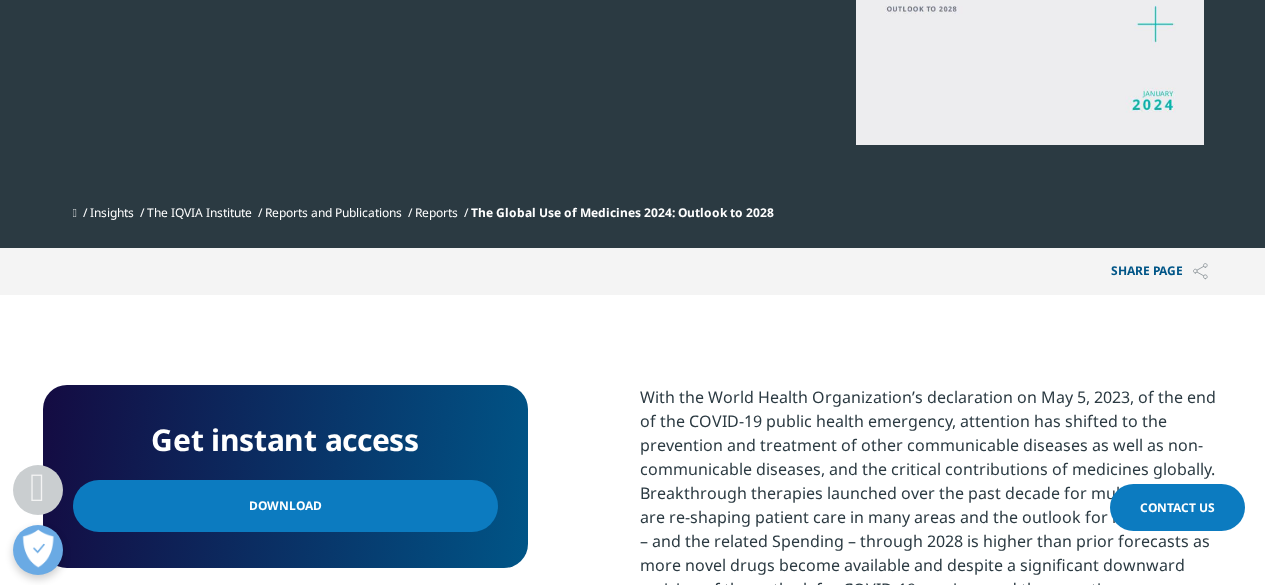 click on "Download" at bounding box center [285, 506] 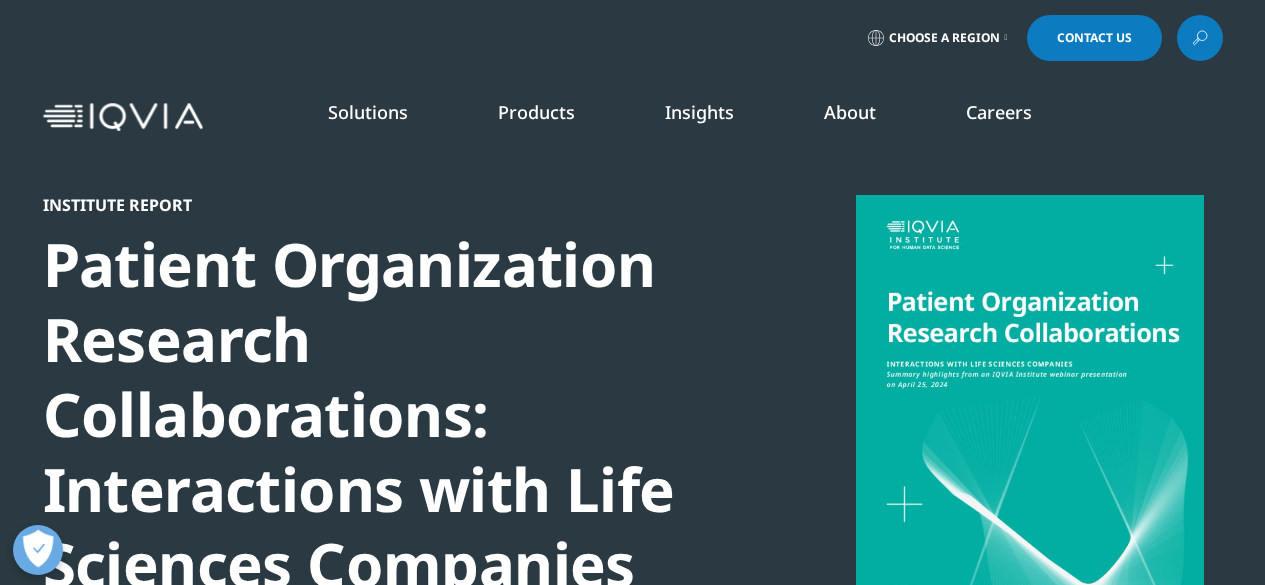 scroll, scrollTop: 0, scrollLeft: 0, axis: both 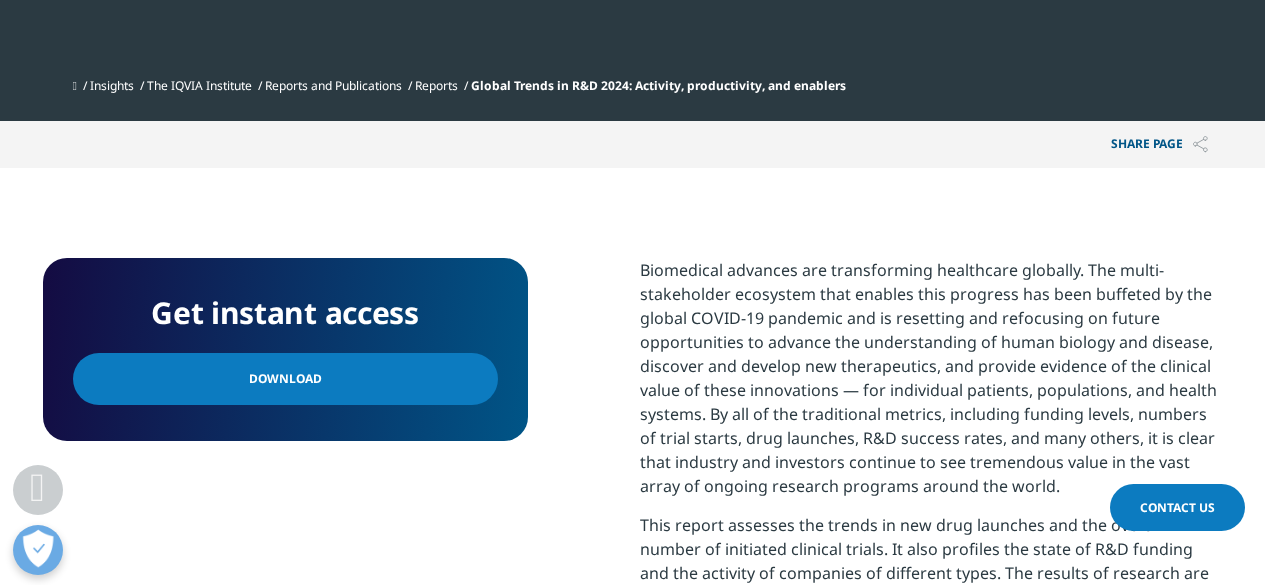 click on "Download" at bounding box center [285, 379] 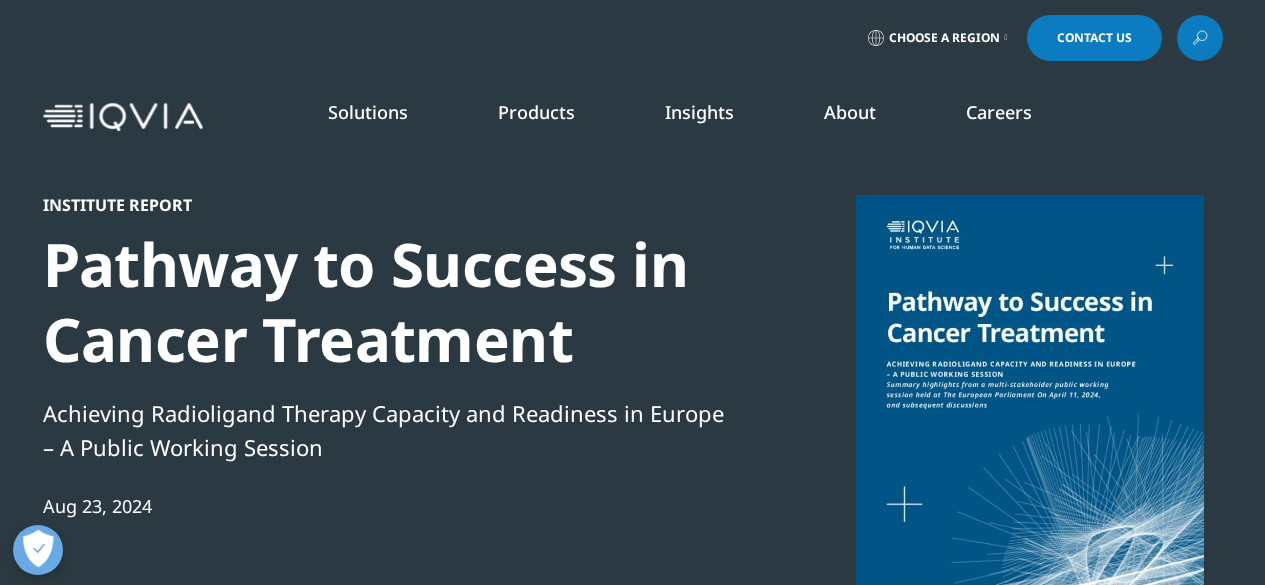 scroll, scrollTop: 0, scrollLeft: 0, axis: both 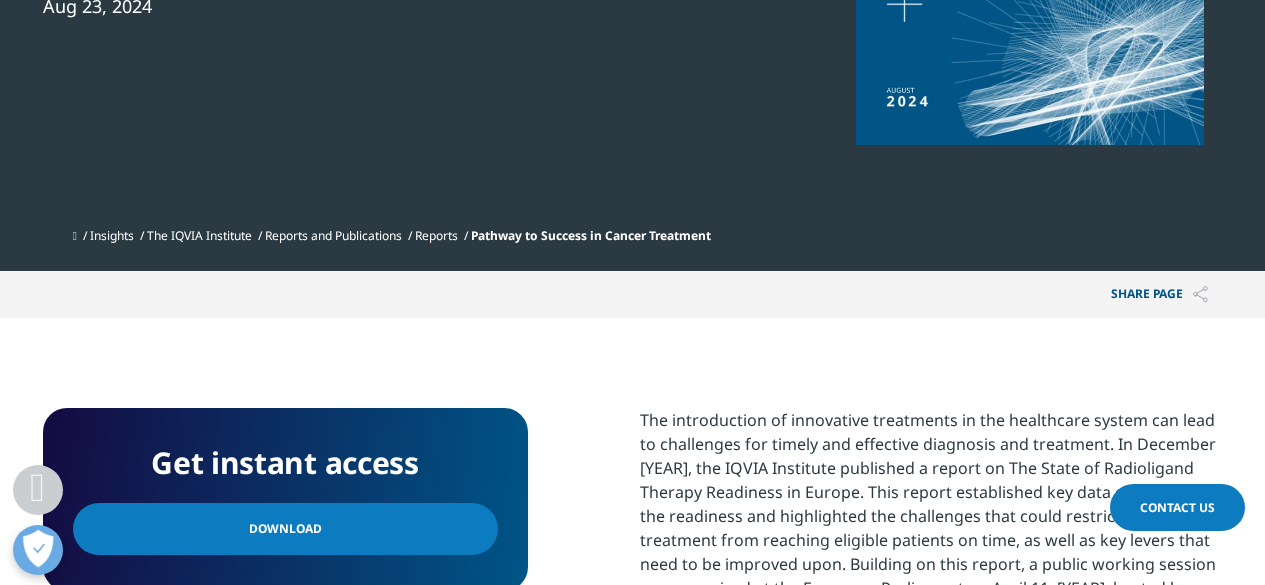click on "Download" at bounding box center (285, 529) 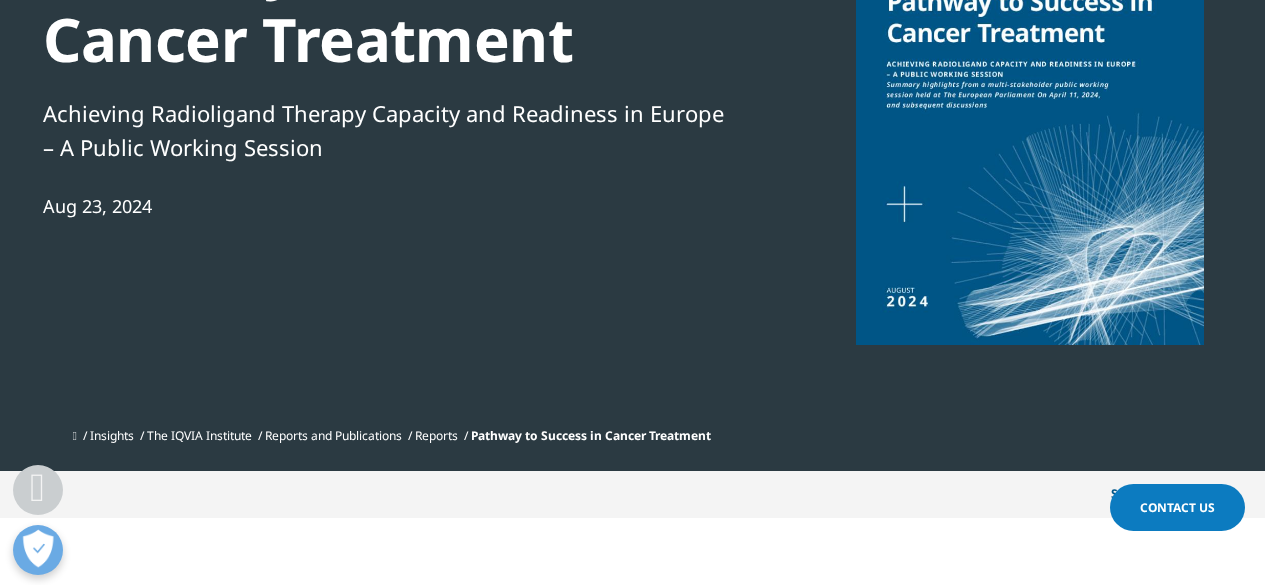 scroll, scrollTop: 600, scrollLeft: 0, axis: vertical 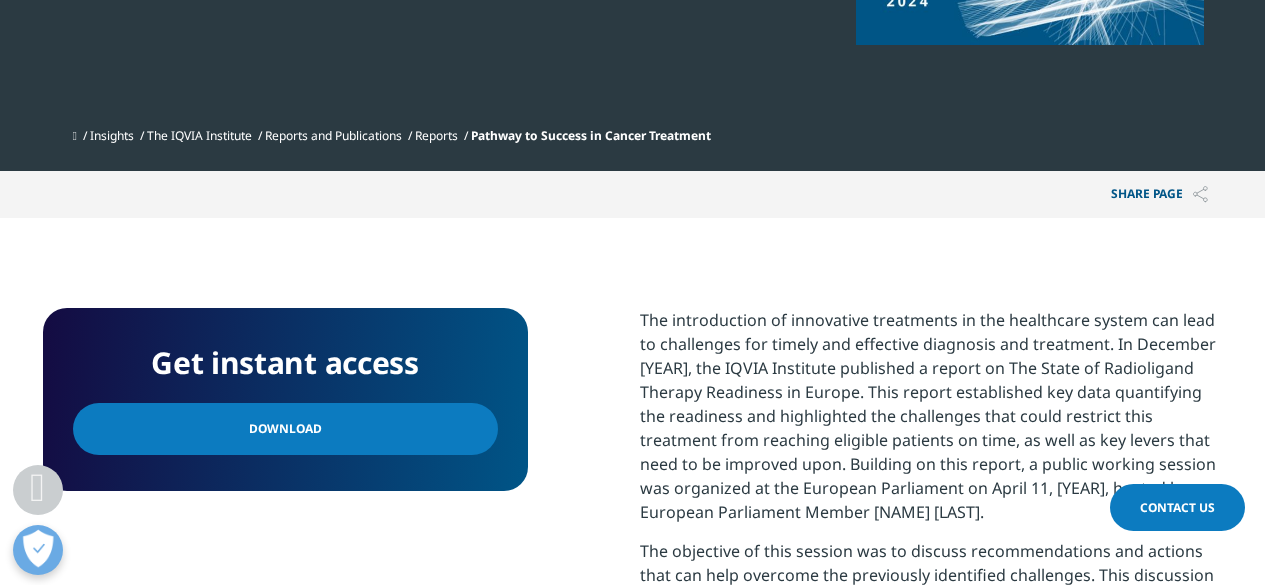 click on "Download" at bounding box center [285, 429] 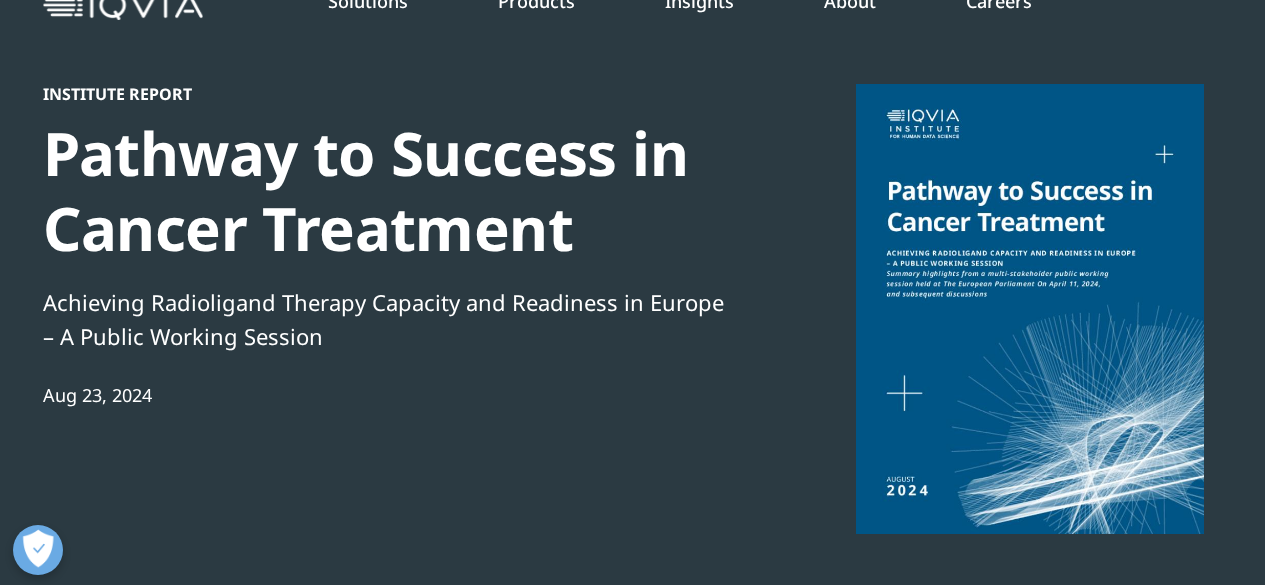 scroll, scrollTop: 0, scrollLeft: 0, axis: both 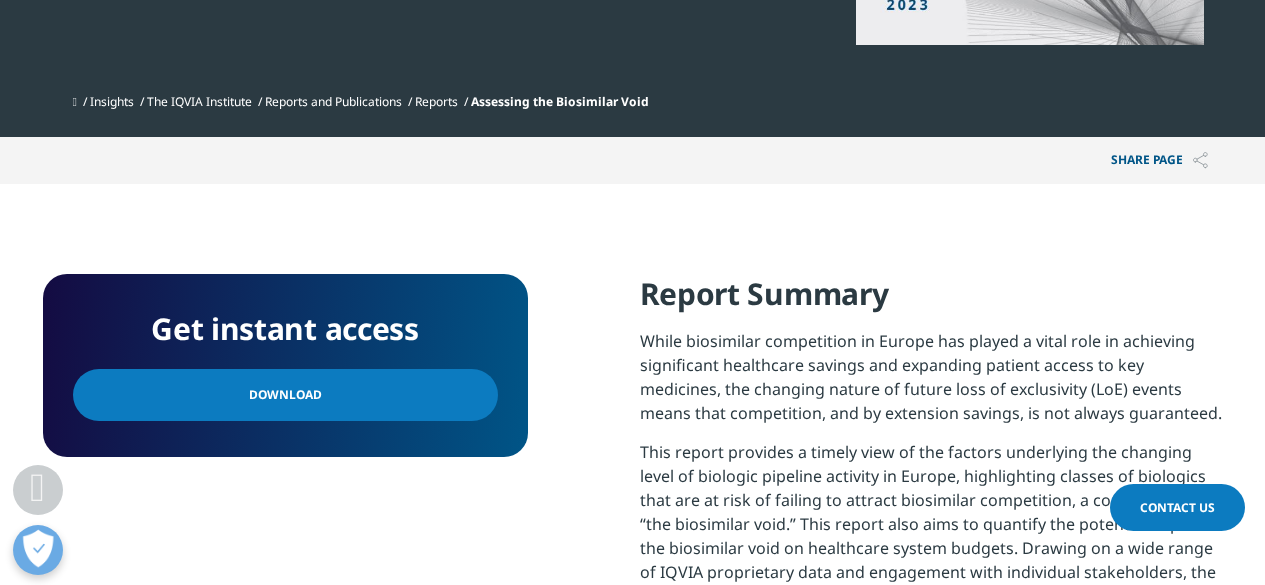click on "Download" at bounding box center (285, 395) 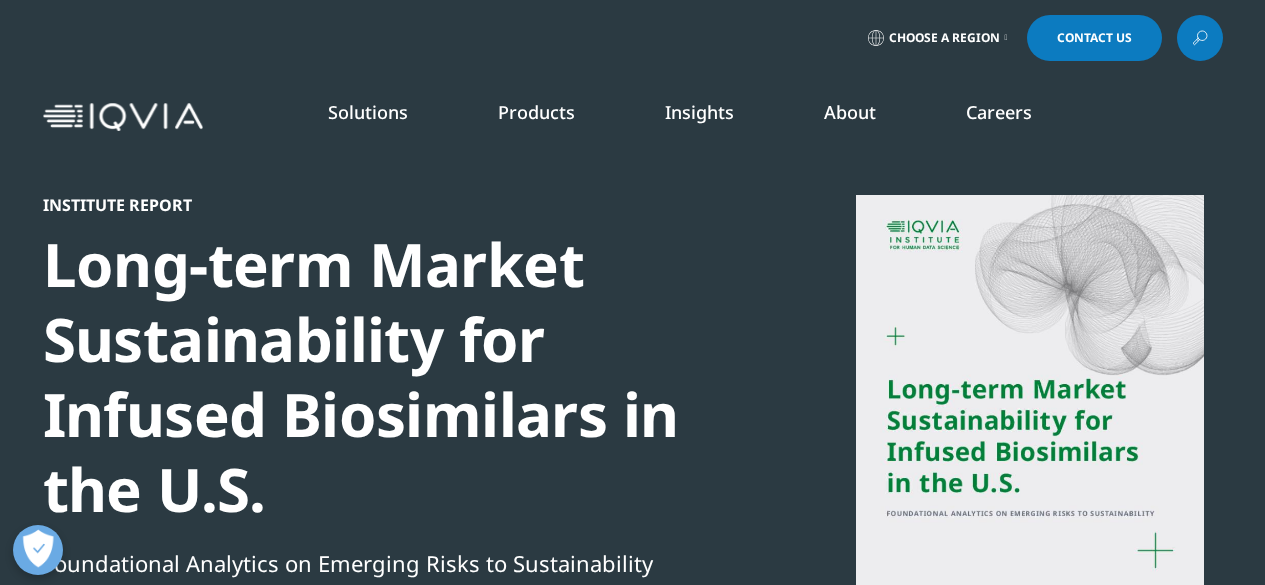 scroll, scrollTop: 0, scrollLeft: 0, axis: both 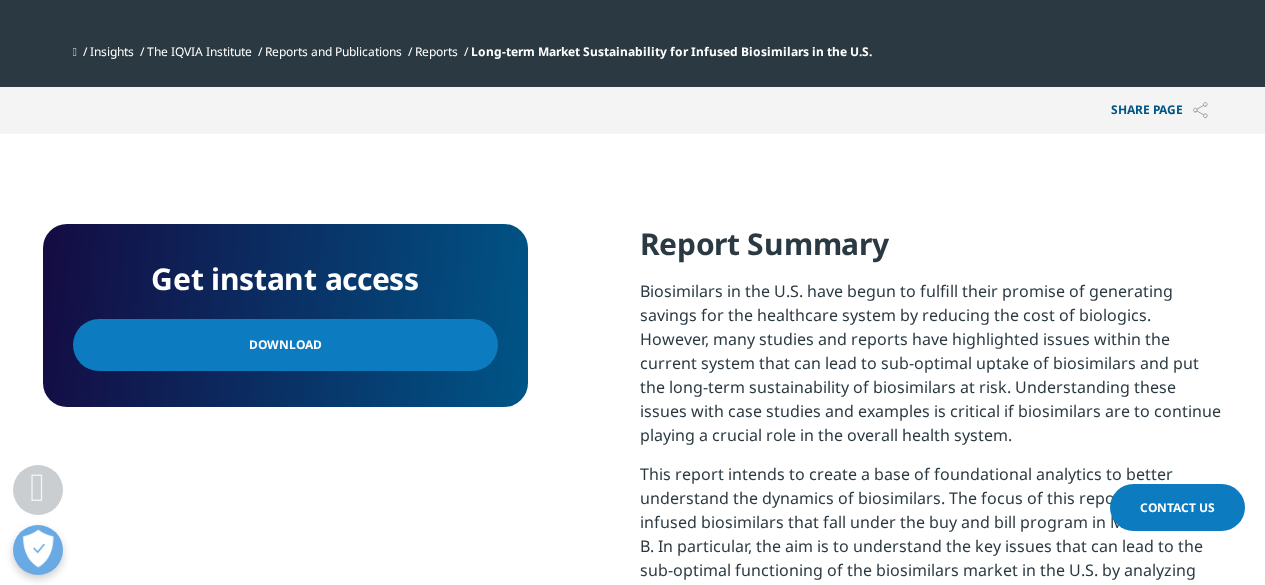 click on "Download" at bounding box center (285, 345) 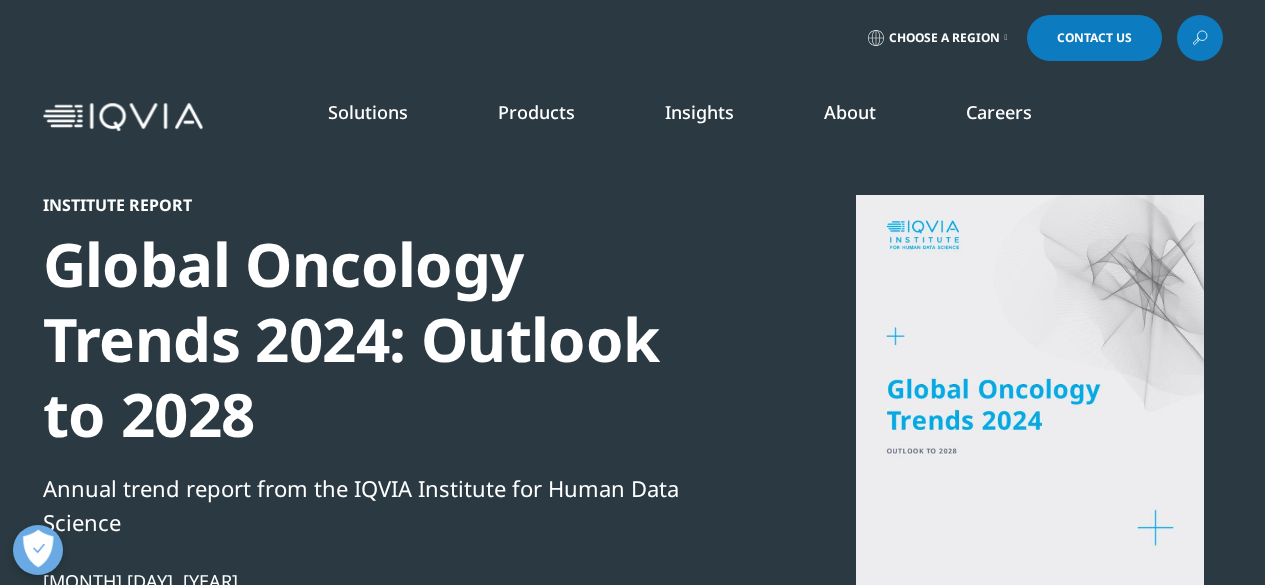 scroll, scrollTop: 0, scrollLeft: 0, axis: both 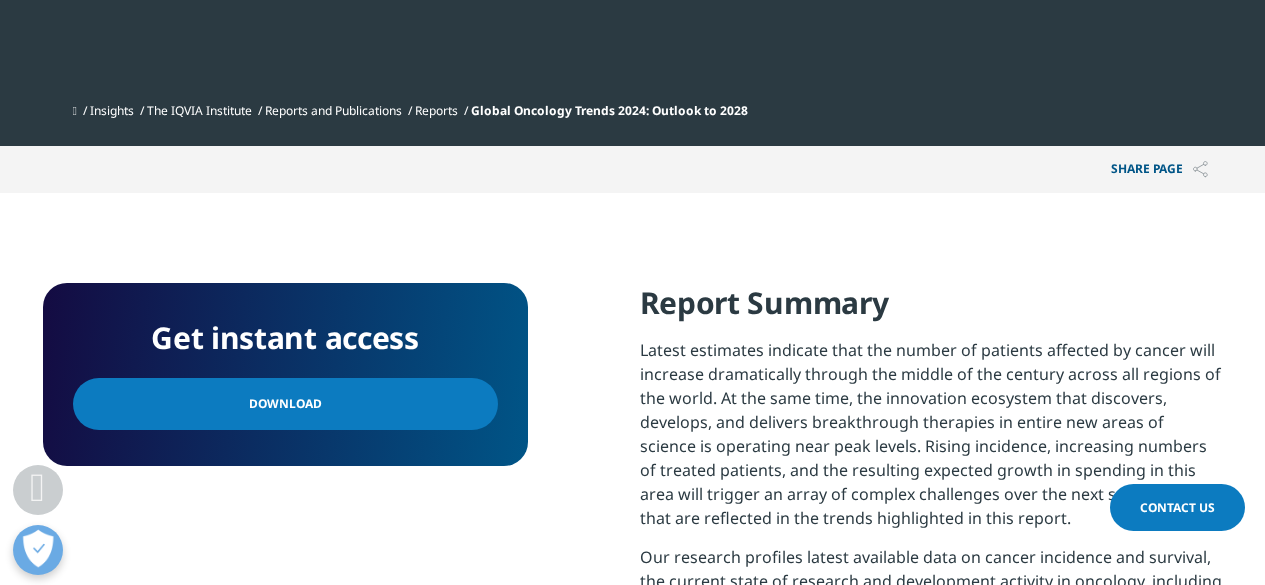 click on "Download" at bounding box center (285, 404) 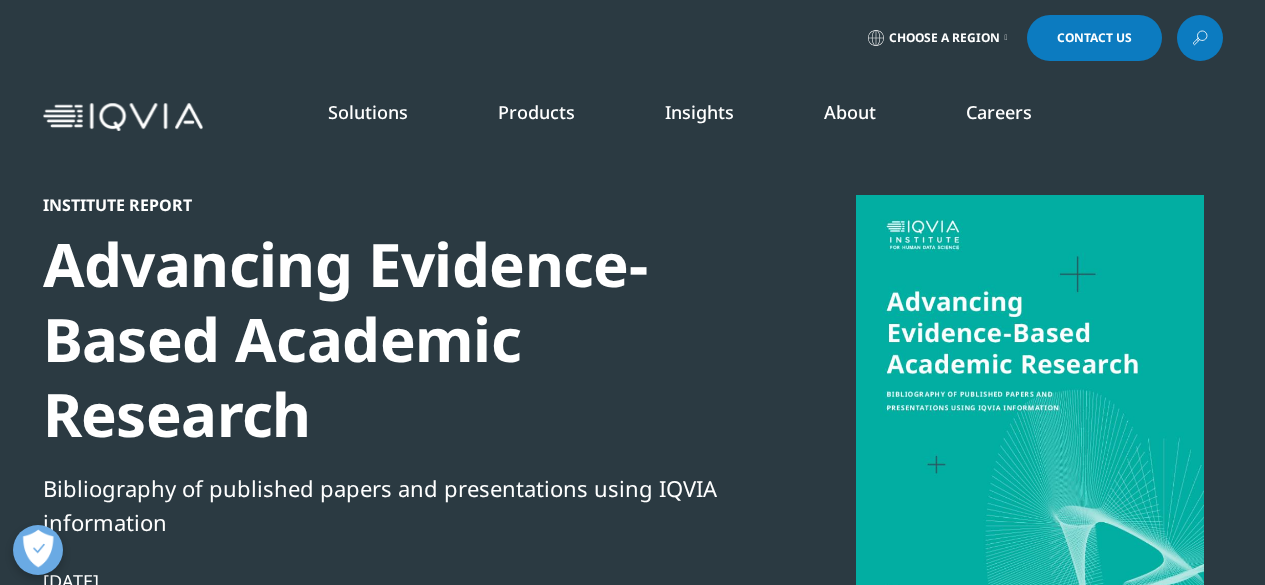 scroll, scrollTop: 0, scrollLeft: 0, axis: both 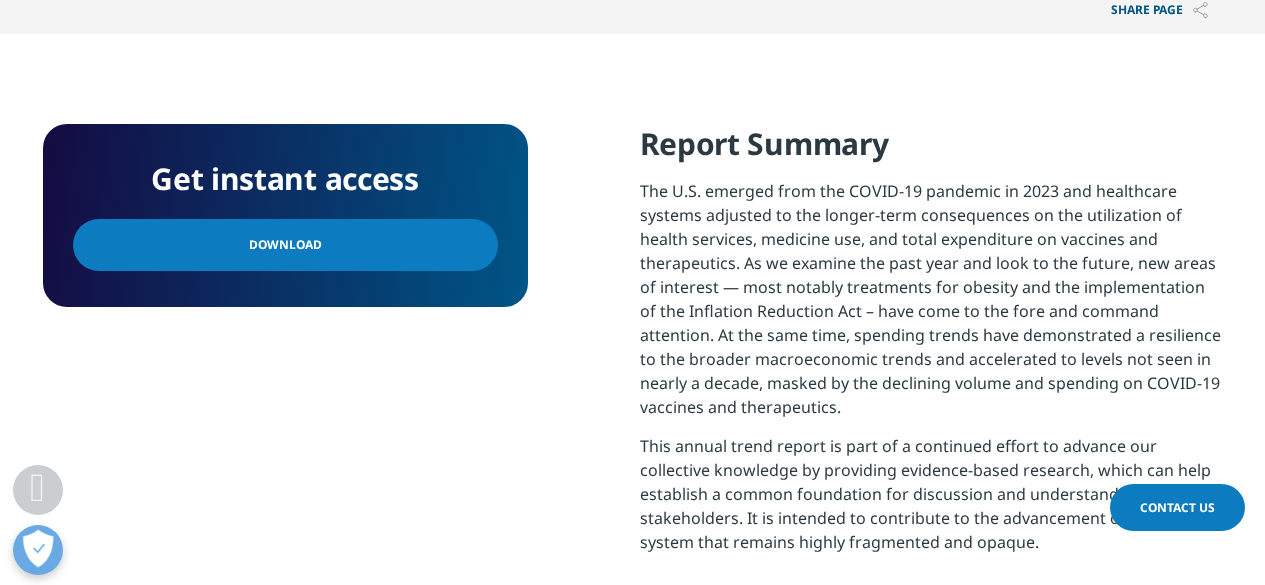 click on "Download" at bounding box center (285, 245) 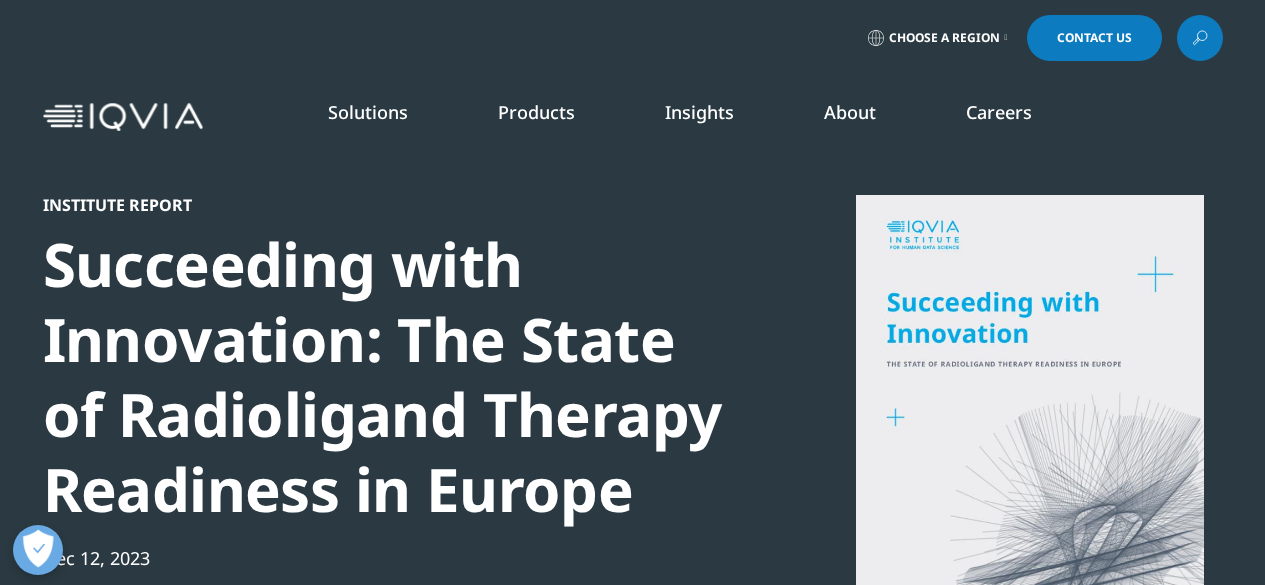 scroll, scrollTop: 0, scrollLeft: 0, axis: both 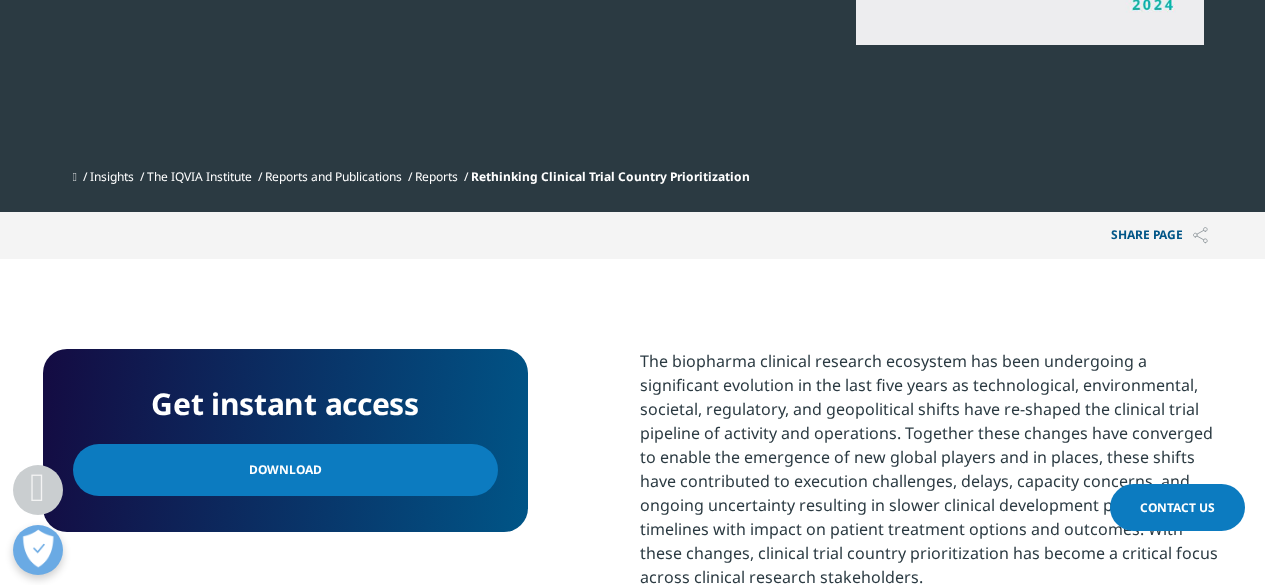 click on "Download" at bounding box center [285, 470] 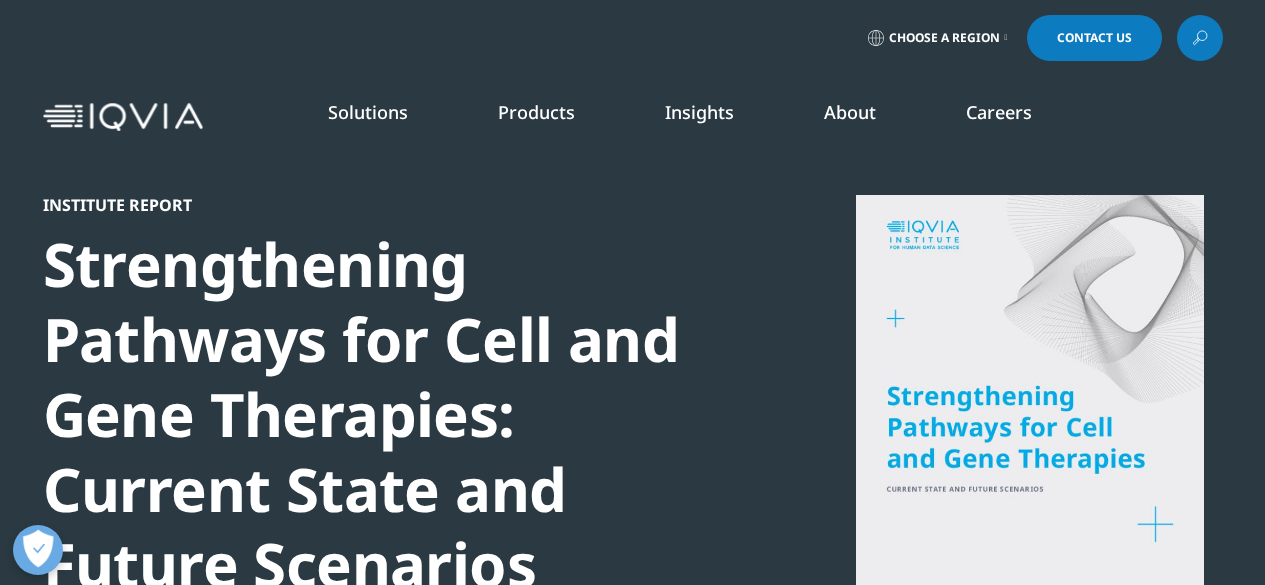 scroll, scrollTop: 0, scrollLeft: 0, axis: both 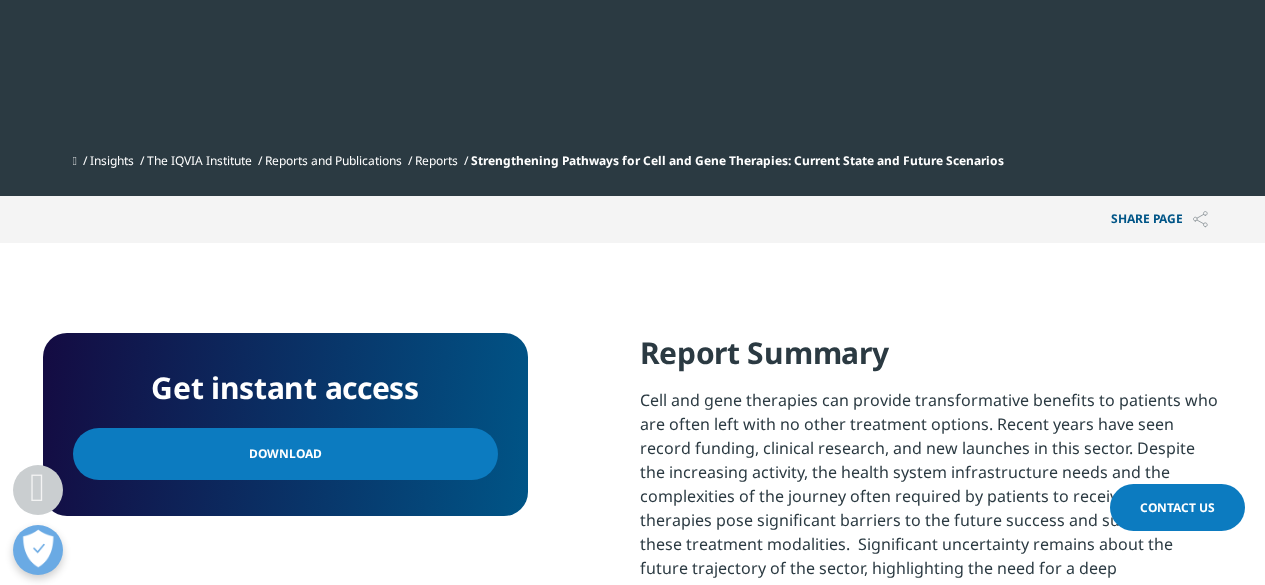 click on "Download" at bounding box center [285, 454] 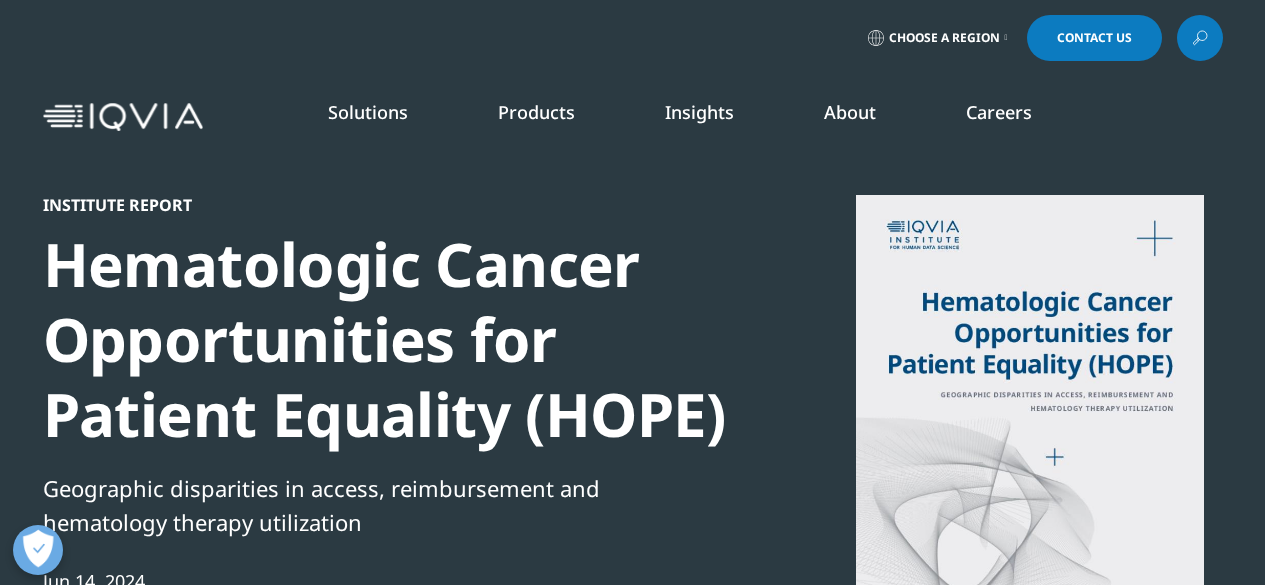 scroll, scrollTop: 0, scrollLeft: 0, axis: both 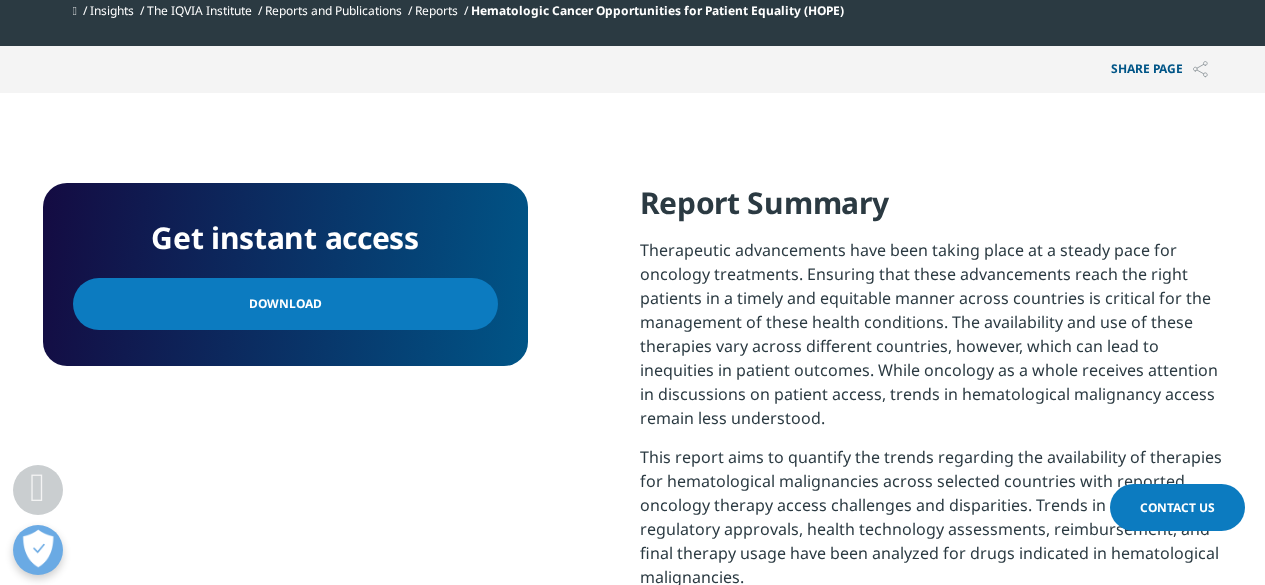 click on "Download" at bounding box center [285, 304] 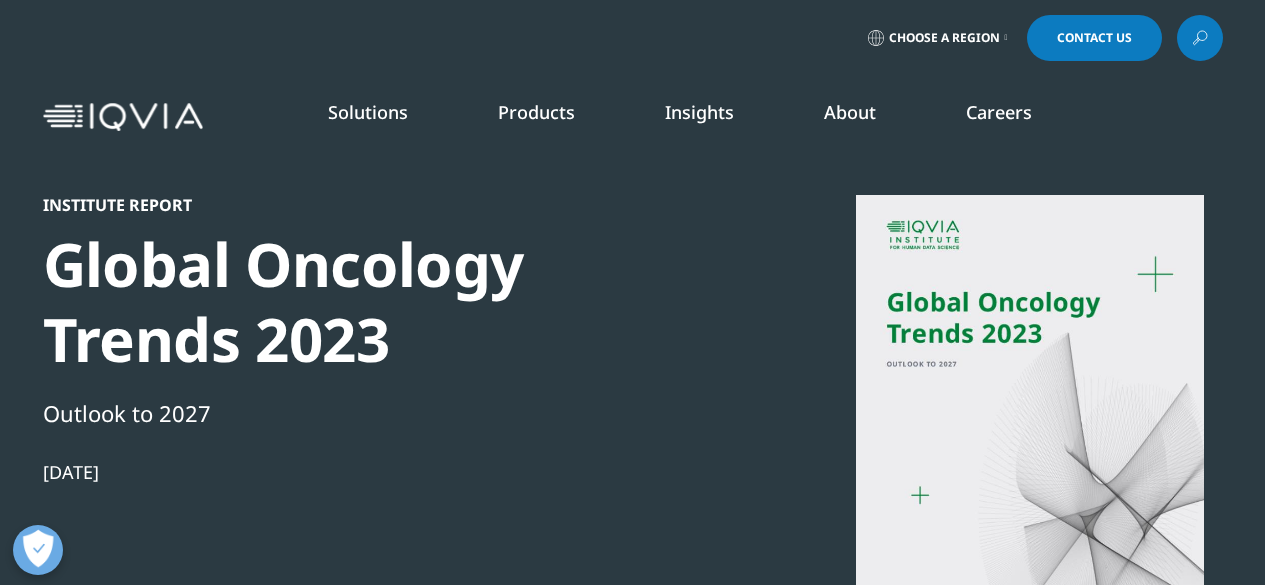 scroll, scrollTop: 0, scrollLeft: 0, axis: both 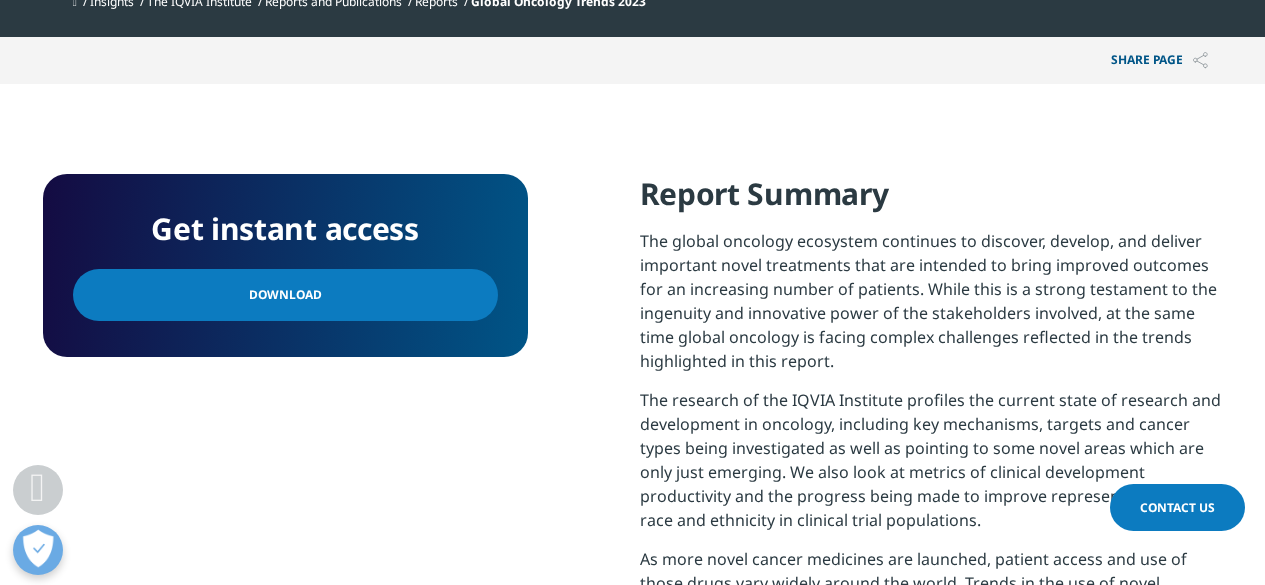 click on "Download" at bounding box center (285, 295) 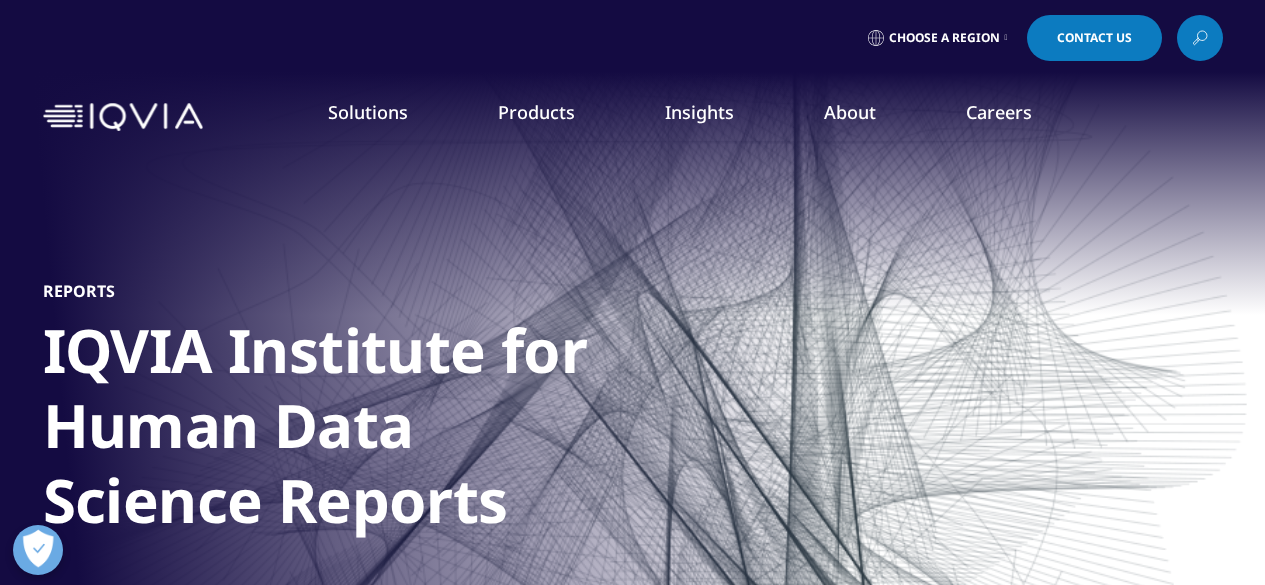 scroll, scrollTop: 0, scrollLeft: 0, axis: both 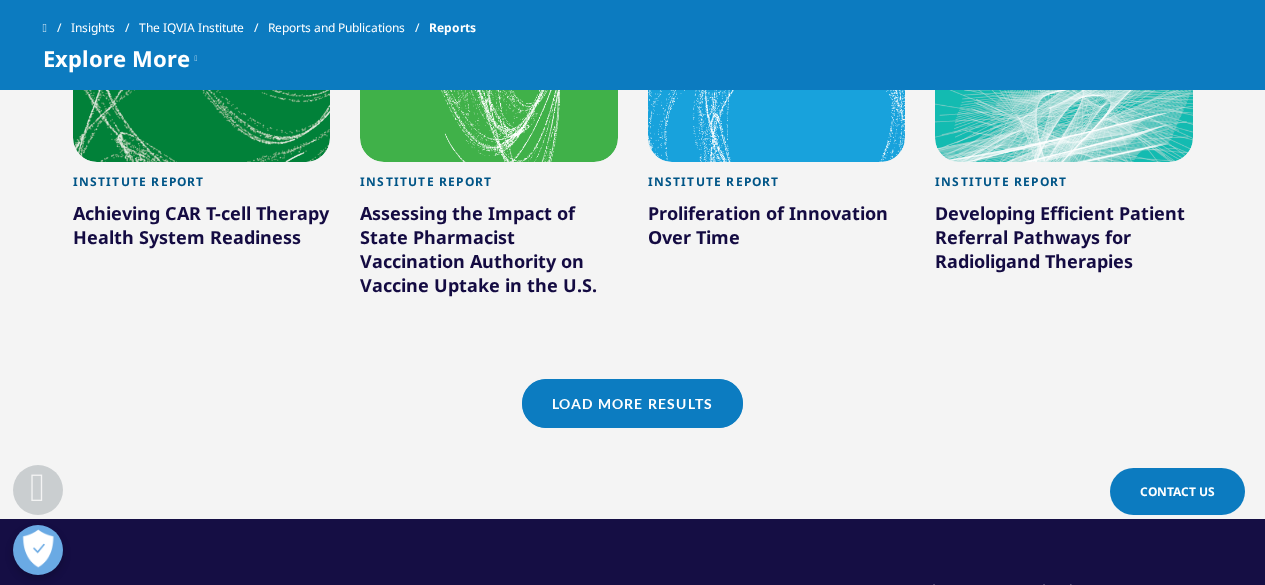 click on "Load More Results" at bounding box center [632, 403] 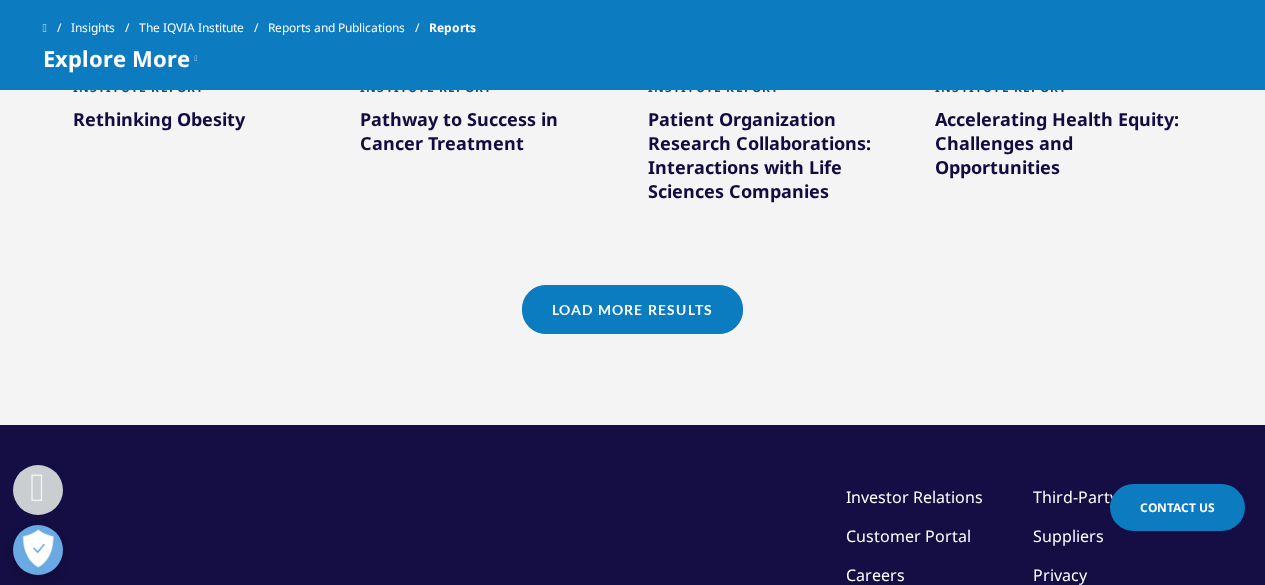 scroll, scrollTop: 3300, scrollLeft: 0, axis: vertical 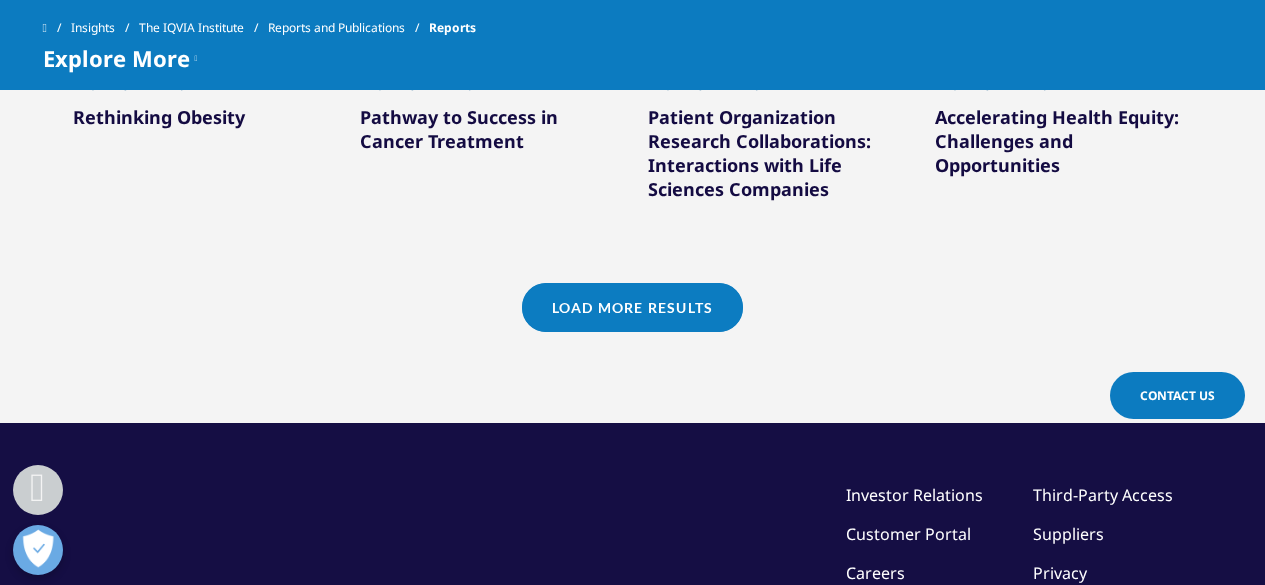 click on "Load More Results" at bounding box center (632, 307) 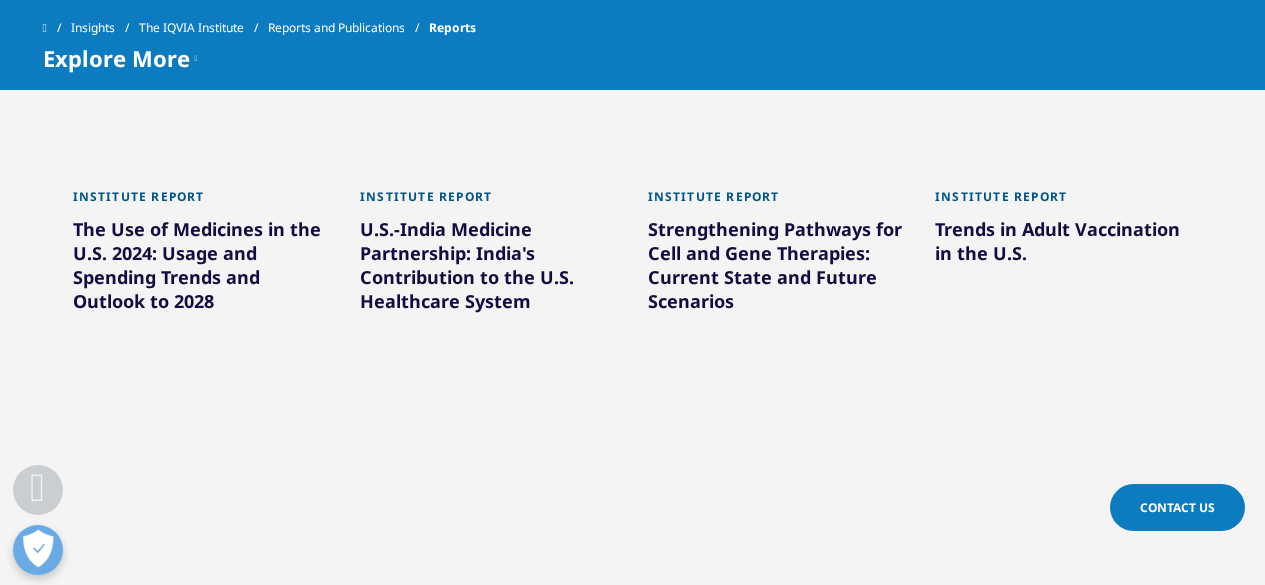 scroll, scrollTop: 4000, scrollLeft: 0, axis: vertical 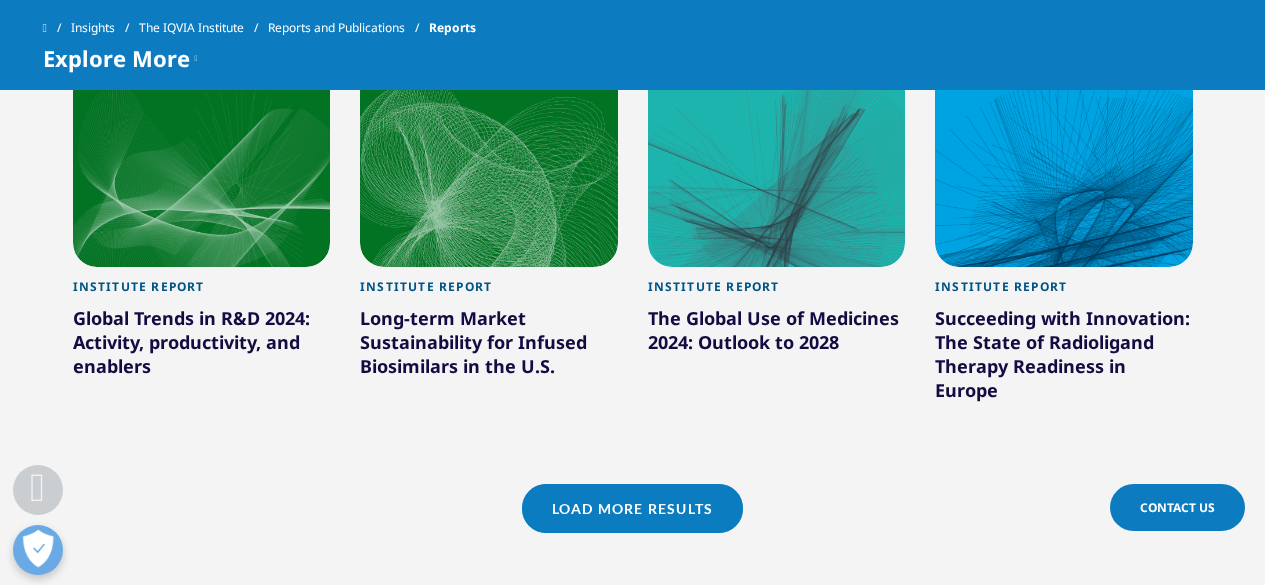 click on "Load More Results" at bounding box center (632, 508) 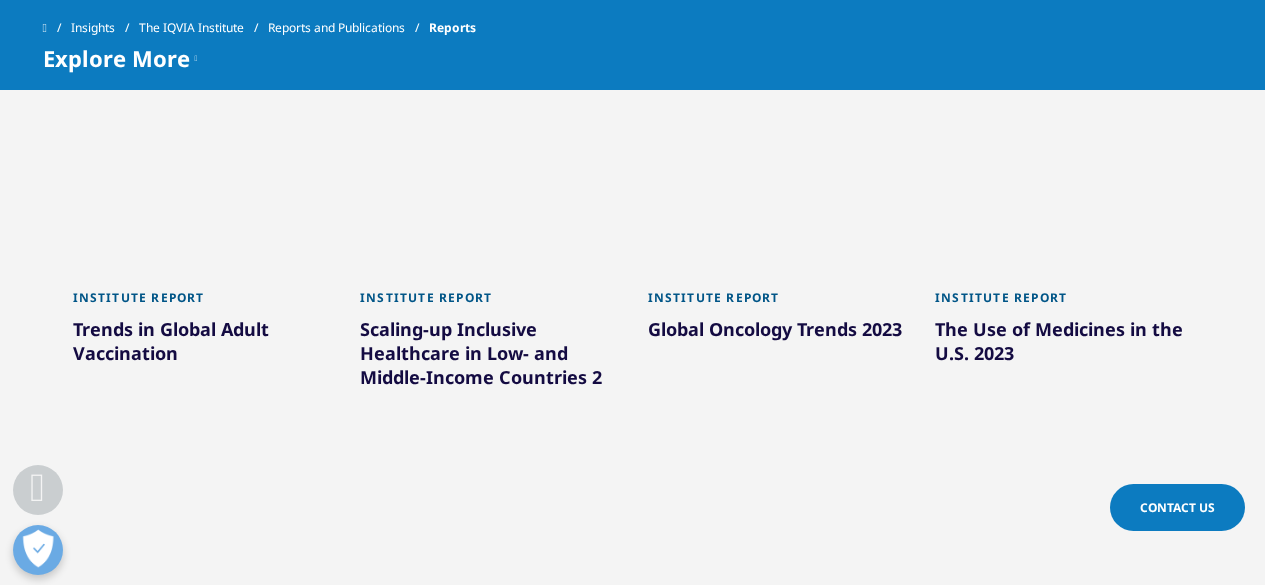 scroll, scrollTop: 5127, scrollLeft: 0, axis: vertical 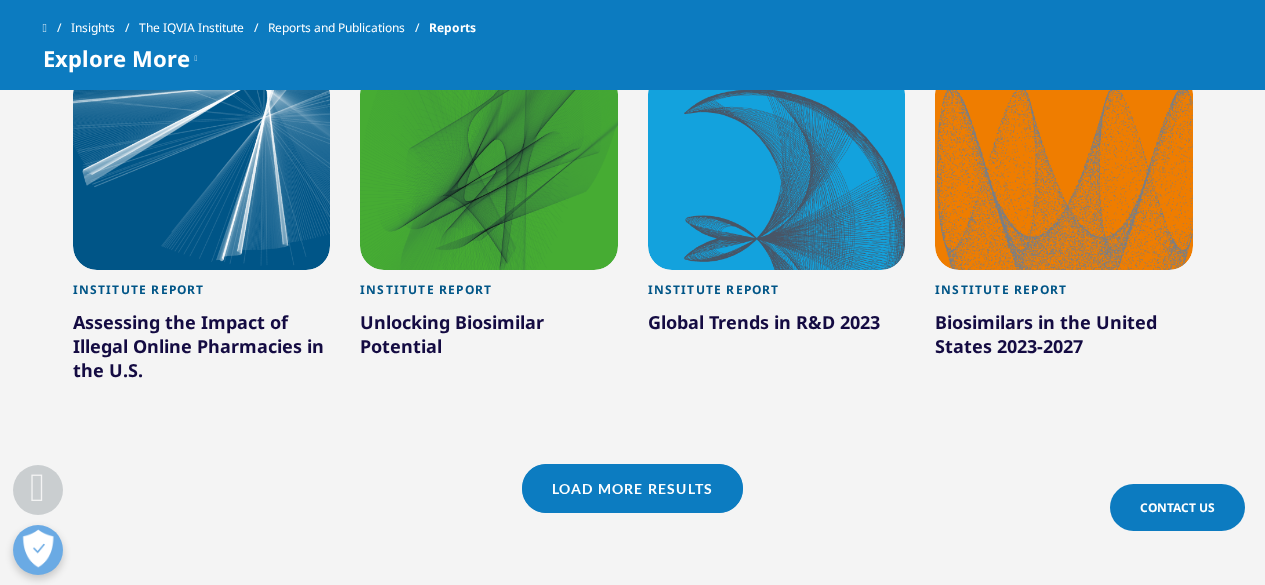 click on "Load More Results" at bounding box center (632, 488) 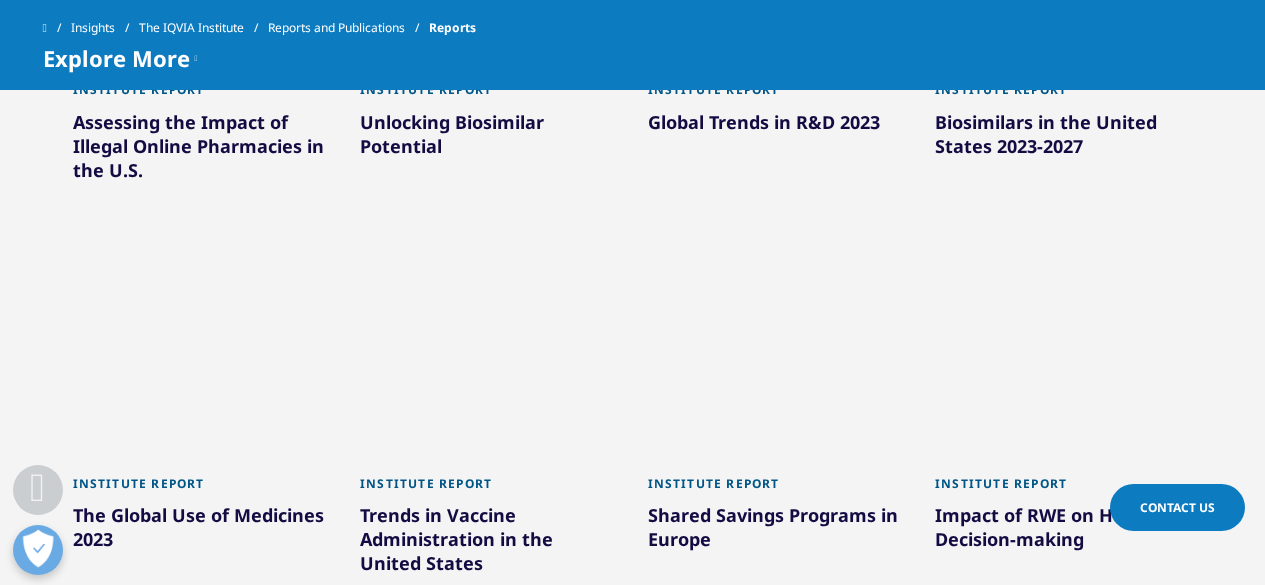 scroll, scrollTop: 5827, scrollLeft: 0, axis: vertical 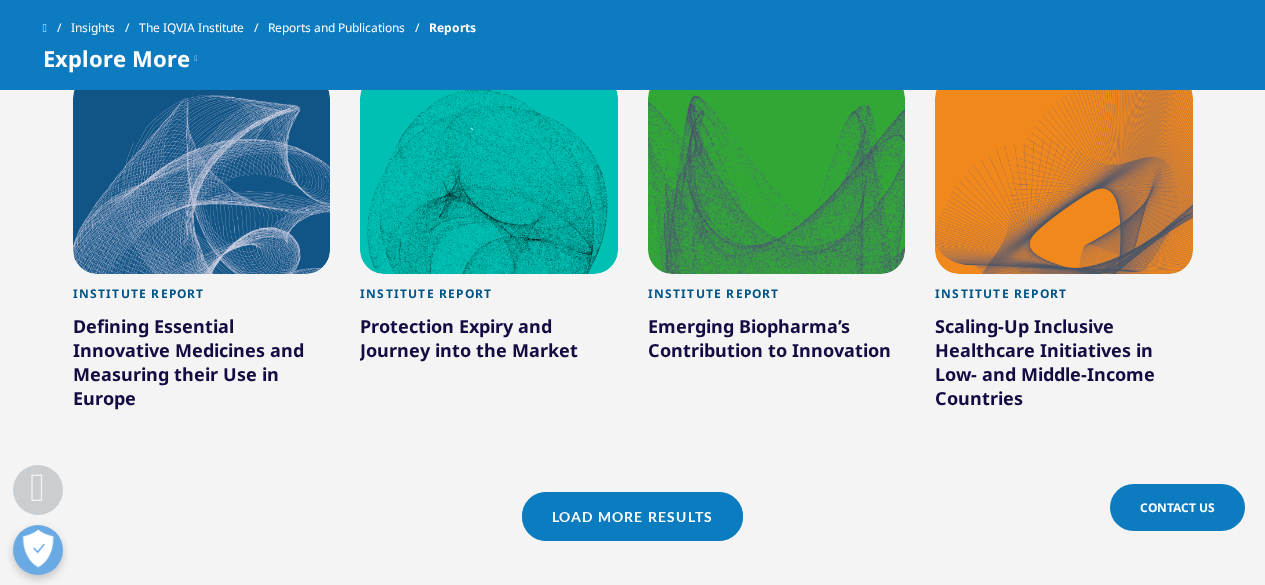 click on "Load More Results" at bounding box center (632, 516) 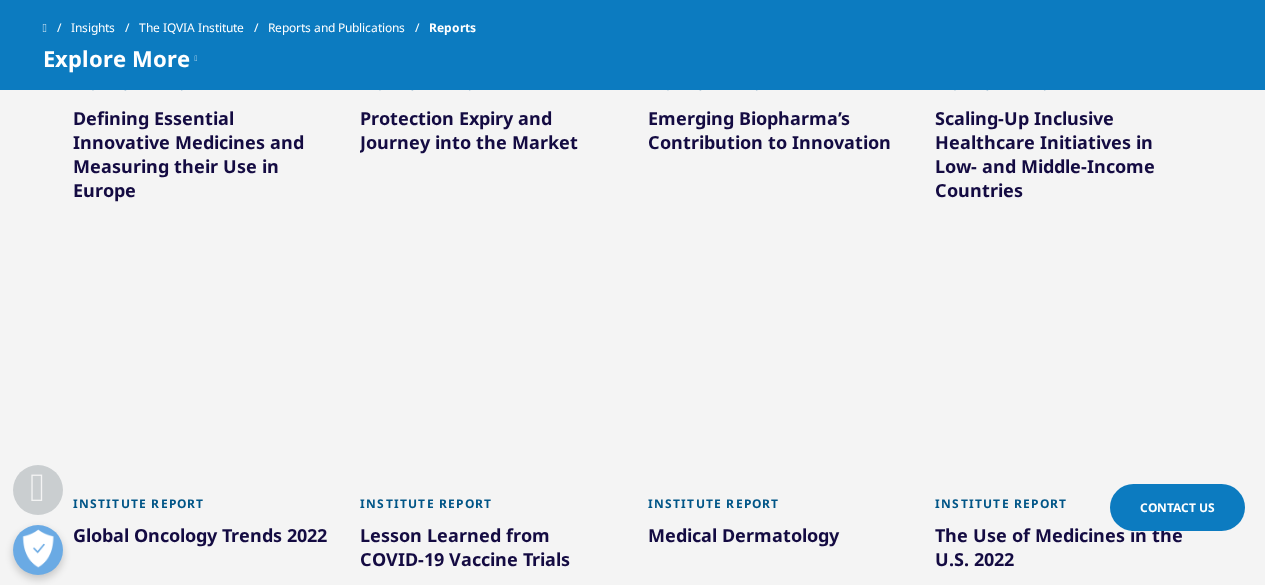 scroll, scrollTop: 7127, scrollLeft: 0, axis: vertical 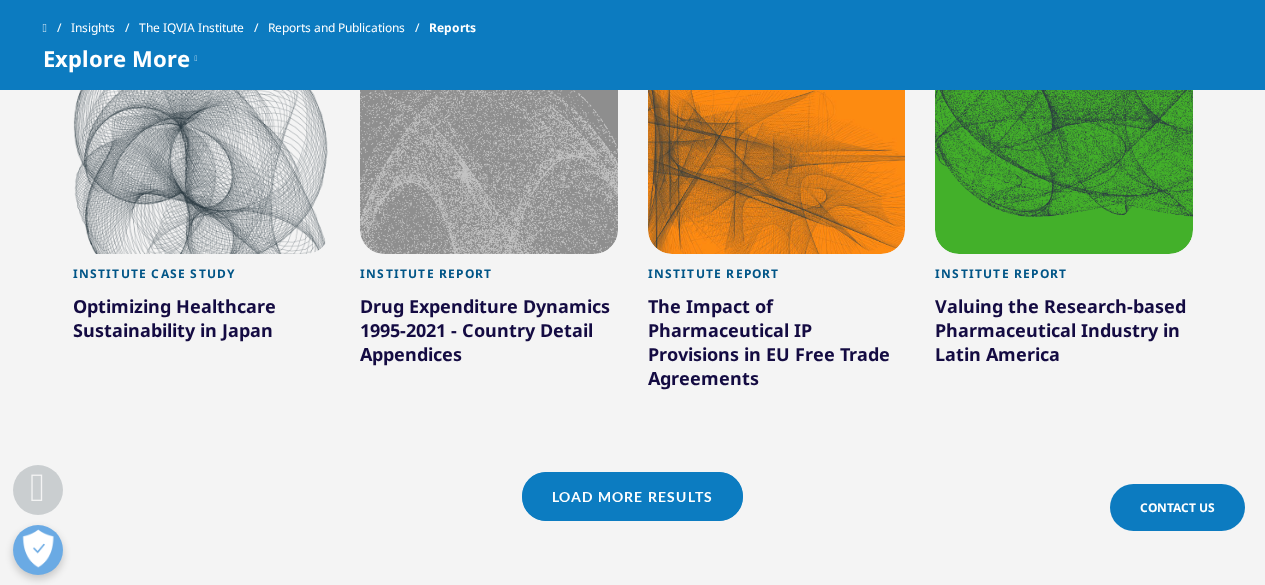click on "Load More Results" at bounding box center (632, 496) 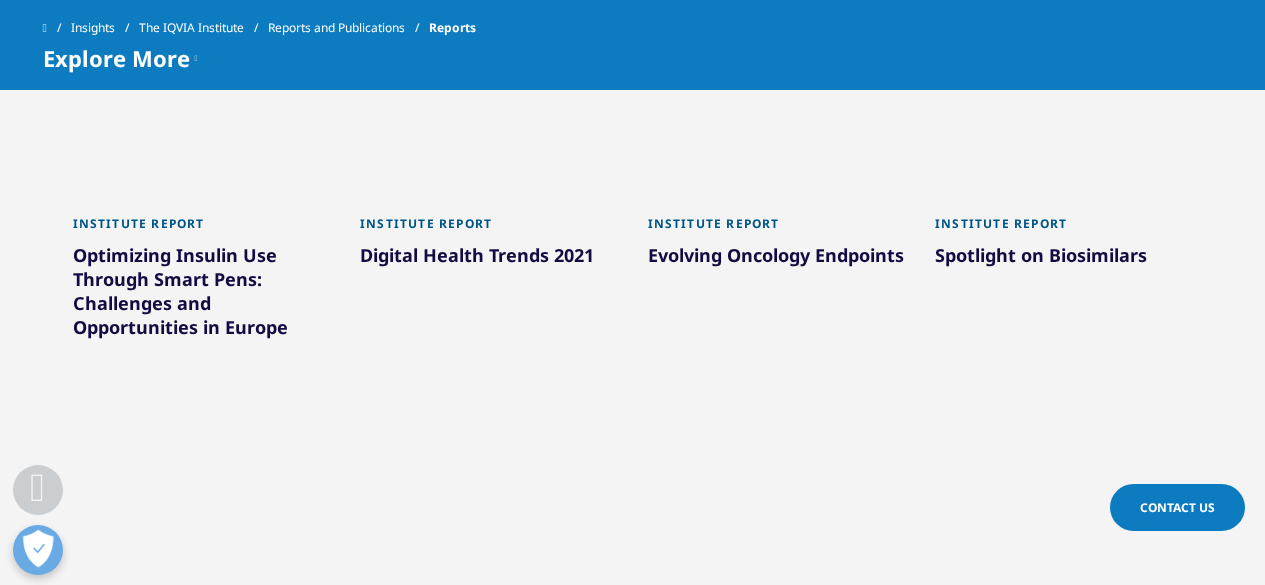 scroll, scrollTop: 8827, scrollLeft: 0, axis: vertical 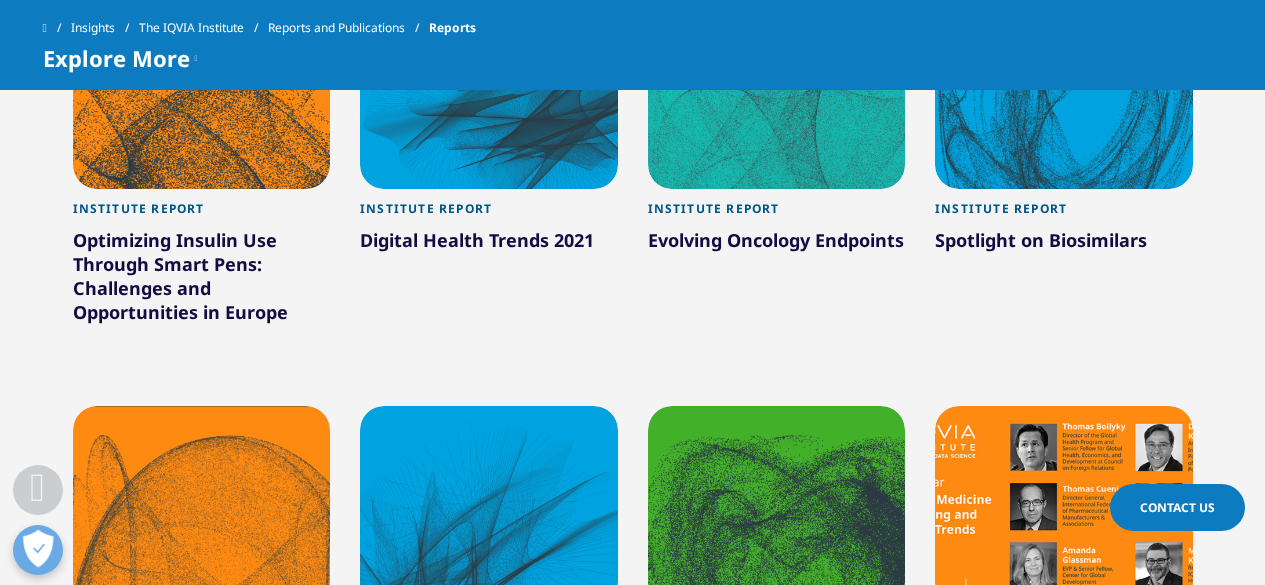 click on "Digital Health Trends 2021" at bounding box center [489, 244] 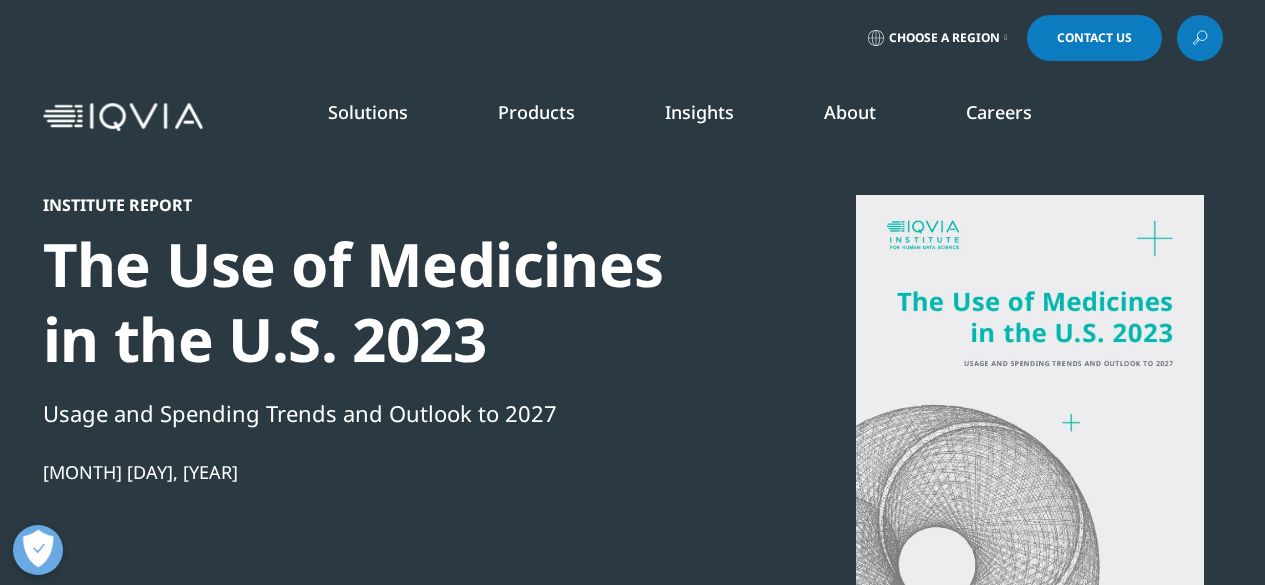 scroll, scrollTop: 0, scrollLeft: 0, axis: both 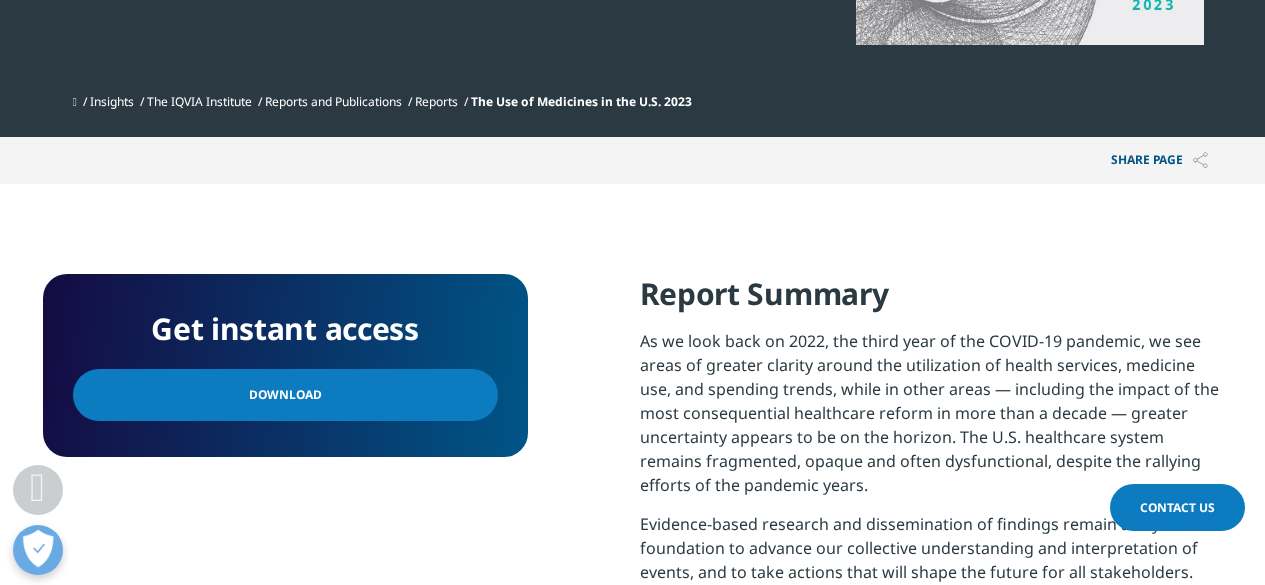 click on "Download" at bounding box center (285, 395) 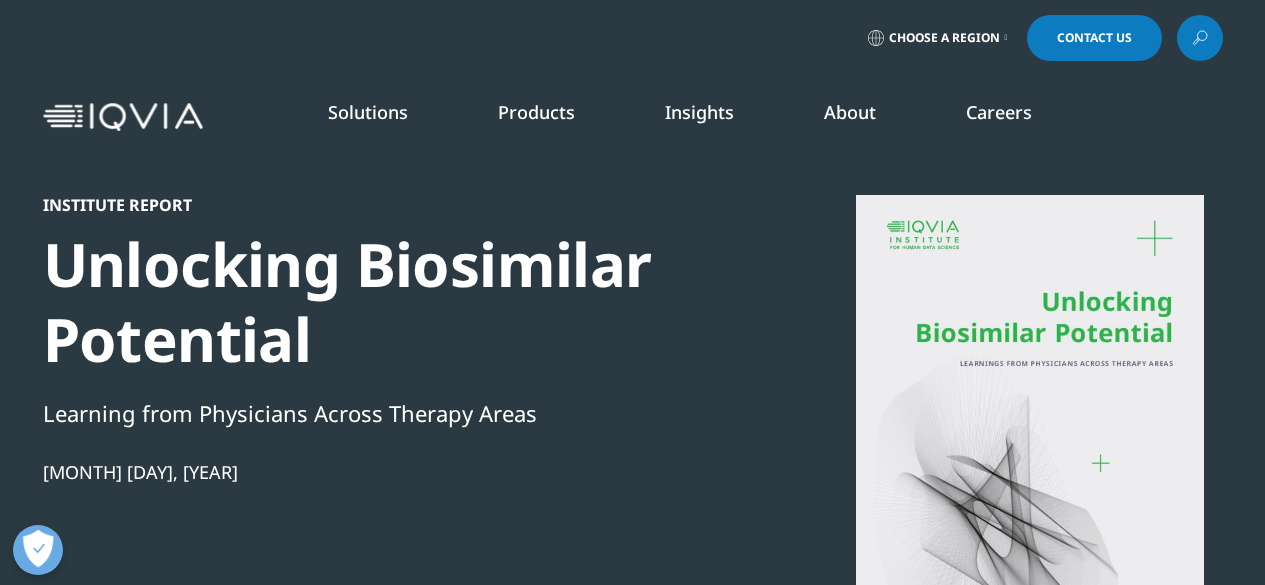 scroll, scrollTop: 0, scrollLeft: 0, axis: both 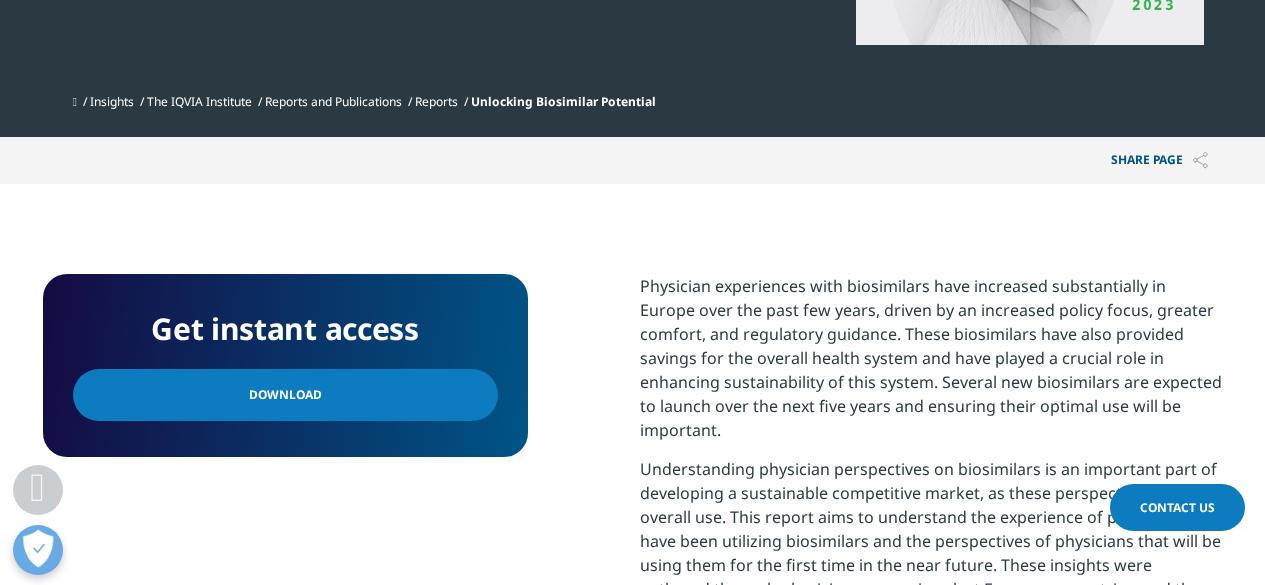 click on "Download" at bounding box center [285, 395] 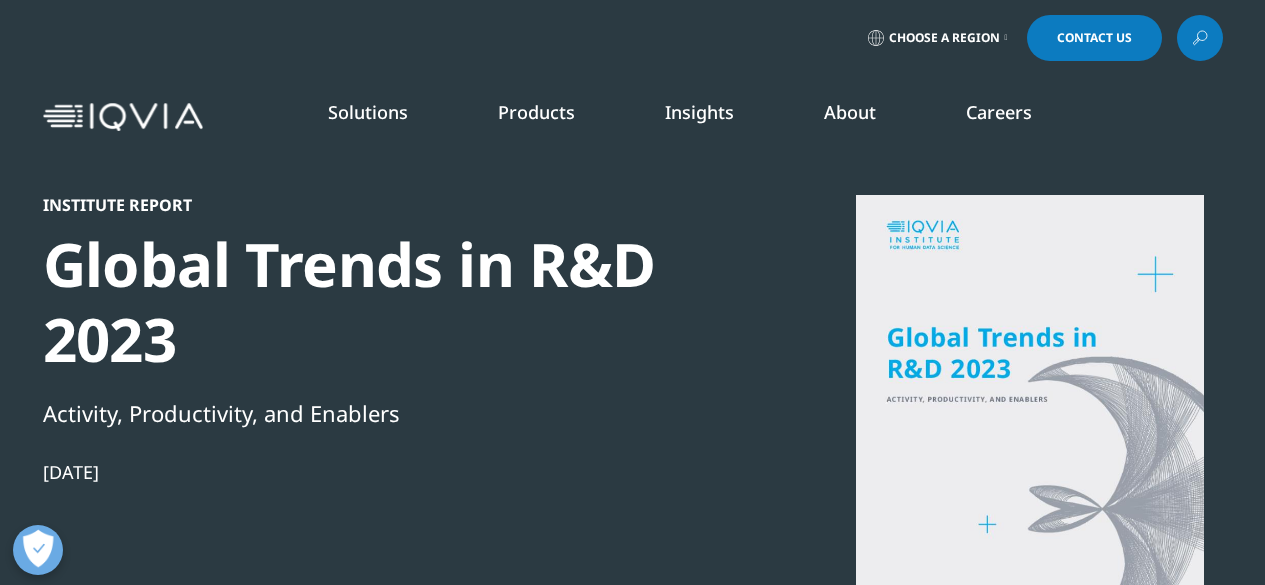 scroll, scrollTop: 0, scrollLeft: 0, axis: both 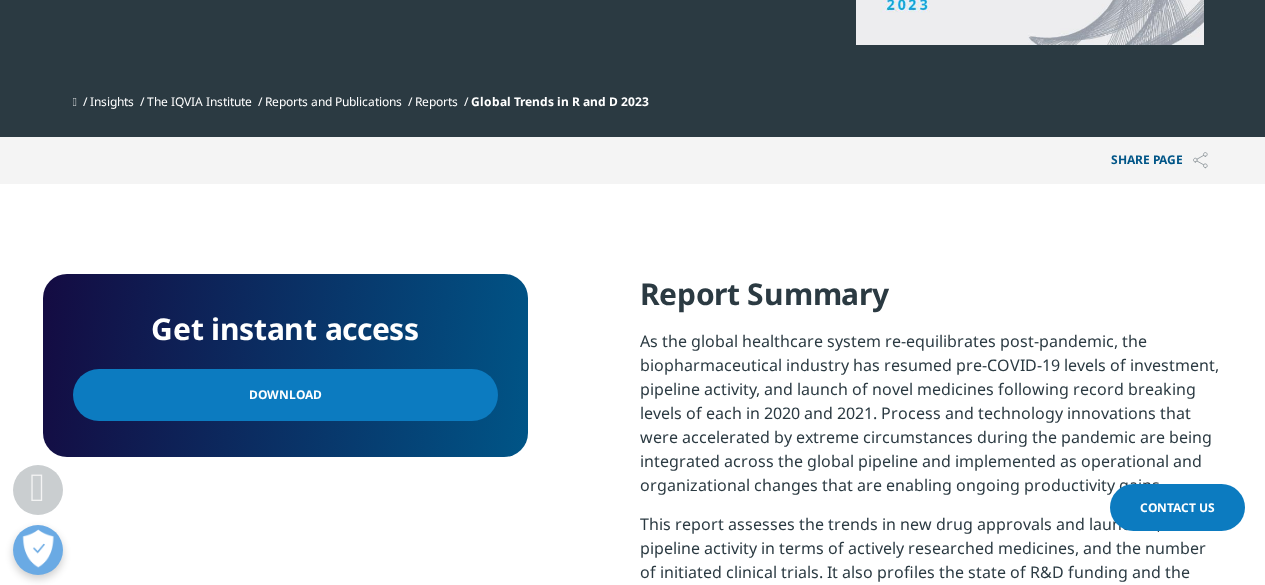 click on "Download" at bounding box center (285, 395) 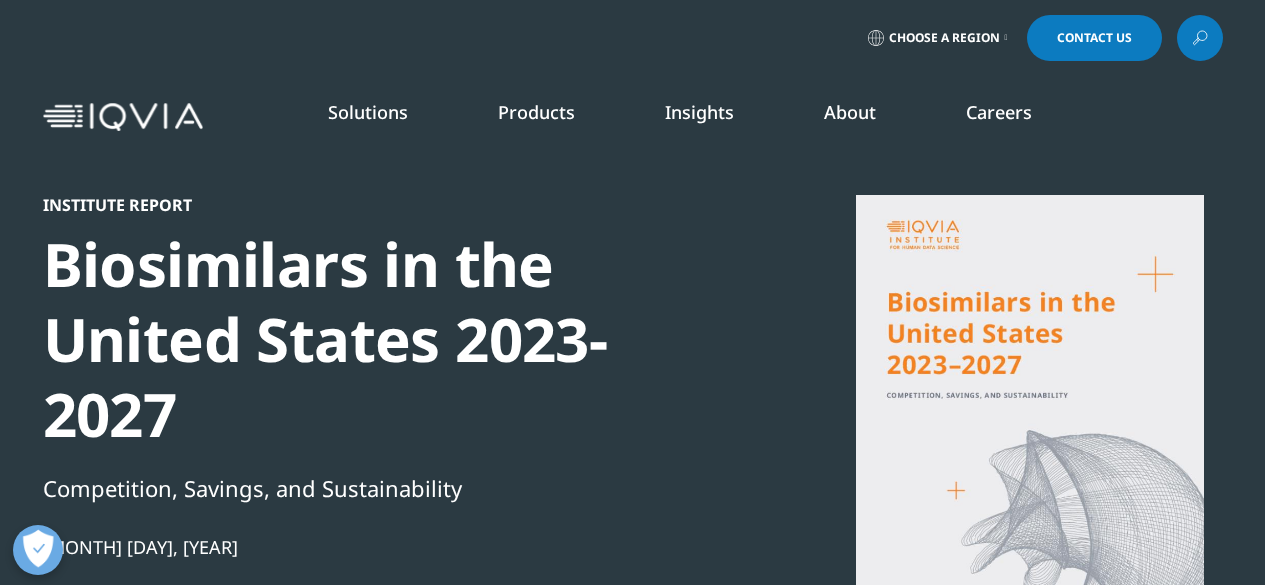 scroll, scrollTop: 0, scrollLeft: 0, axis: both 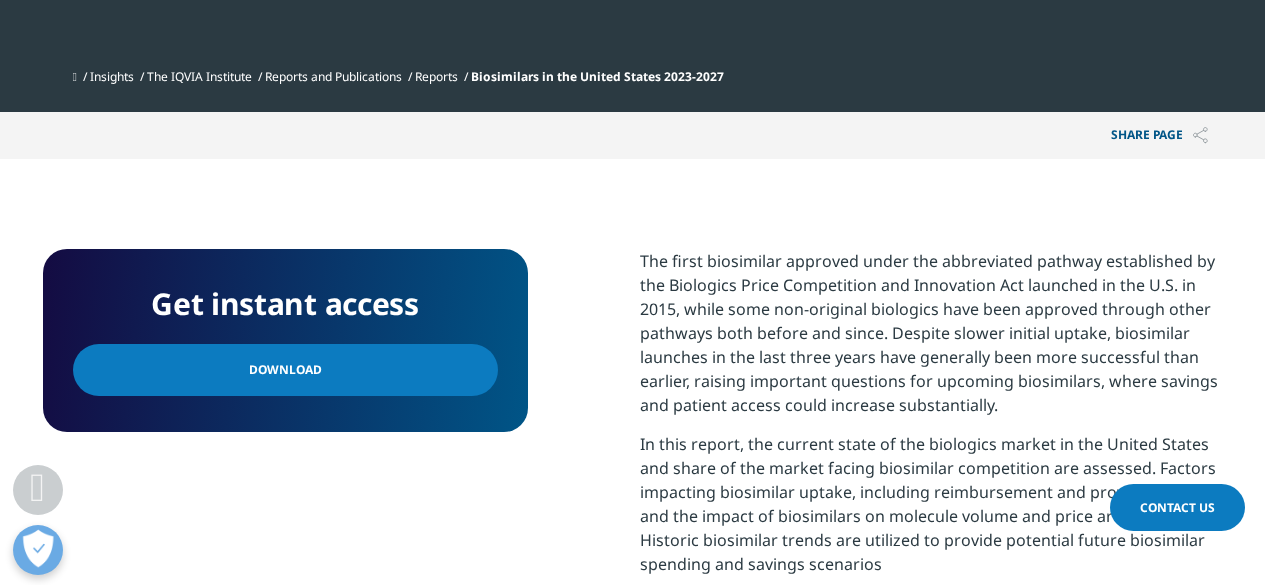 click on "Download" at bounding box center [285, 370] 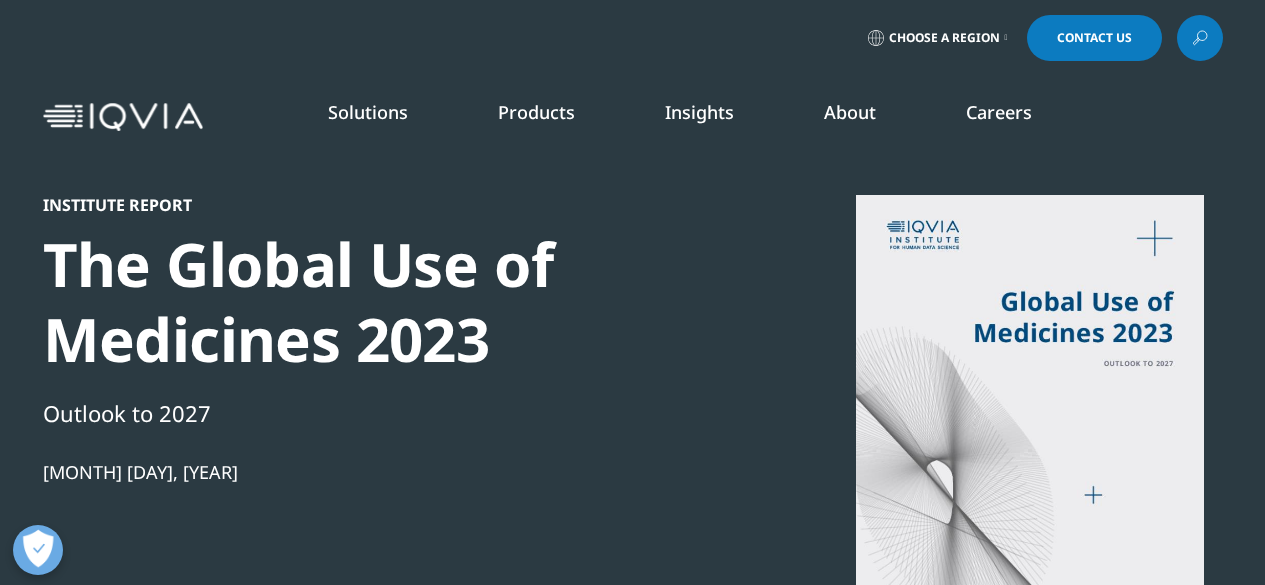 scroll, scrollTop: 0, scrollLeft: 0, axis: both 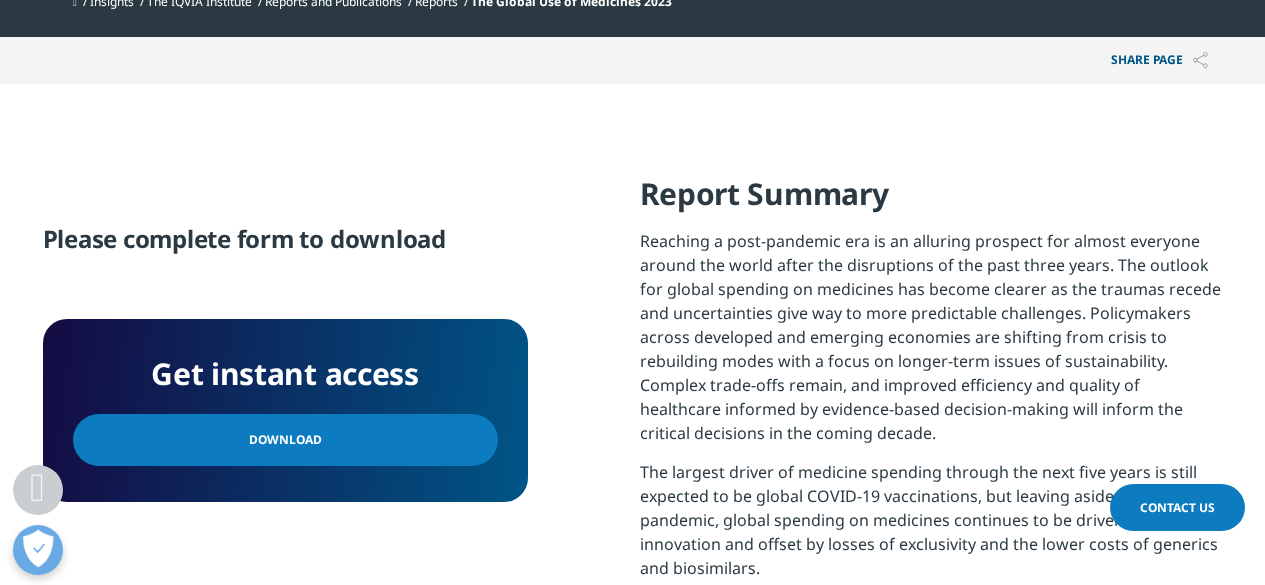 click on "Download" at bounding box center (285, 440) 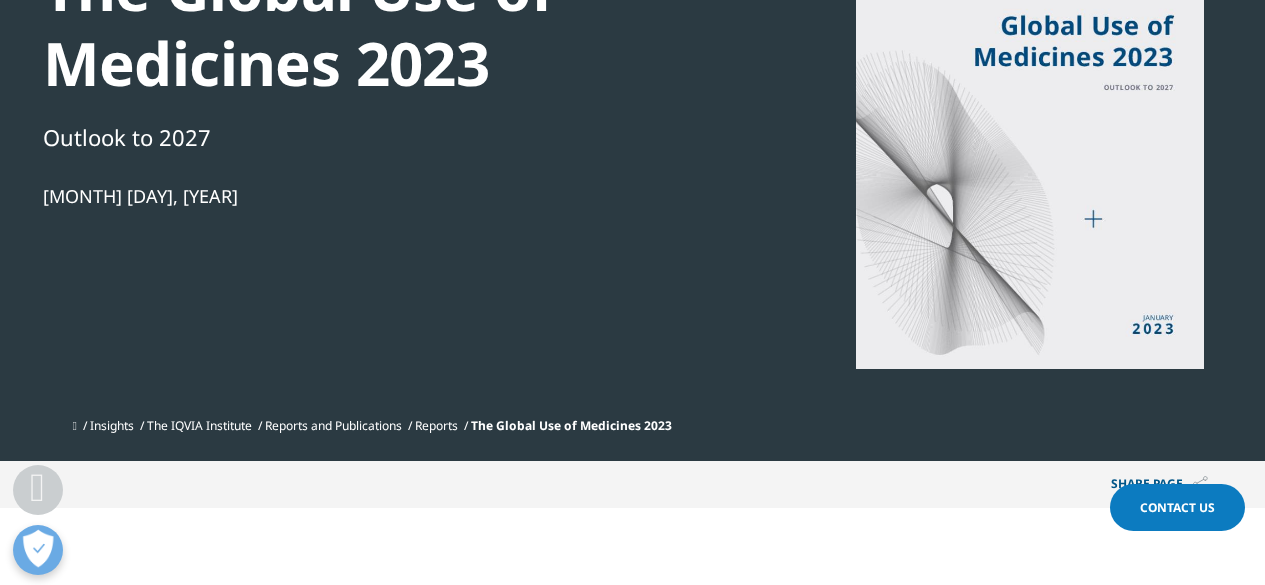 scroll, scrollTop: 100, scrollLeft: 0, axis: vertical 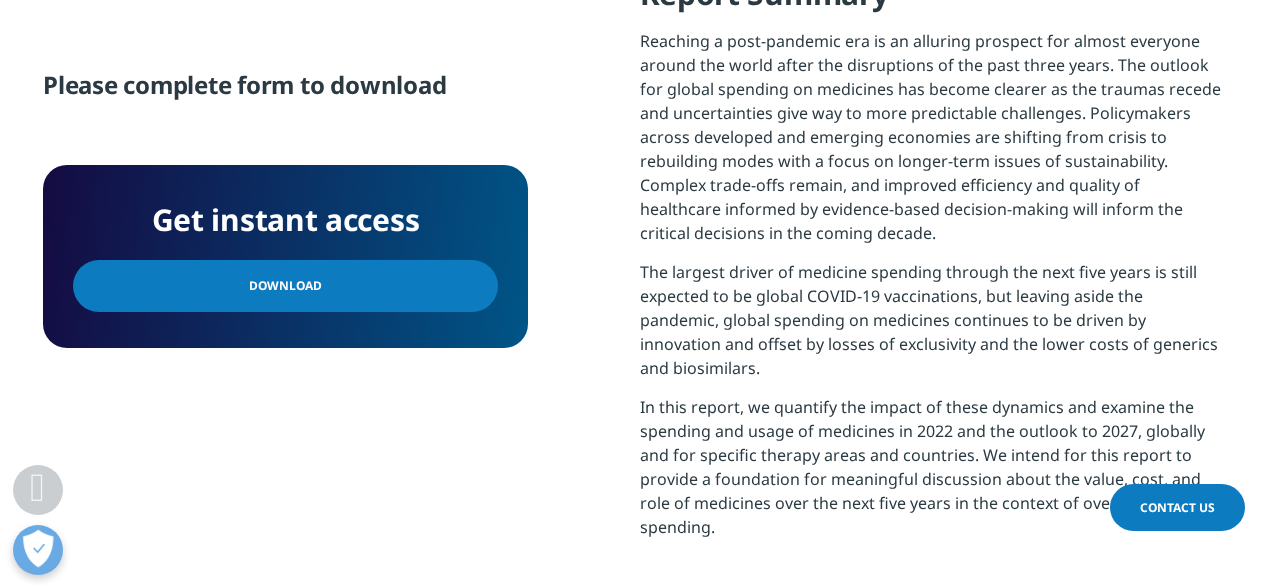 click on "Download" at bounding box center [285, 286] 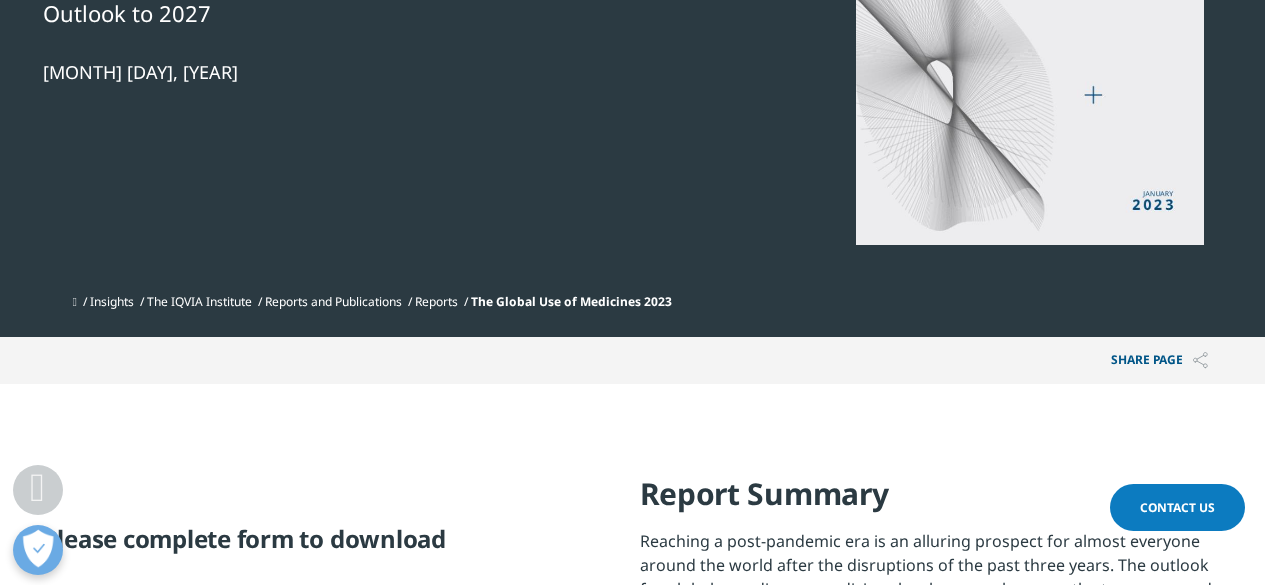 scroll, scrollTop: 0, scrollLeft: 0, axis: both 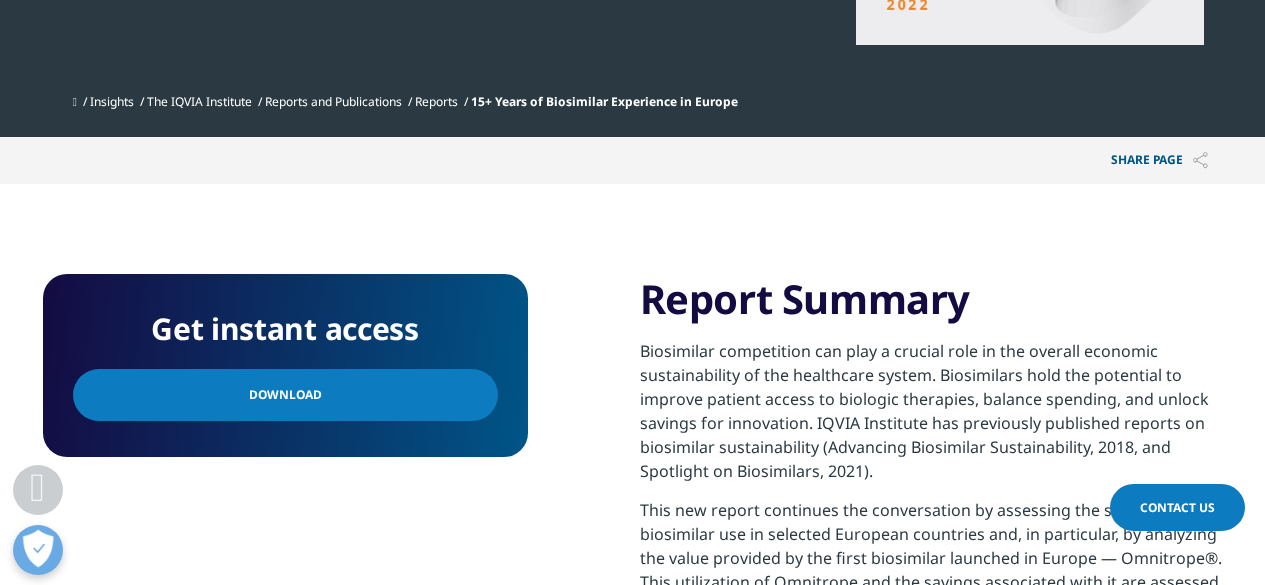 click on "Download" at bounding box center [285, 395] 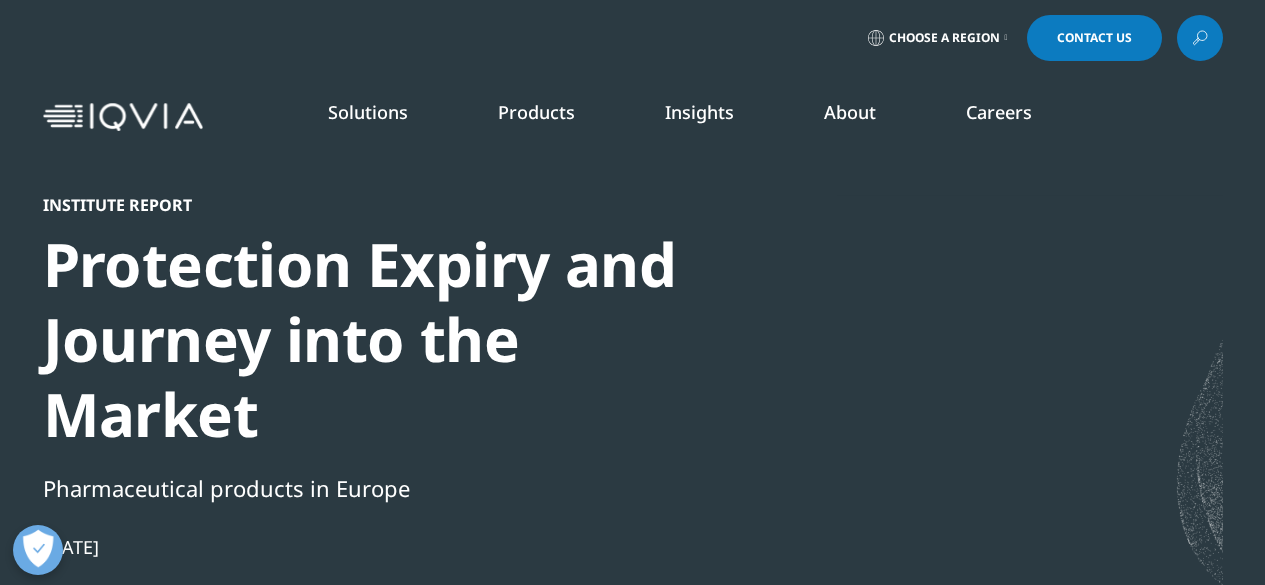 scroll, scrollTop: 0, scrollLeft: 0, axis: both 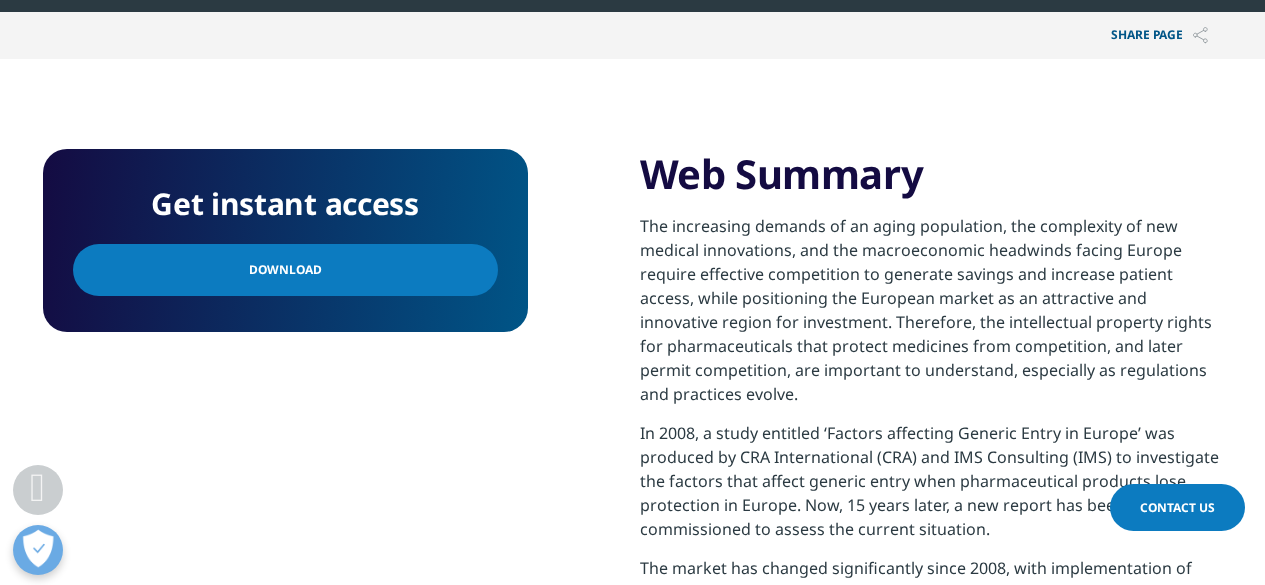 click on "Download" at bounding box center [285, 270] 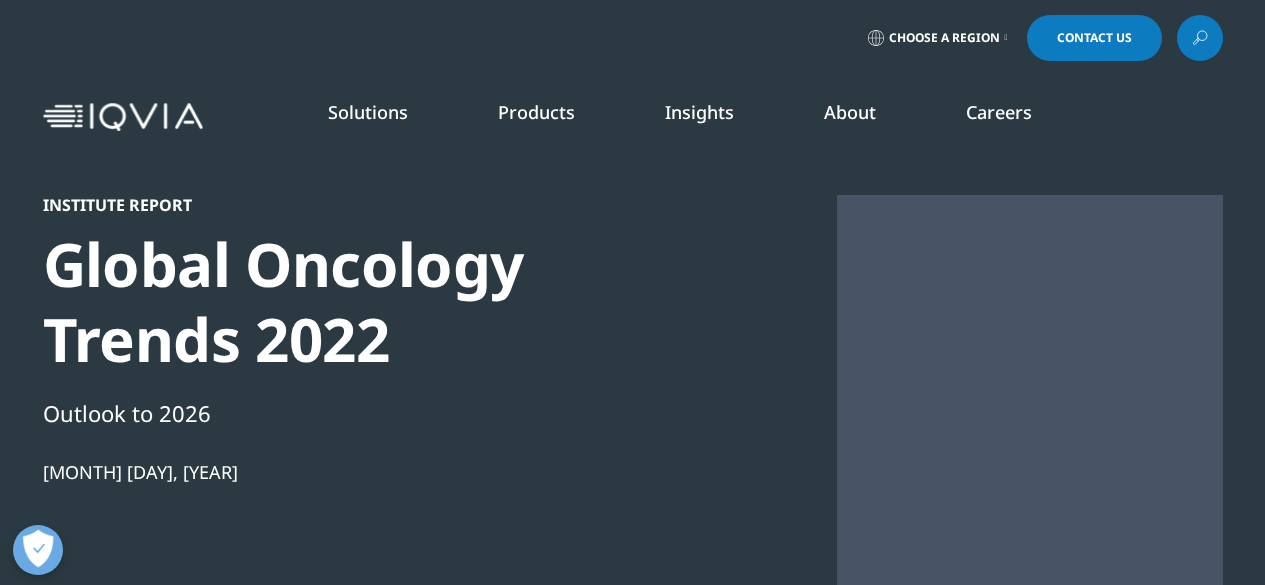 scroll, scrollTop: 0, scrollLeft: 0, axis: both 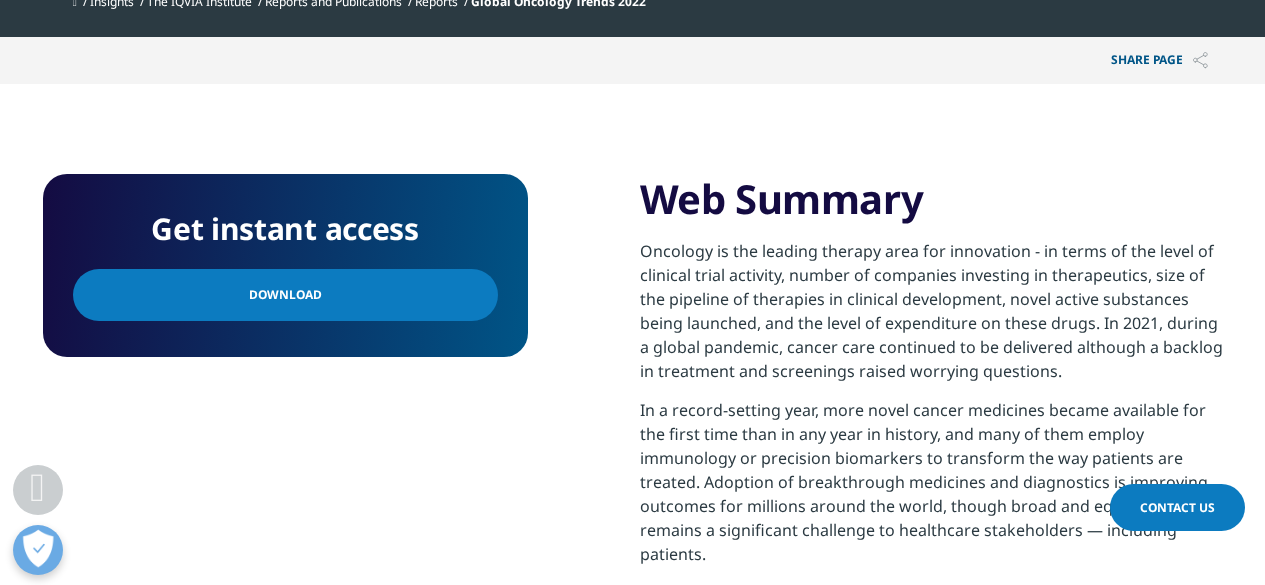 click on "Download" at bounding box center (285, 295) 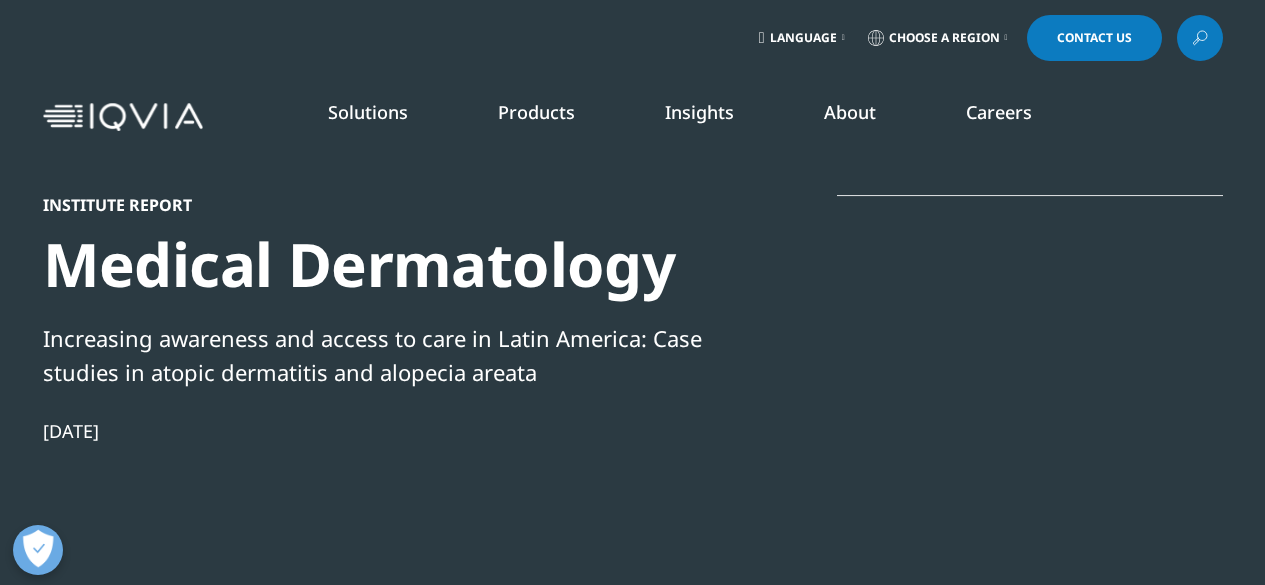scroll, scrollTop: 0, scrollLeft: 0, axis: both 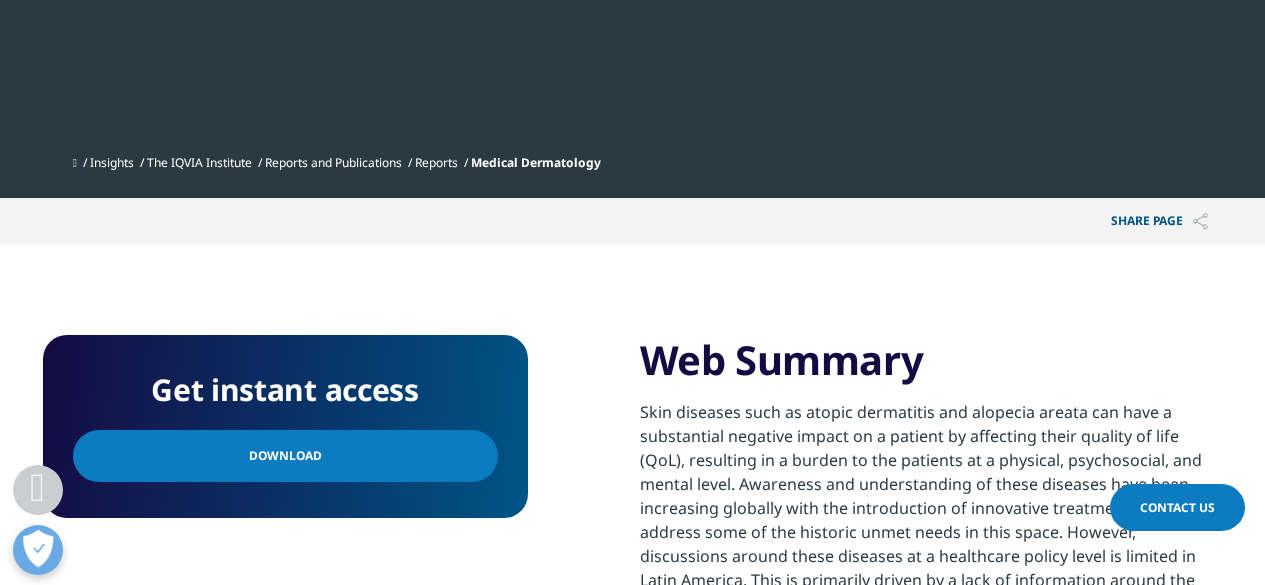 click on "Download" at bounding box center (285, 456) 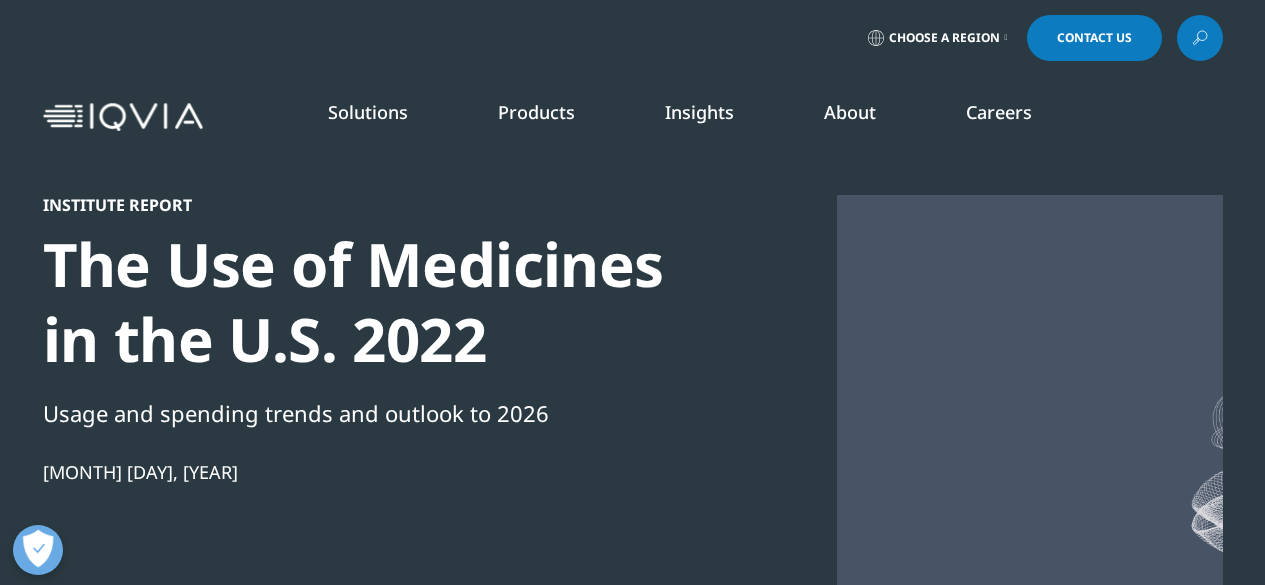 scroll, scrollTop: 0, scrollLeft: 0, axis: both 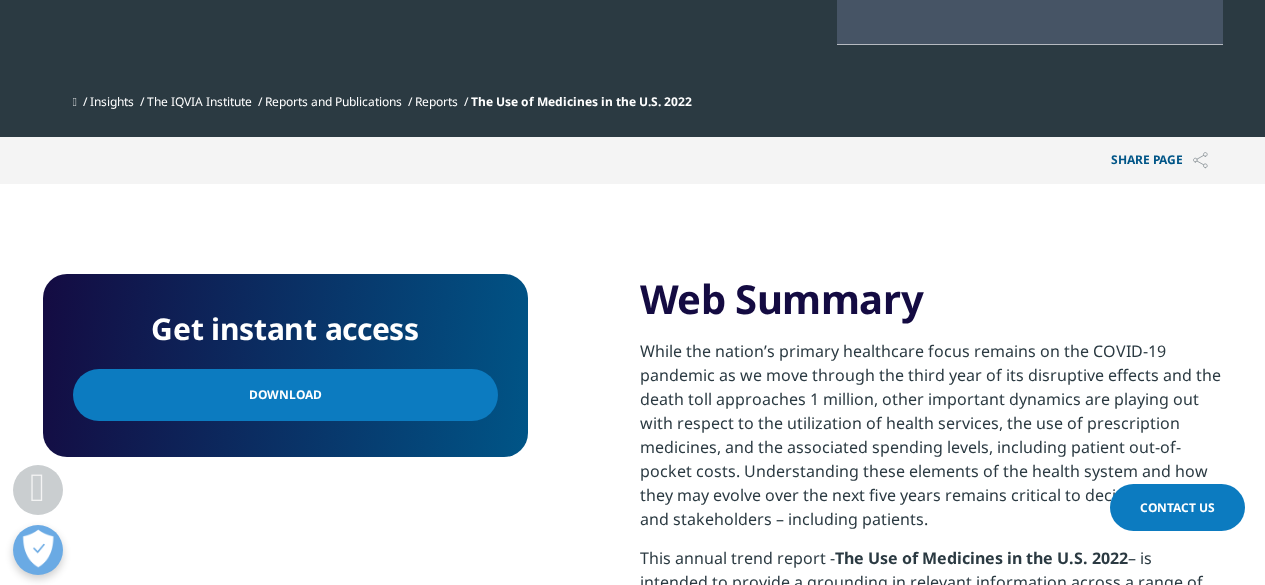 click on "Download" at bounding box center [285, 395] 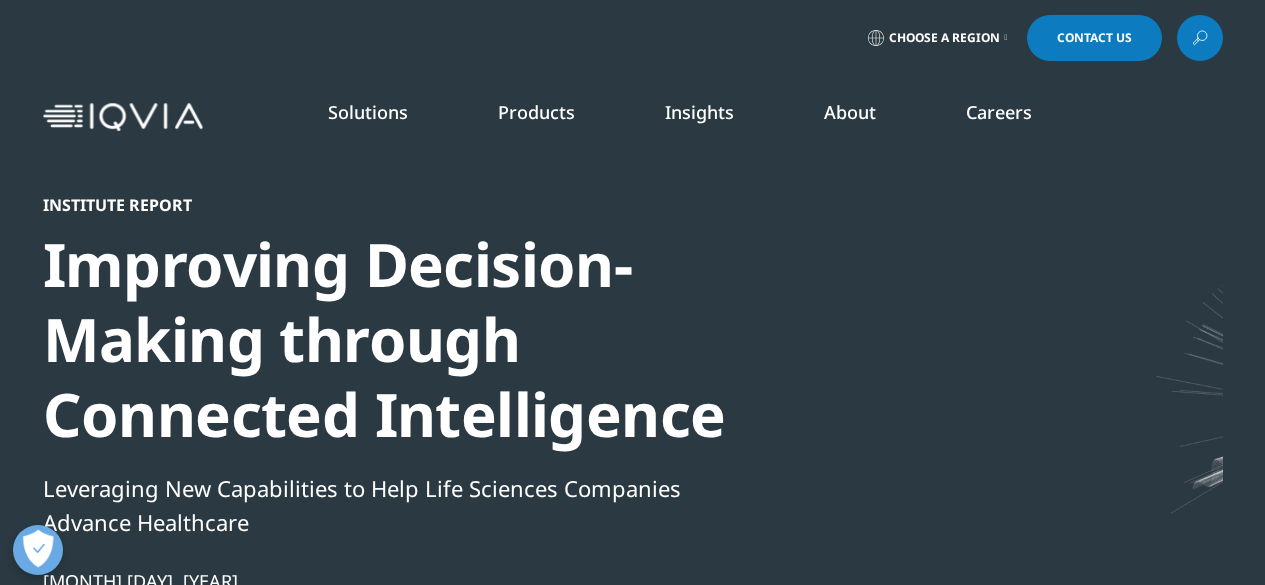 scroll, scrollTop: 0, scrollLeft: 0, axis: both 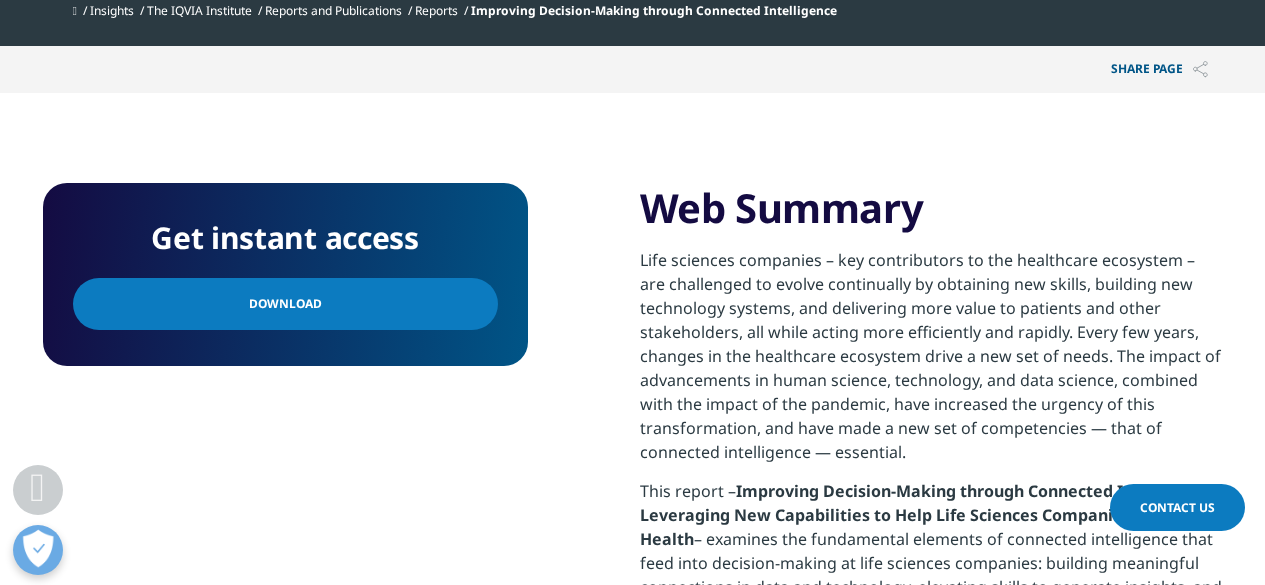 click on "Download" at bounding box center [285, 304] 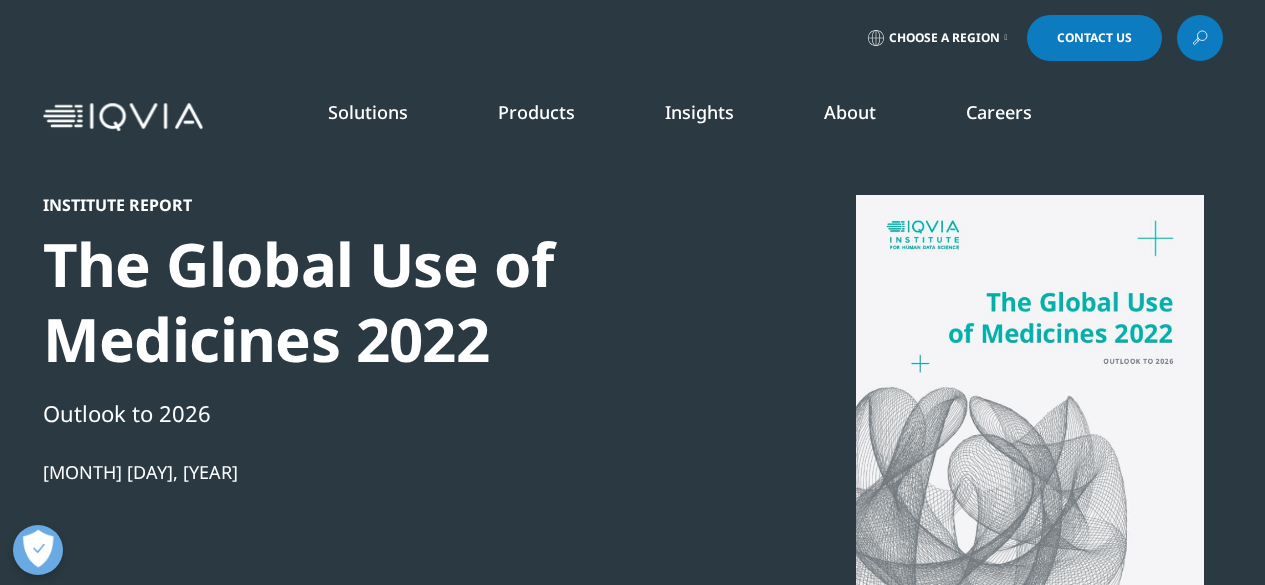 scroll, scrollTop: 0, scrollLeft: 0, axis: both 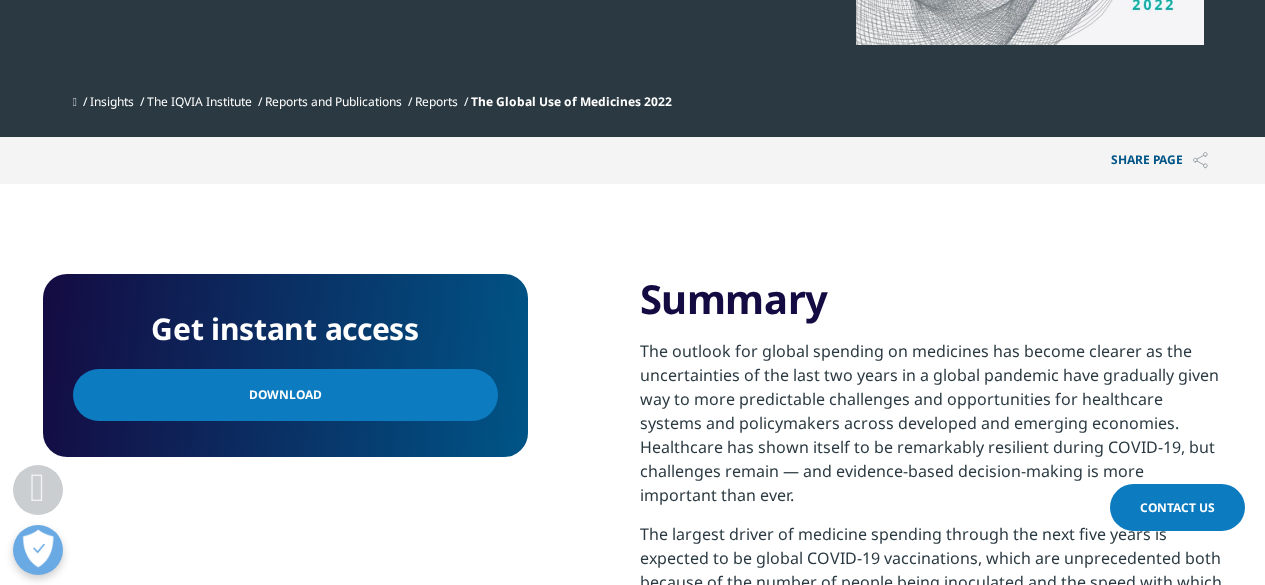 click on "Download" at bounding box center [285, 395] 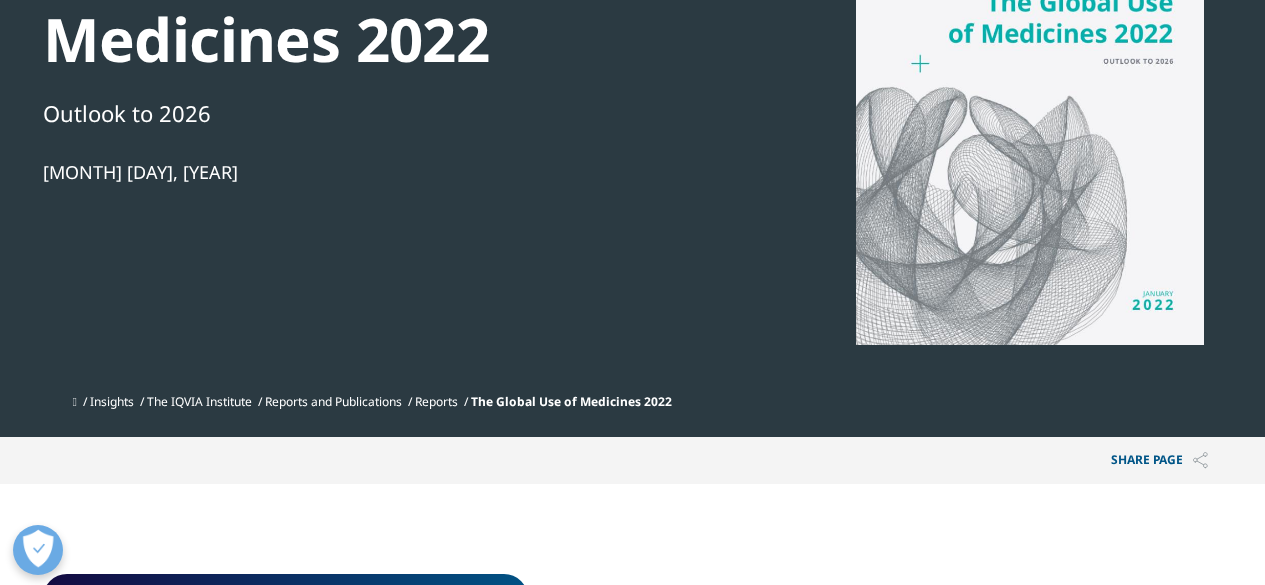 scroll, scrollTop: 100, scrollLeft: 0, axis: vertical 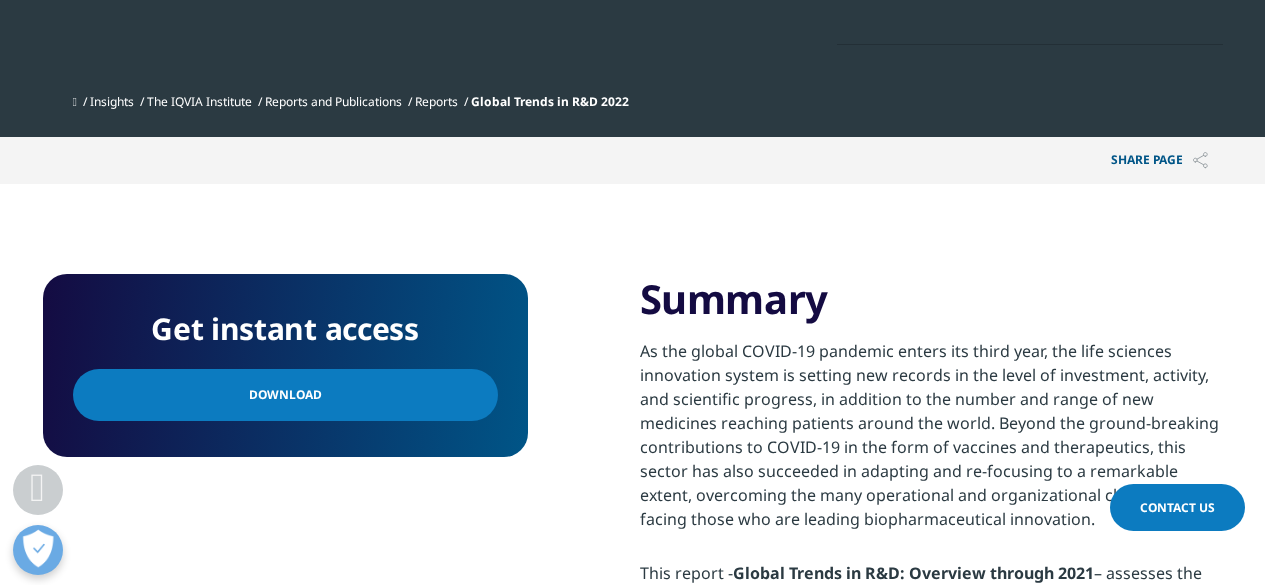 click on "Download" at bounding box center (285, 395) 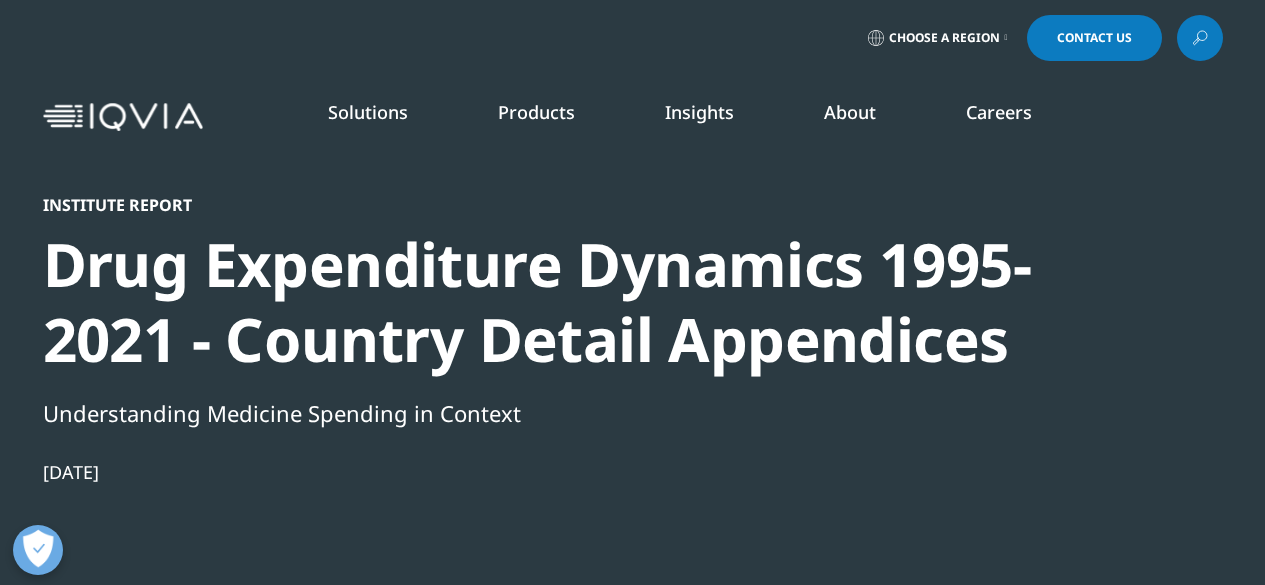 scroll, scrollTop: 0, scrollLeft: 0, axis: both 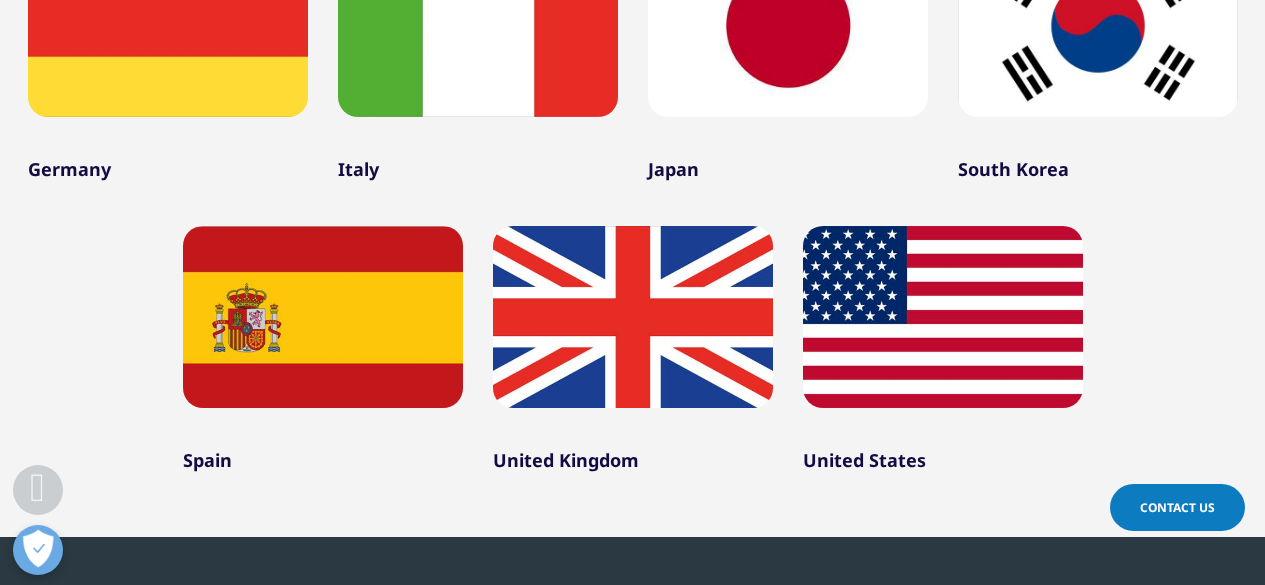 click at bounding box center (943, 317) 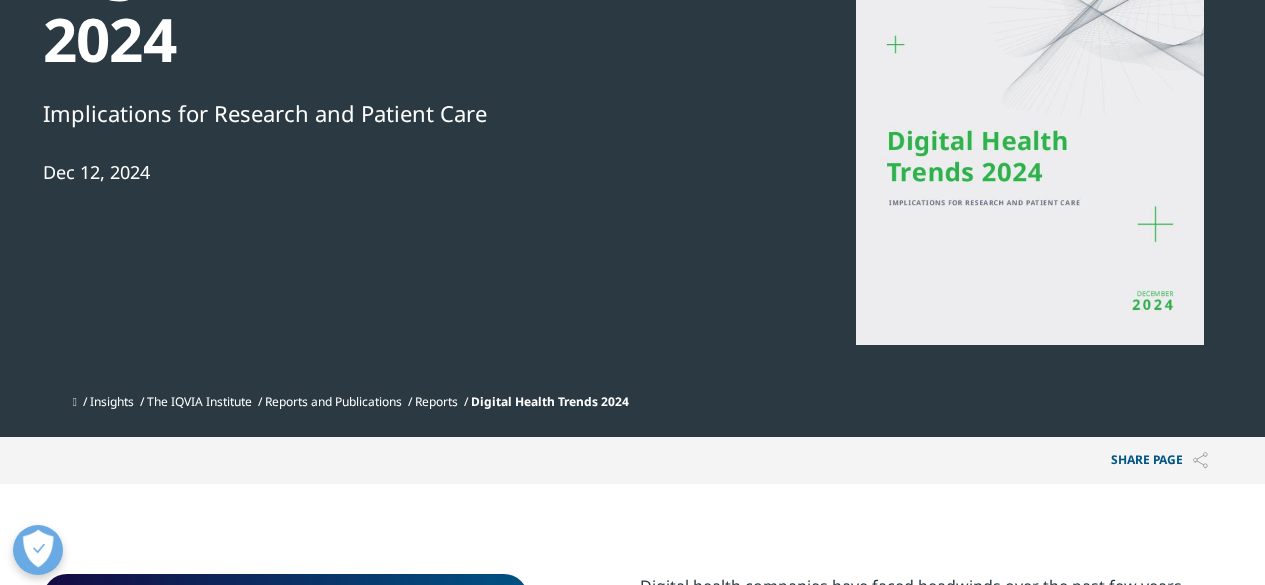 scroll, scrollTop: 300, scrollLeft: 0, axis: vertical 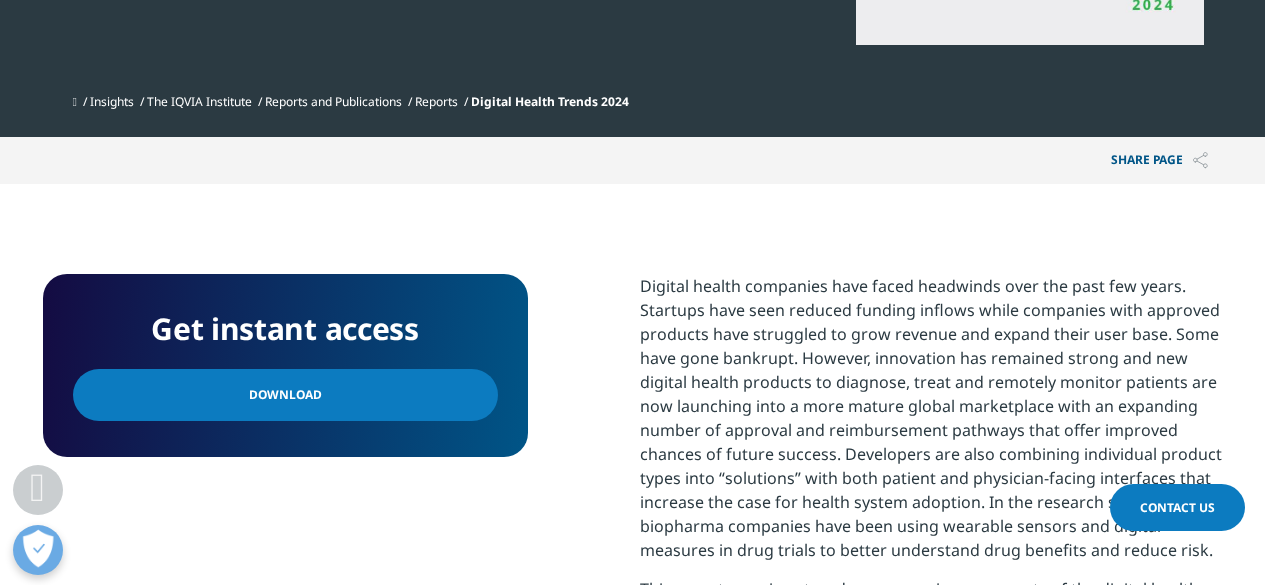 click on "Download" at bounding box center [285, 395] 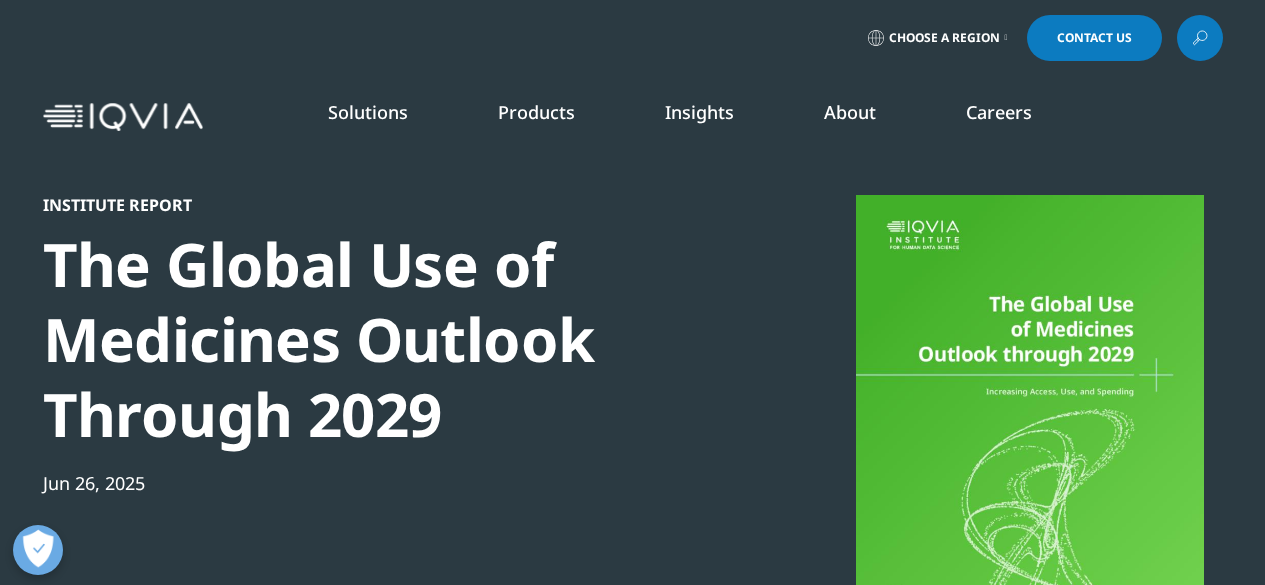 scroll, scrollTop: 0, scrollLeft: 0, axis: both 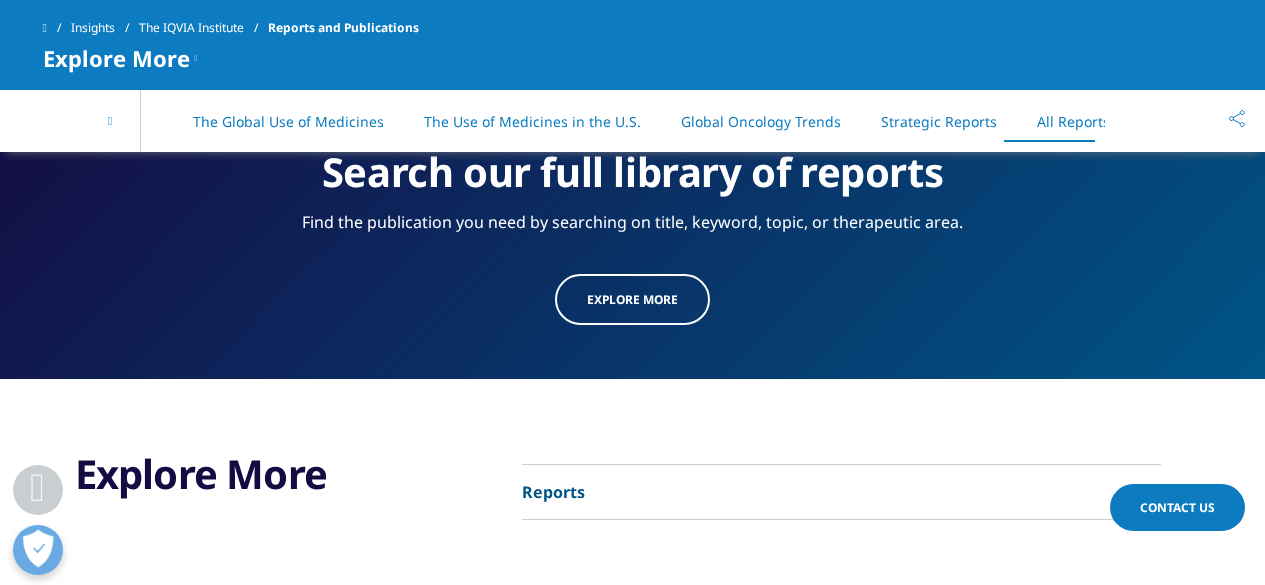 click on "Explore more" at bounding box center [632, 299] 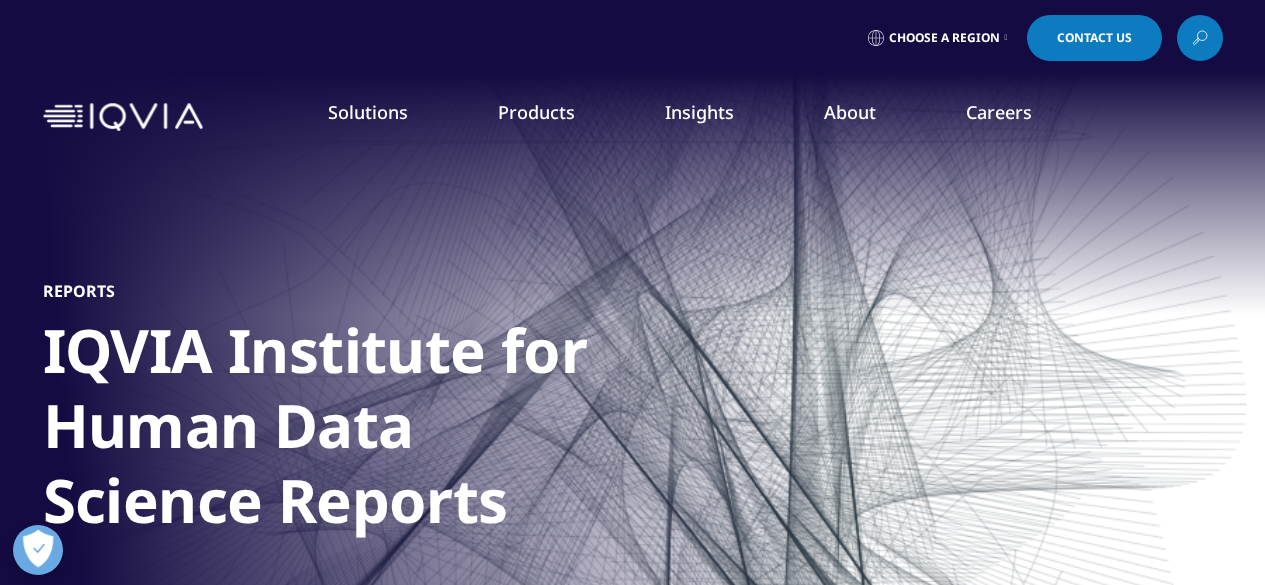 scroll, scrollTop: 0, scrollLeft: 0, axis: both 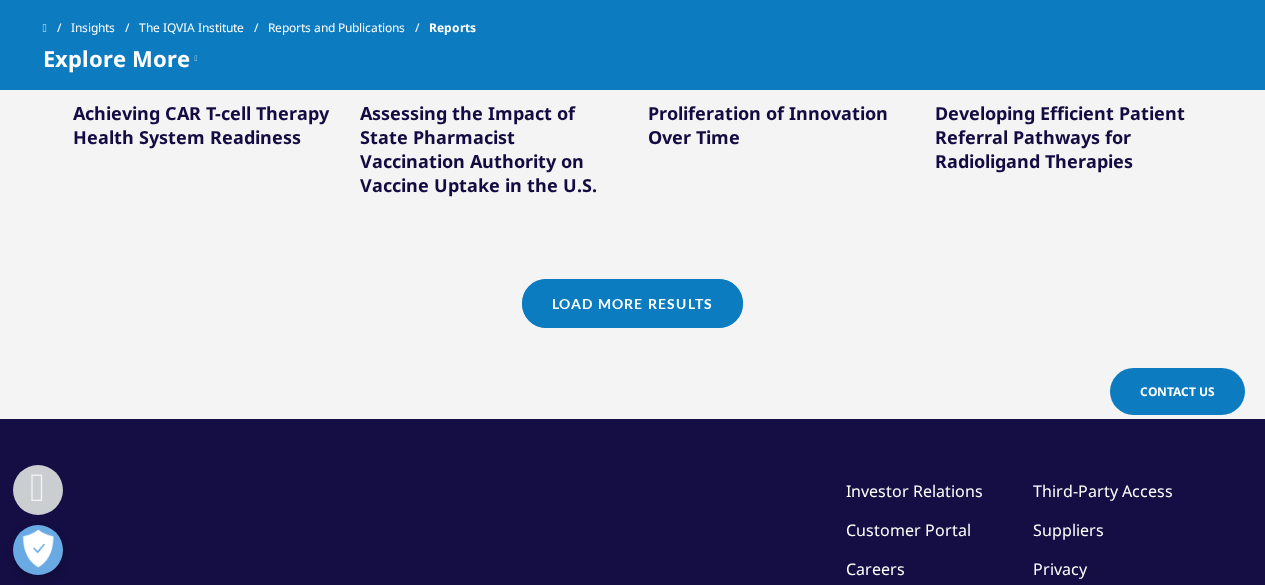 click on "Load More Results" at bounding box center (632, 303) 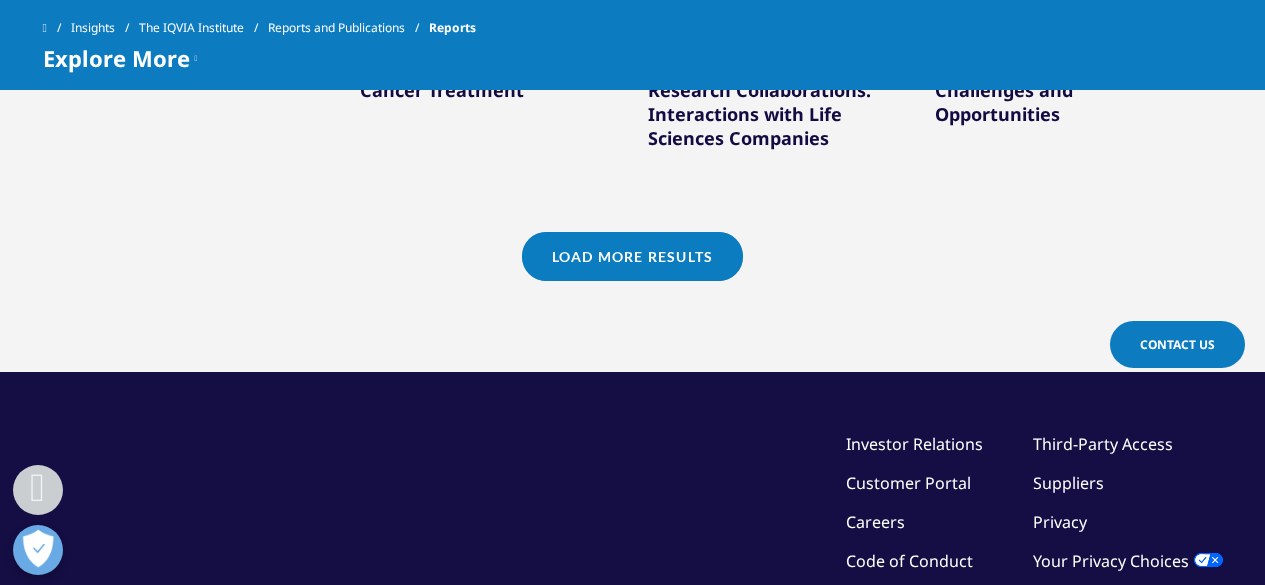 scroll, scrollTop: 3151, scrollLeft: 0, axis: vertical 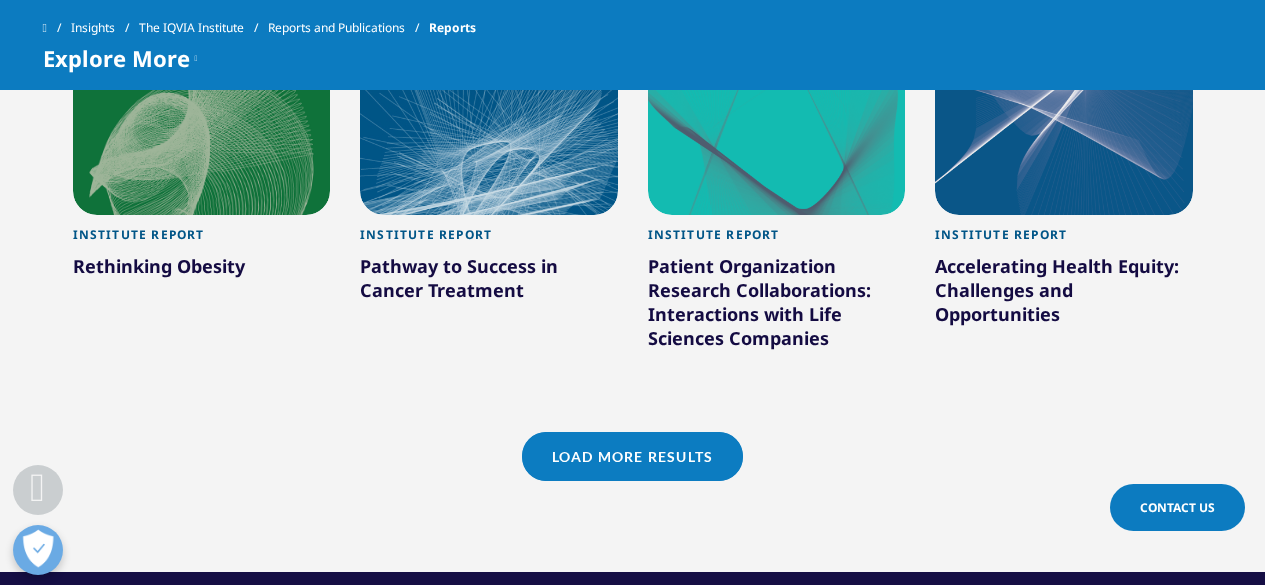 click on "Load More Results" at bounding box center [632, 456] 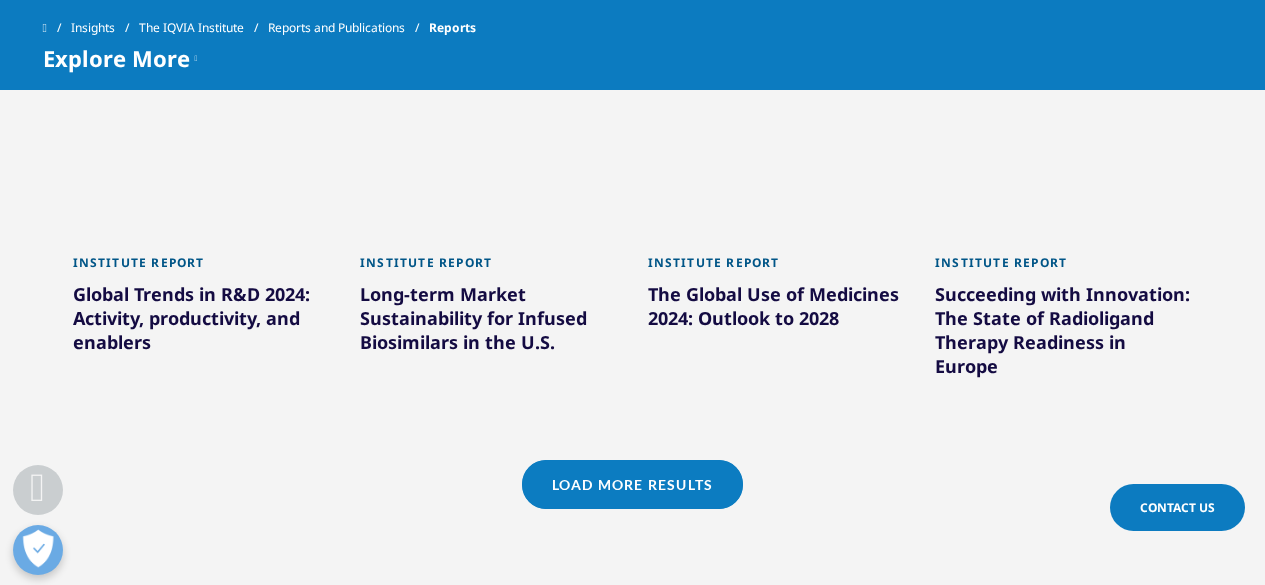 scroll, scrollTop: 4451, scrollLeft: 0, axis: vertical 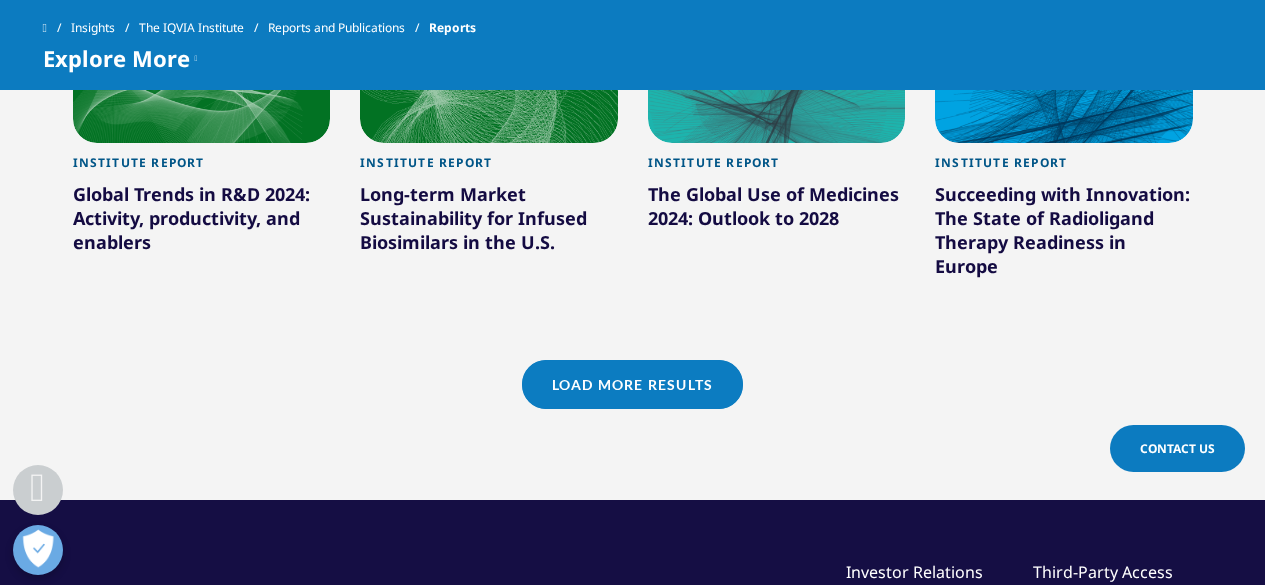 click on "Load More Results" at bounding box center [632, 384] 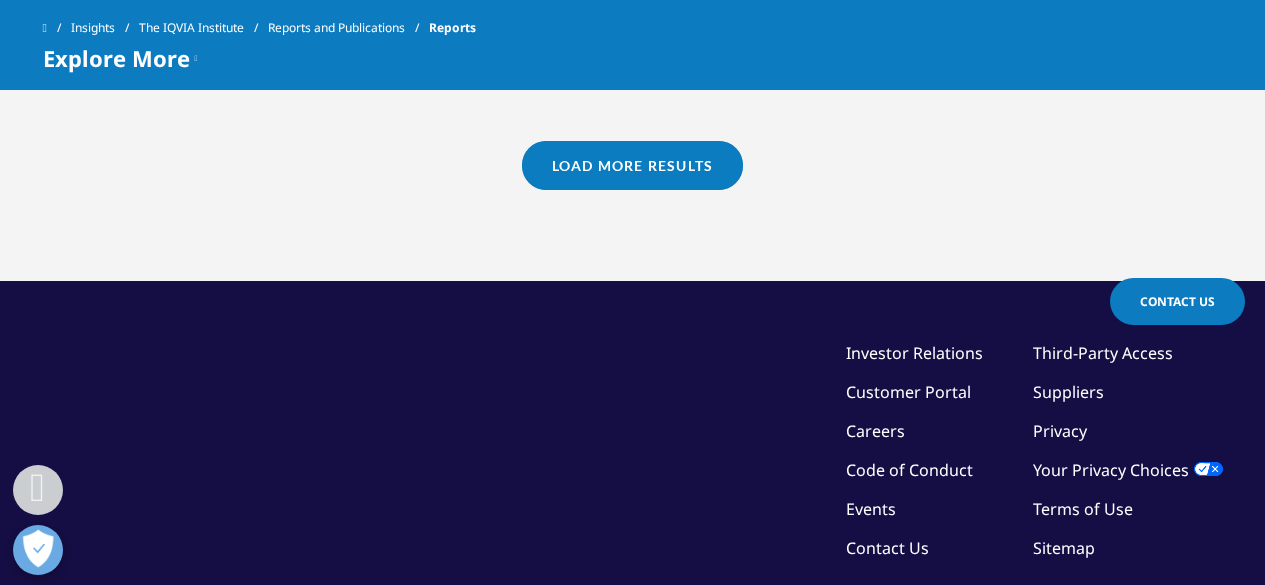scroll, scrollTop: 5851, scrollLeft: 0, axis: vertical 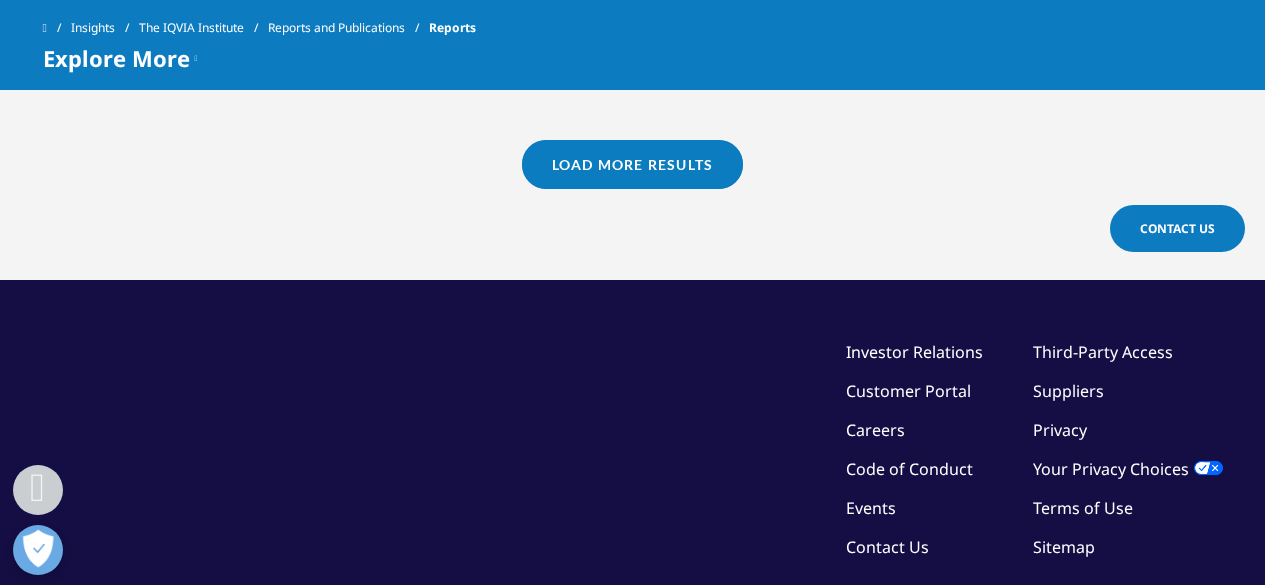 click on "Load More Results" at bounding box center (632, 164) 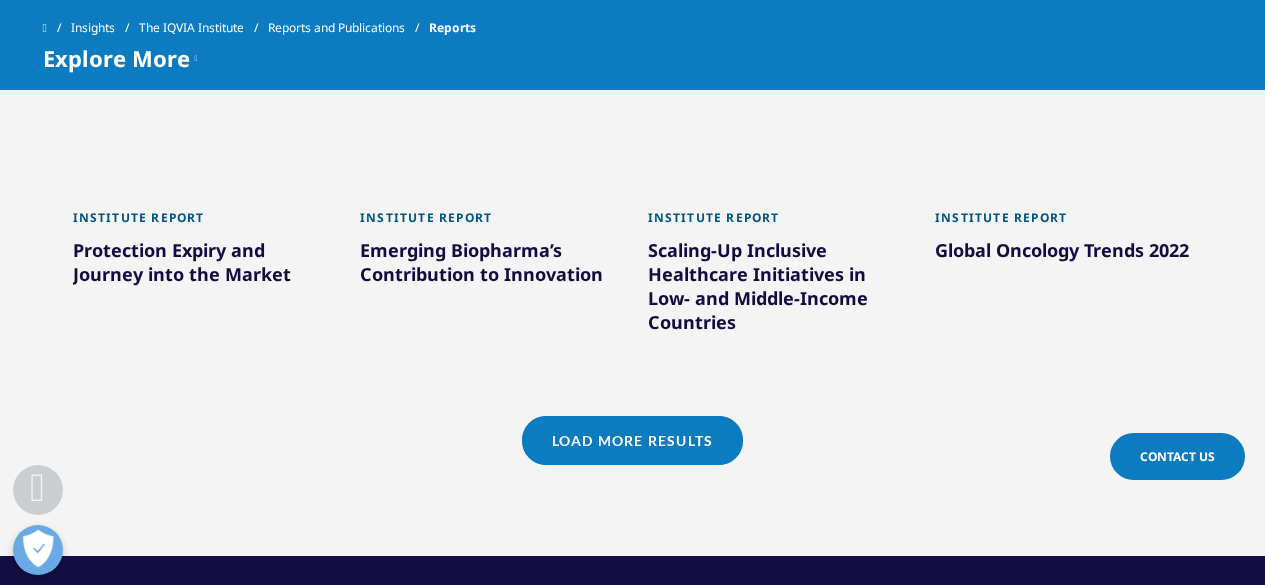 scroll, scrollTop: 6851, scrollLeft: 0, axis: vertical 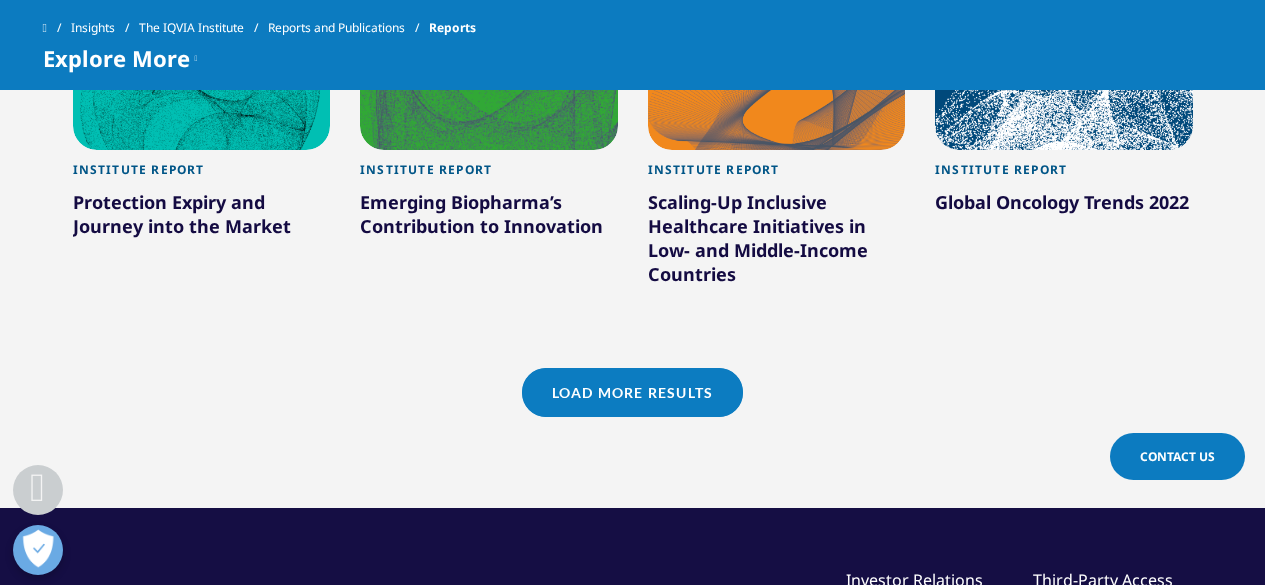 click on "Load More Results" at bounding box center (632, 392) 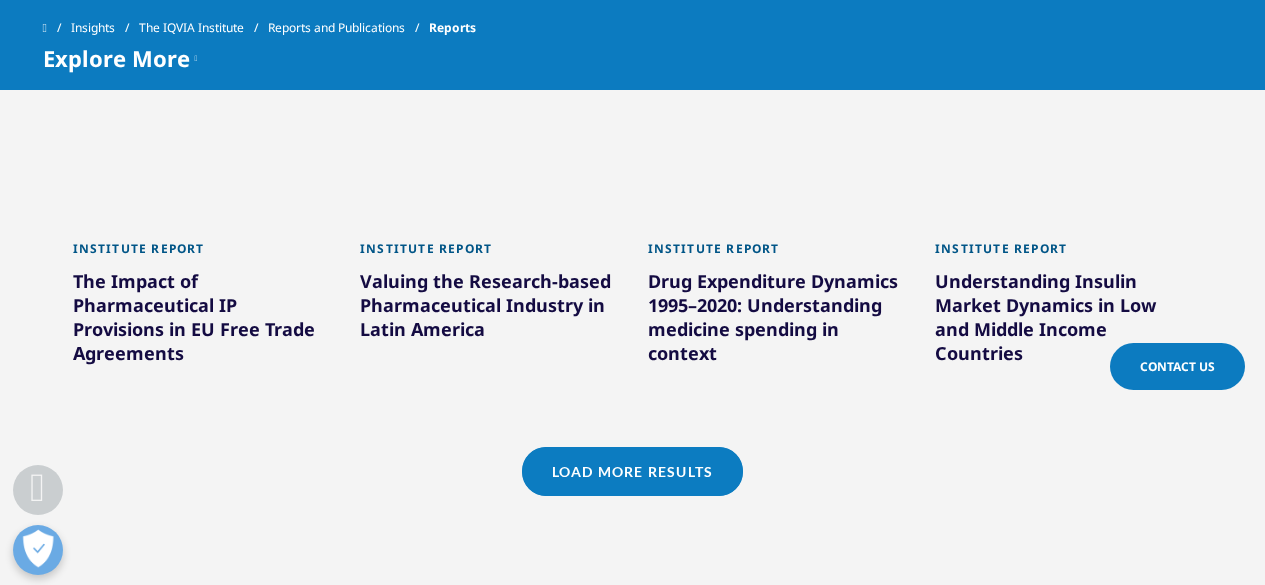 scroll, scrollTop: 8151, scrollLeft: 0, axis: vertical 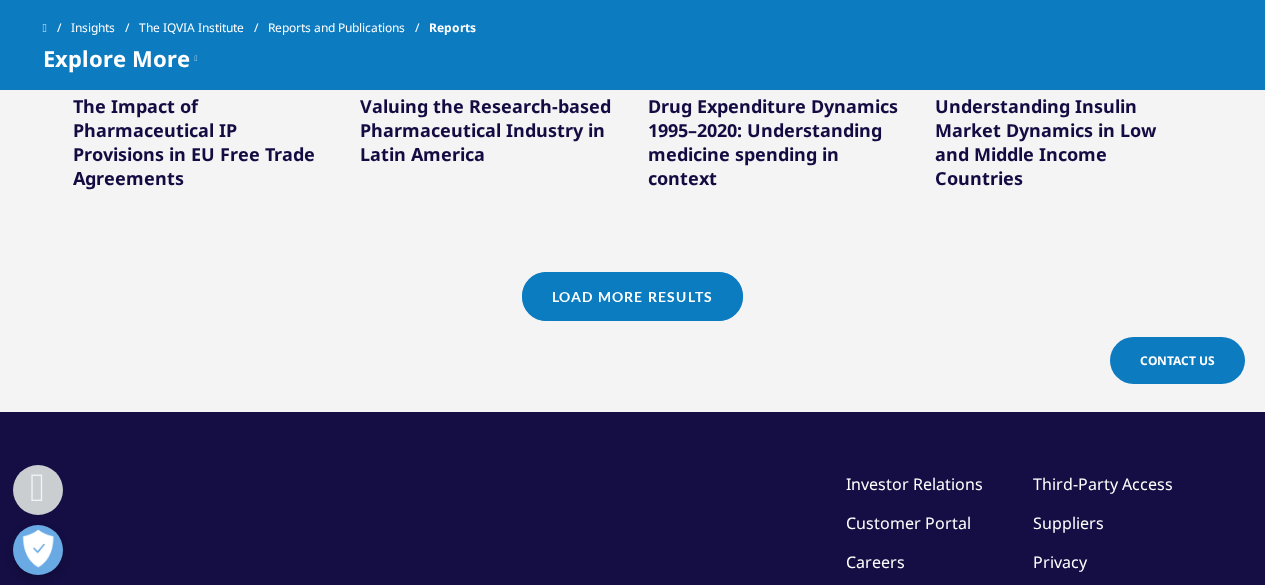 click on "Load More Results" at bounding box center (632, 296) 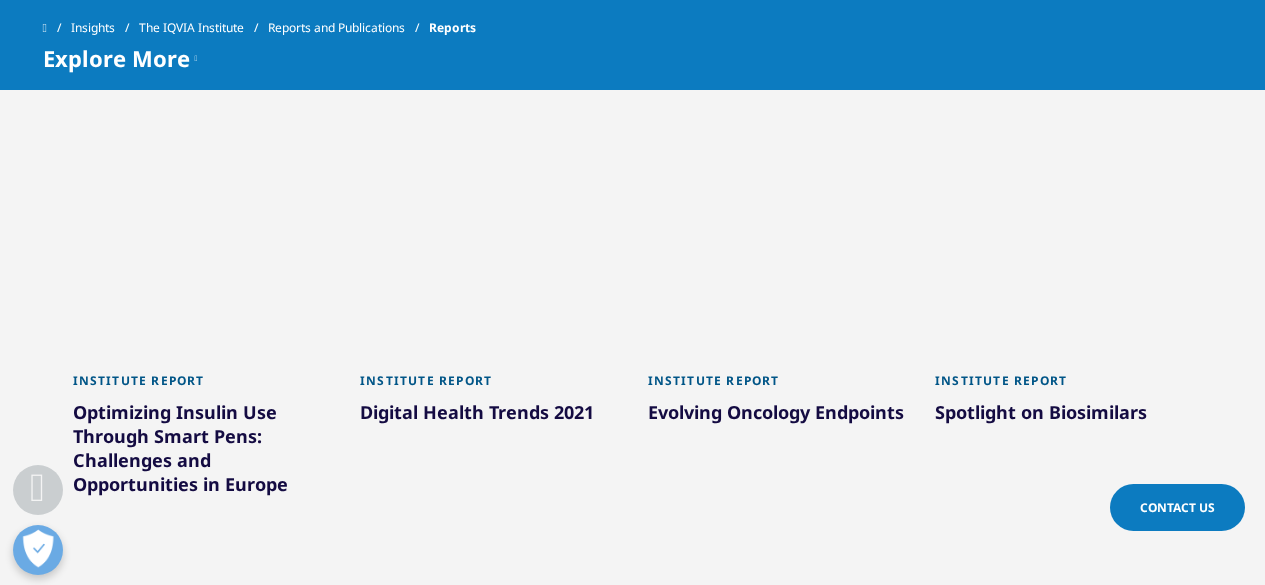 scroll, scrollTop: 8351, scrollLeft: 0, axis: vertical 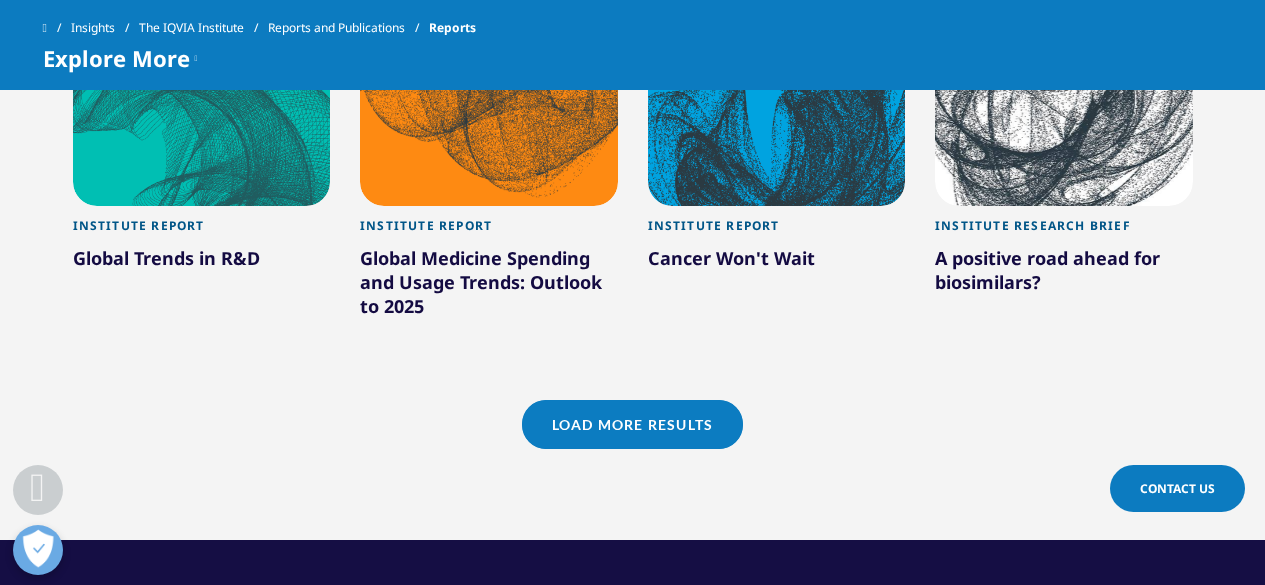 click on "Load More Results" at bounding box center [632, 424] 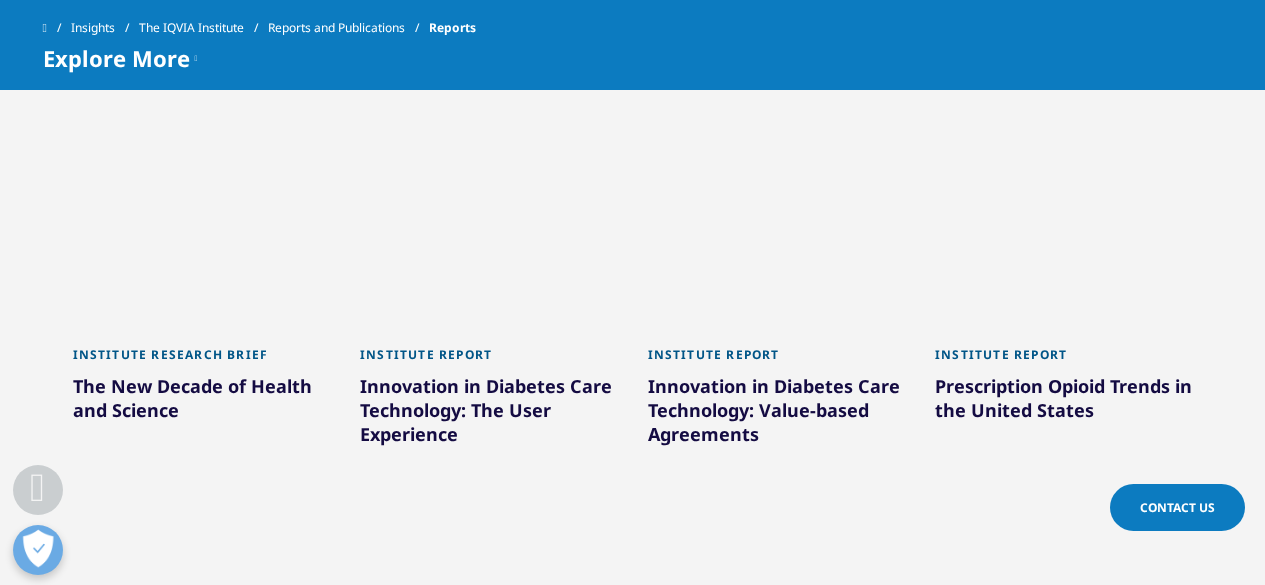 scroll, scrollTop: 9551, scrollLeft: 0, axis: vertical 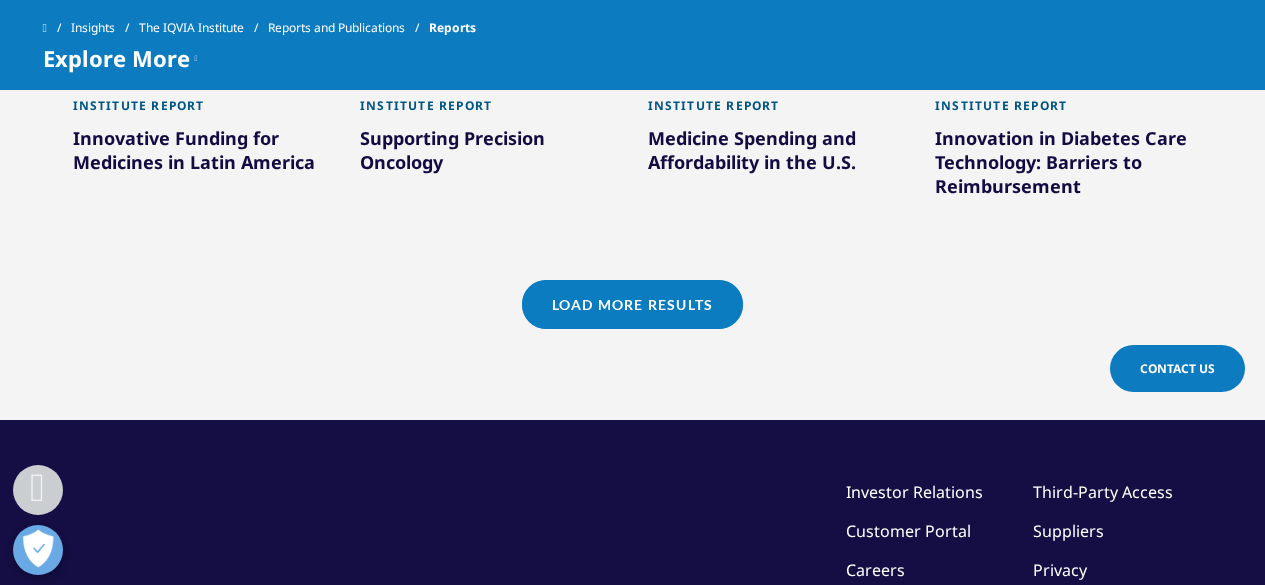 click on "Load More Results" at bounding box center [632, 304] 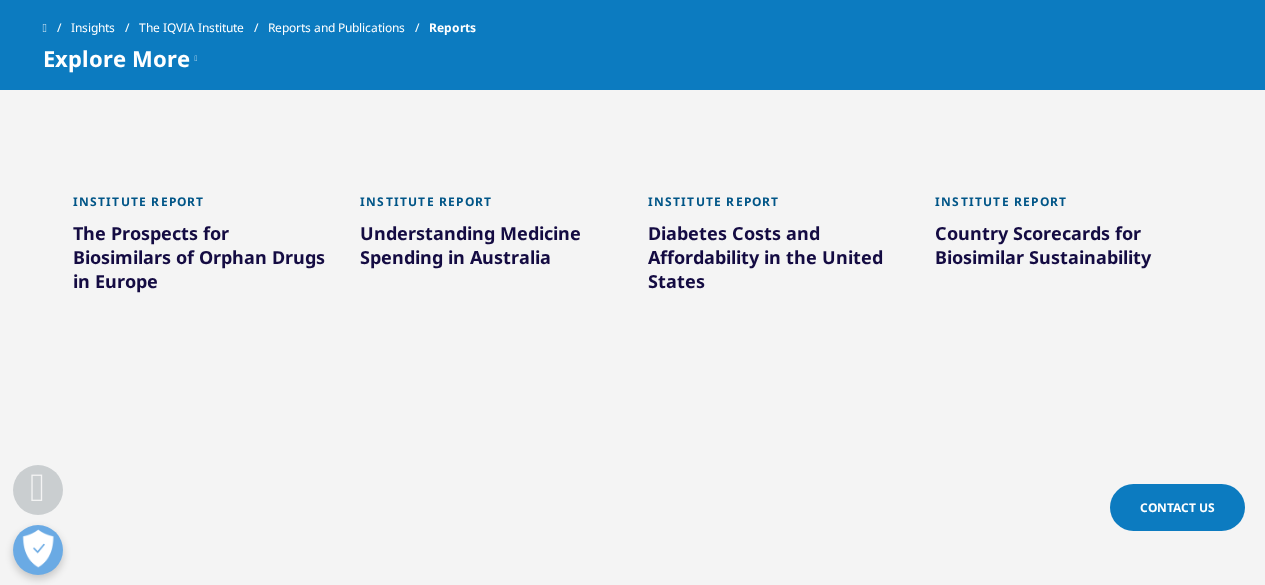 scroll, scrollTop: 10851, scrollLeft: 0, axis: vertical 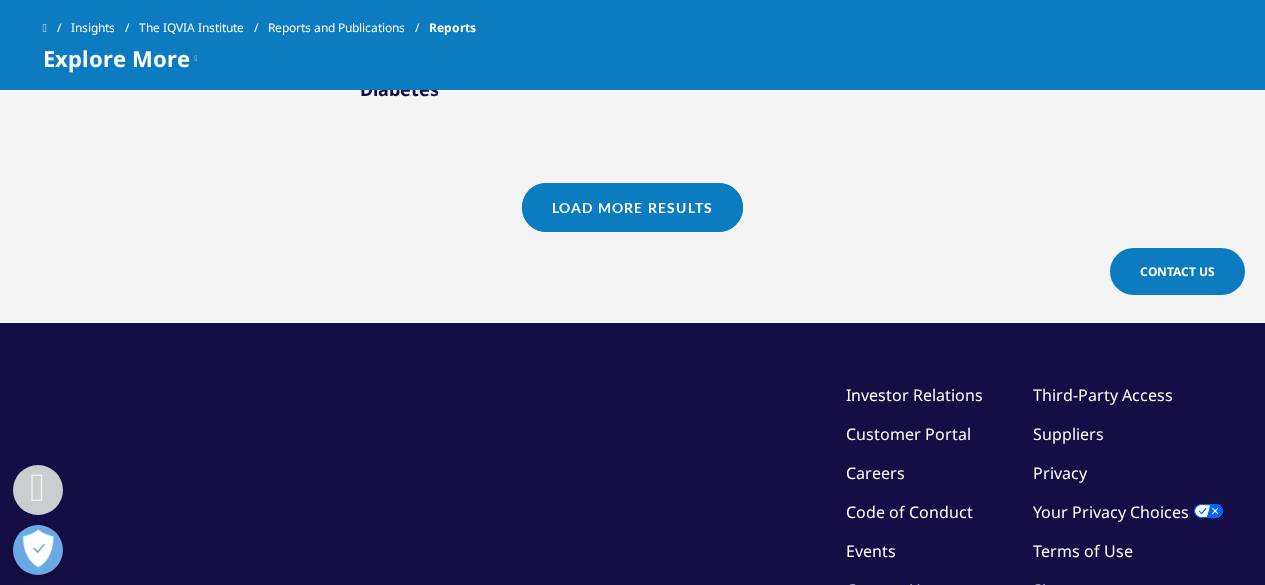 click on "Load More Results" at bounding box center [632, 207] 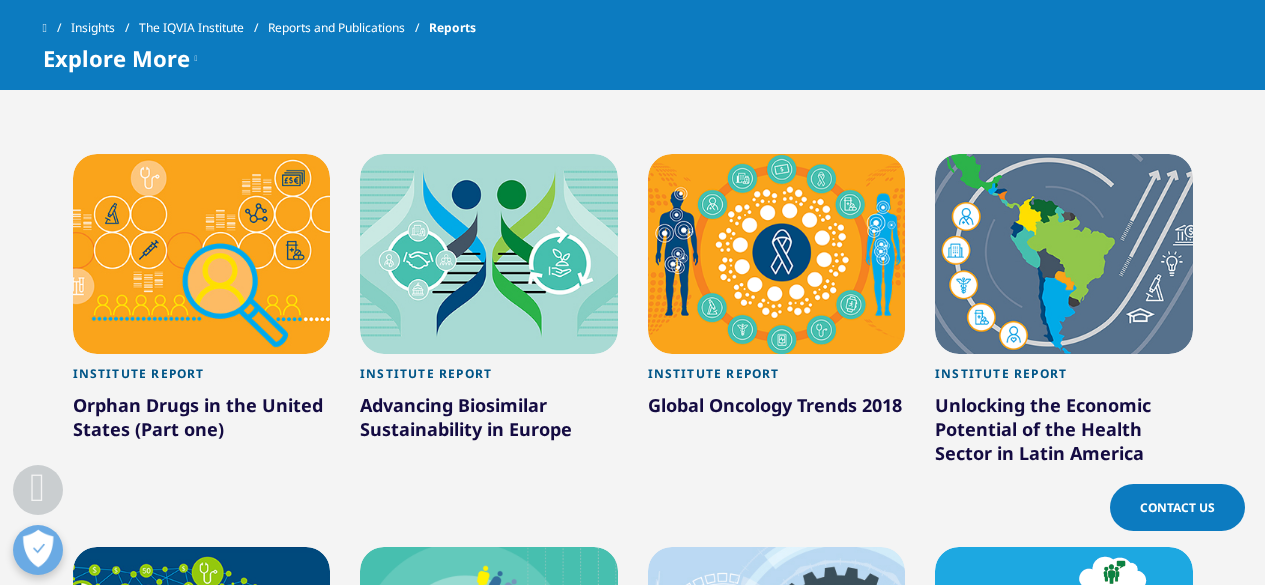 scroll, scrollTop: 12251, scrollLeft: 0, axis: vertical 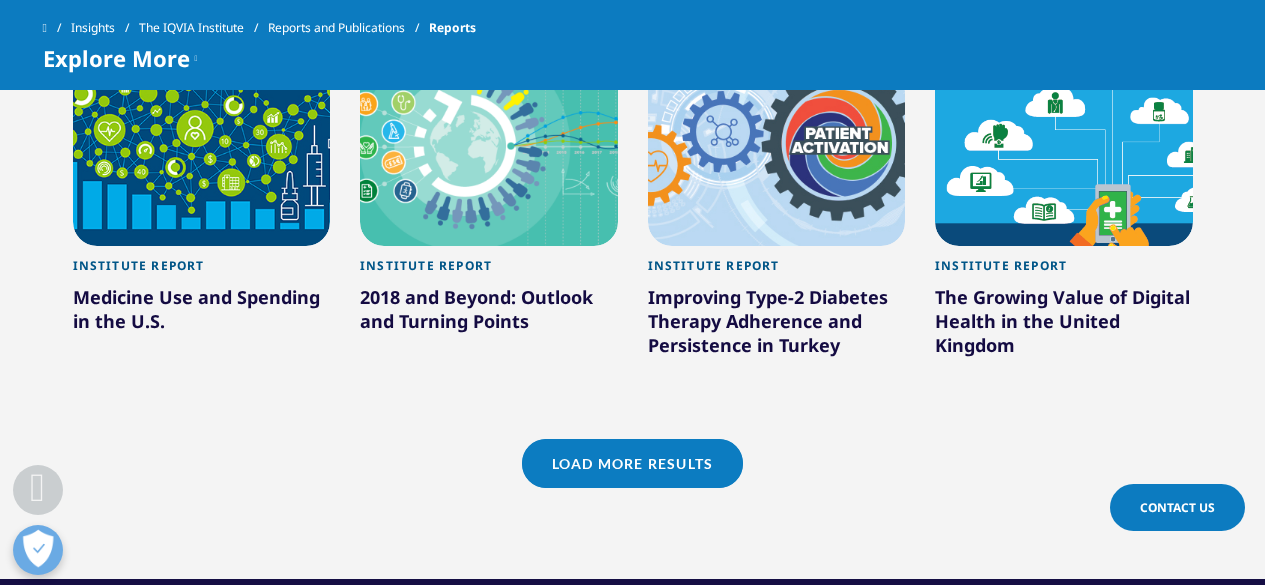 click on "Load More Results" at bounding box center (632, 463) 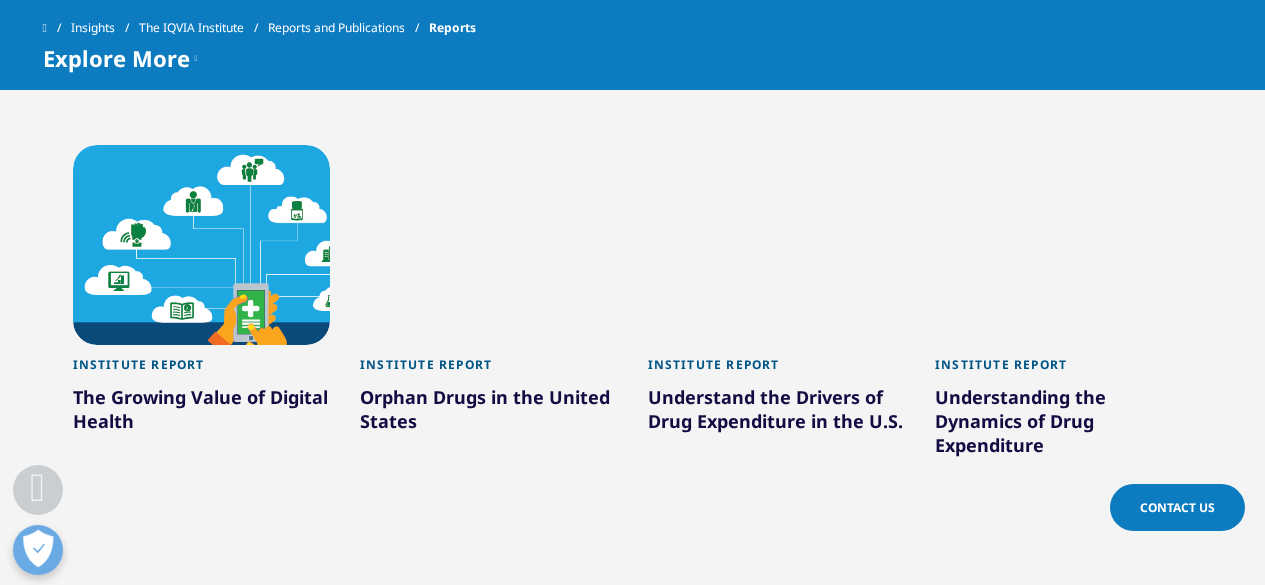 scroll, scrollTop: 13051, scrollLeft: 0, axis: vertical 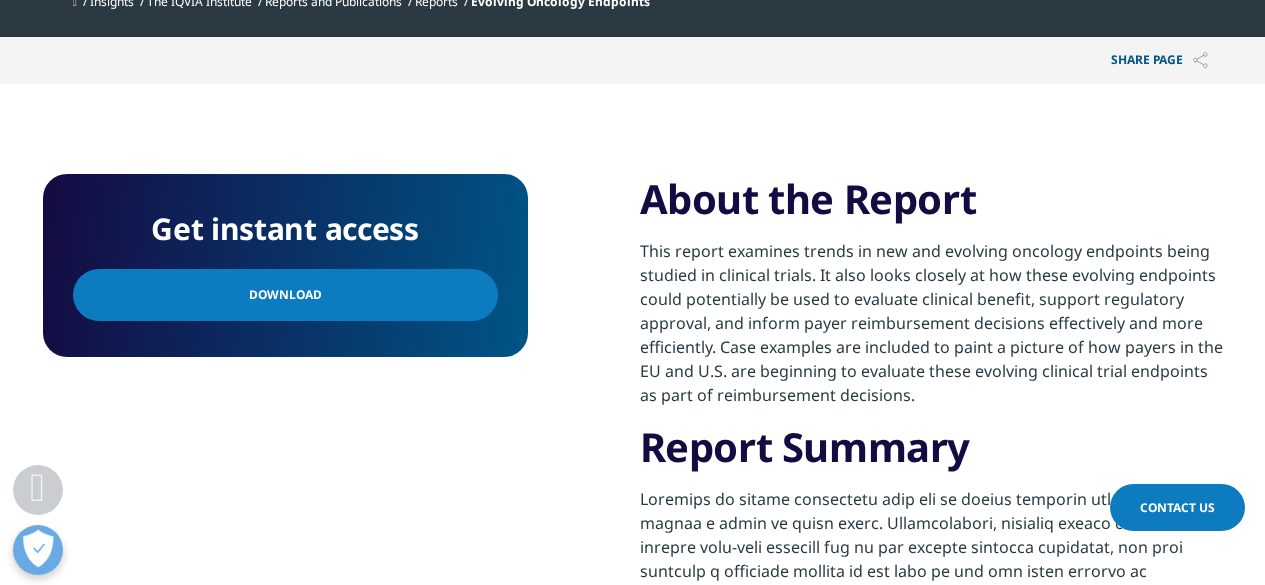 click on "Download" at bounding box center (285, 295) 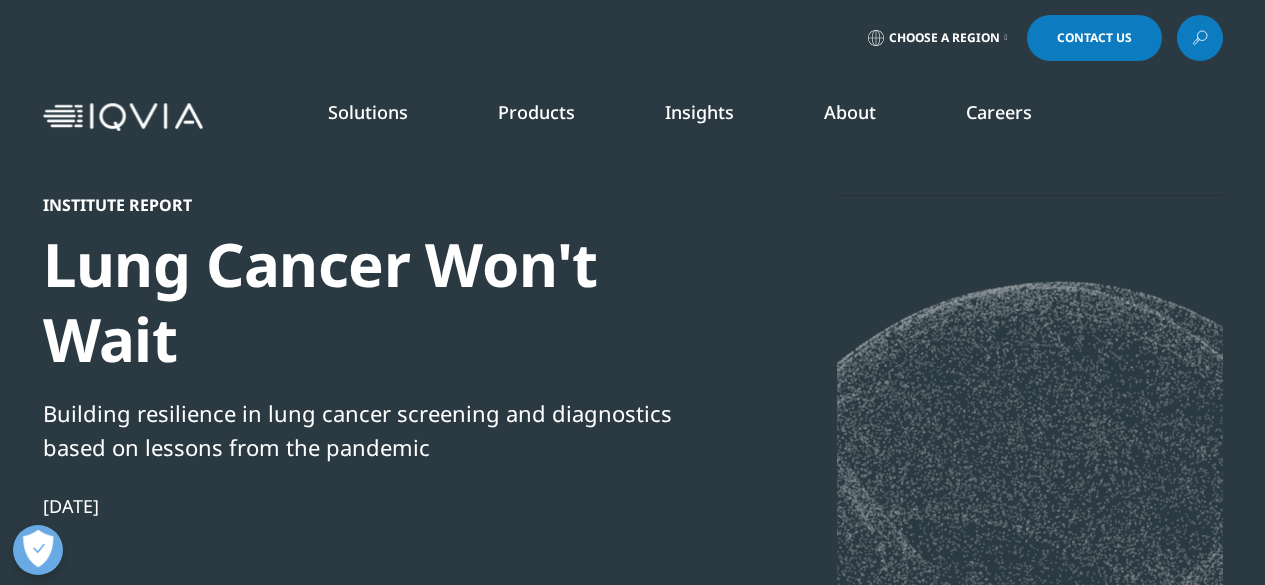 scroll, scrollTop: 0, scrollLeft: 0, axis: both 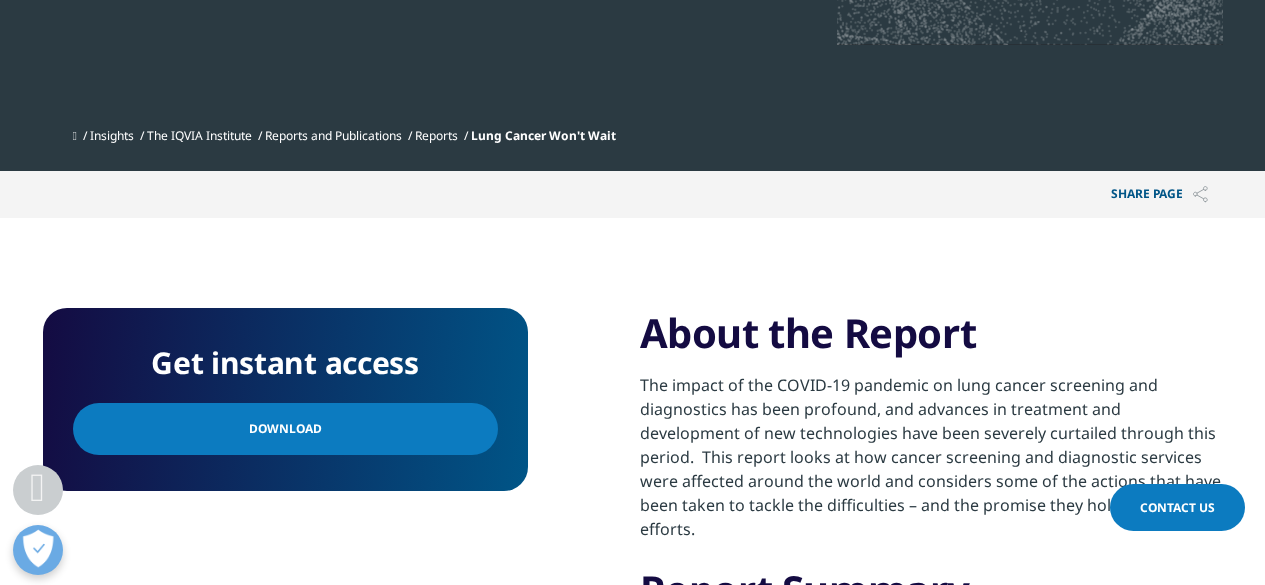 click on "Download" at bounding box center [285, 429] 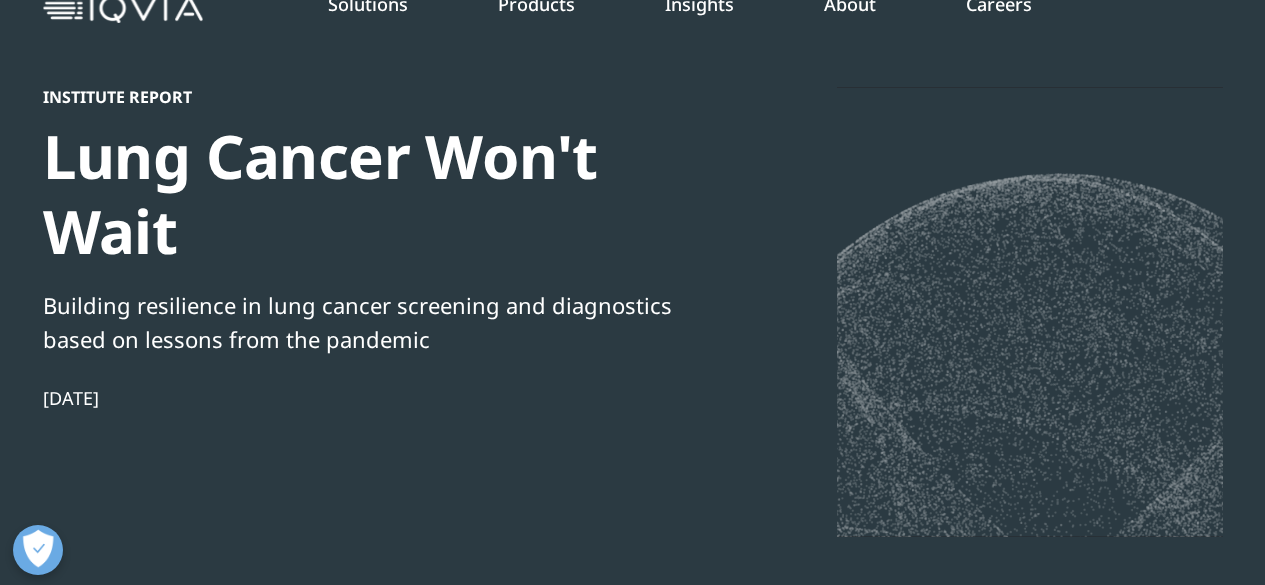 scroll, scrollTop: 100, scrollLeft: 0, axis: vertical 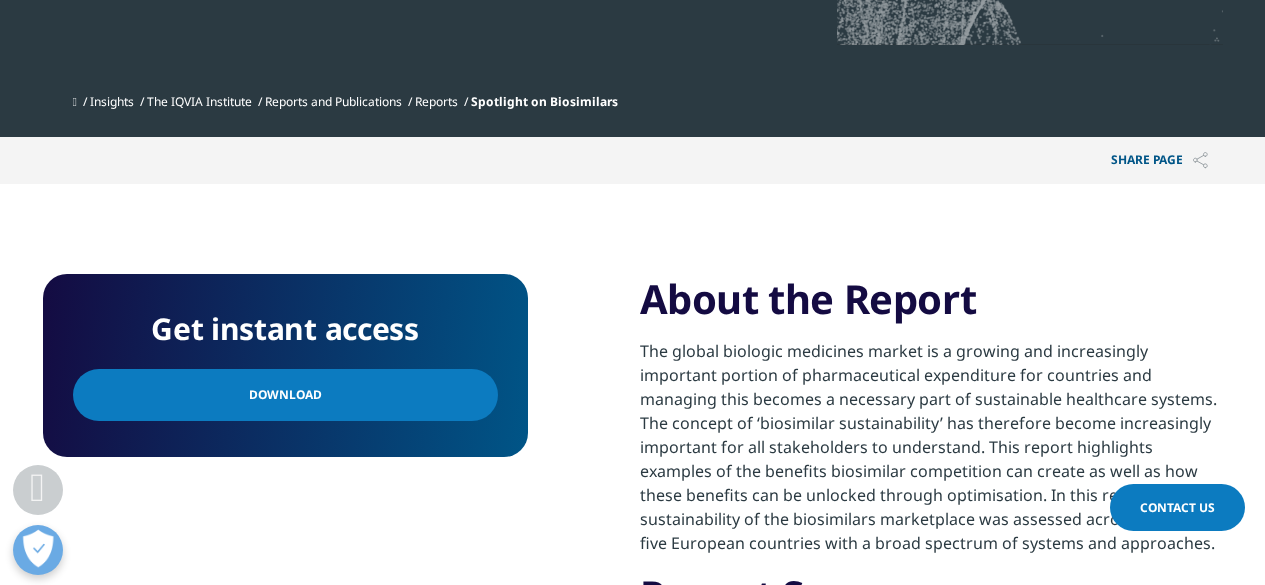 click on "Download" at bounding box center (285, 395) 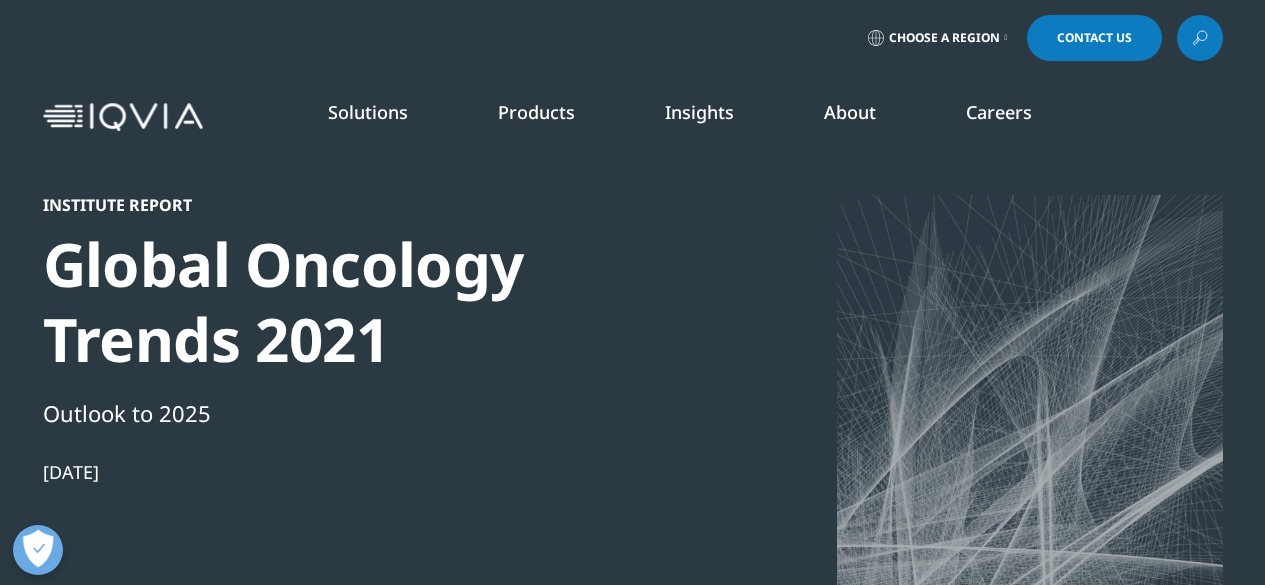 scroll, scrollTop: 0, scrollLeft: 0, axis: both 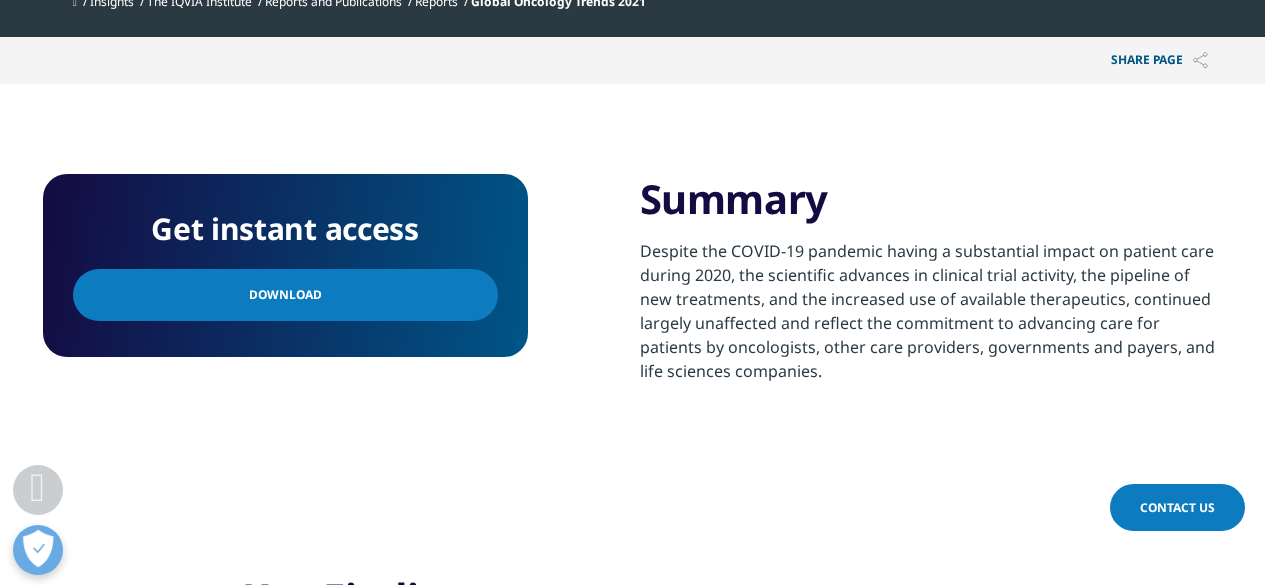 click on "Download" at bounding box center (285, 295) 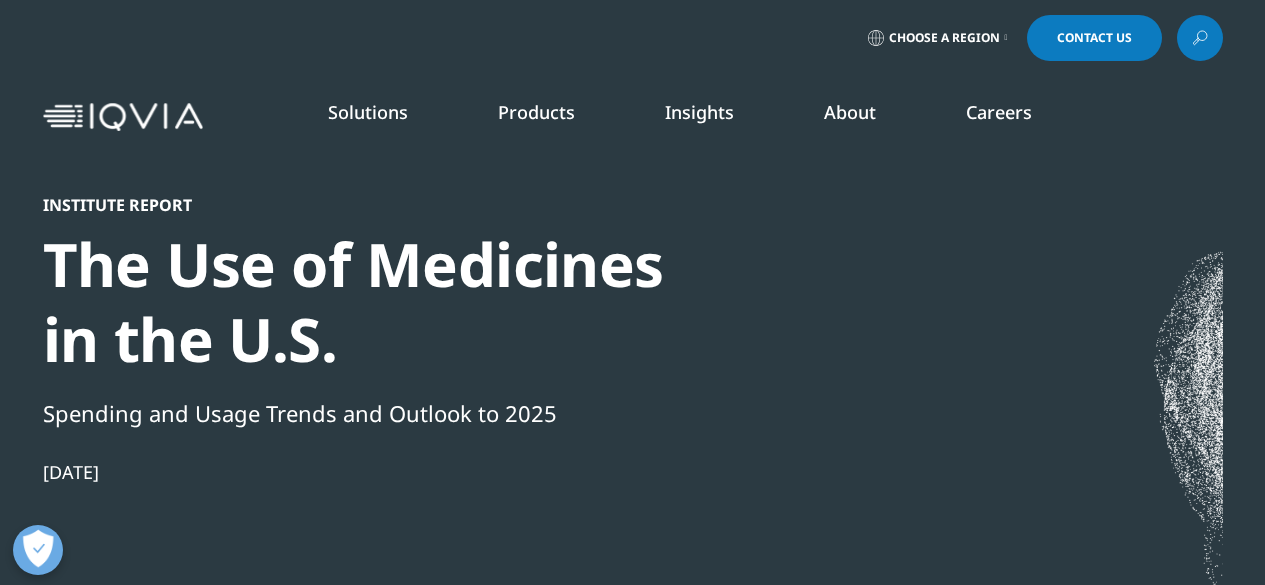 scroll, scrollTop: 0, scrollLeft: 0, axis: both 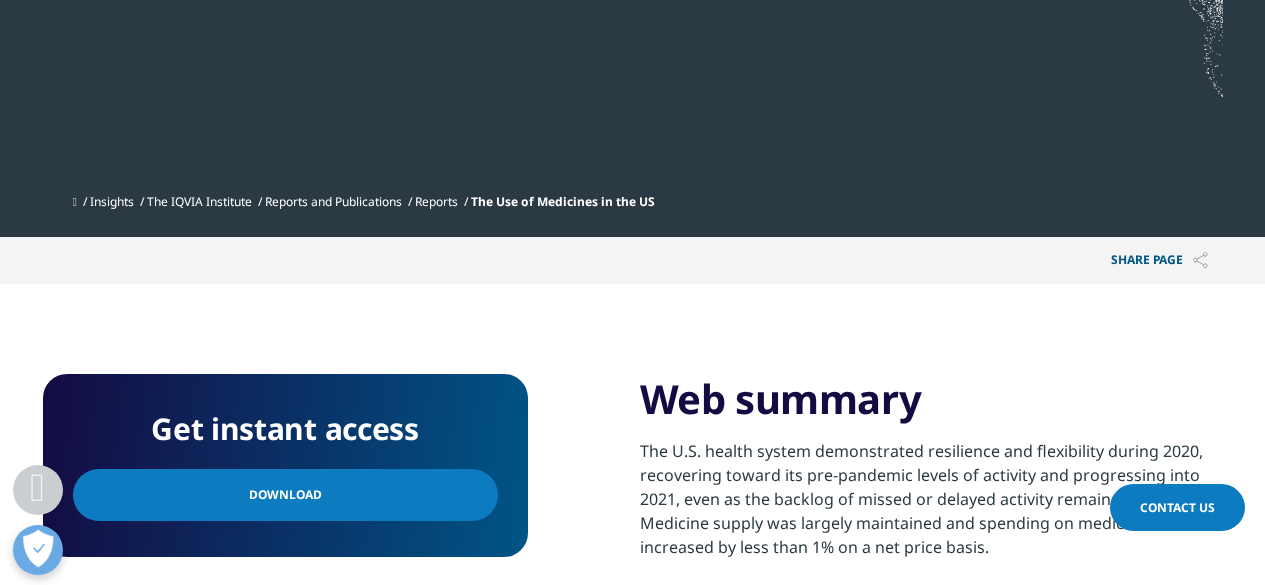 click on "Download" at bounding box center [285, 495] 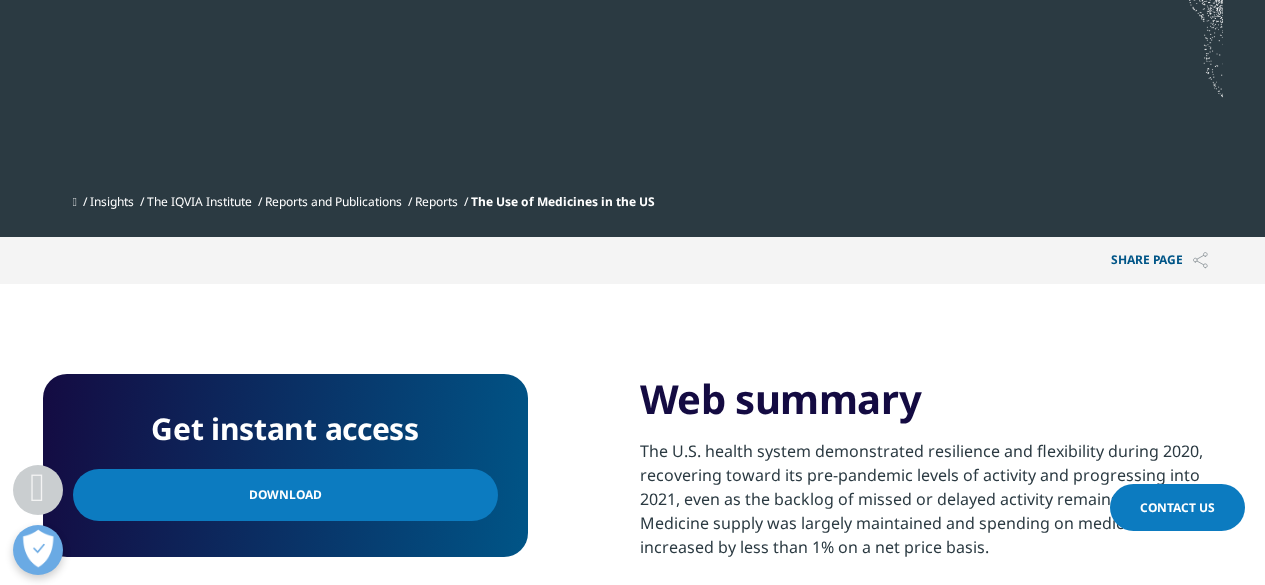 scroll, scrollTop: 200, scrollLeft: 0, axis: vertical 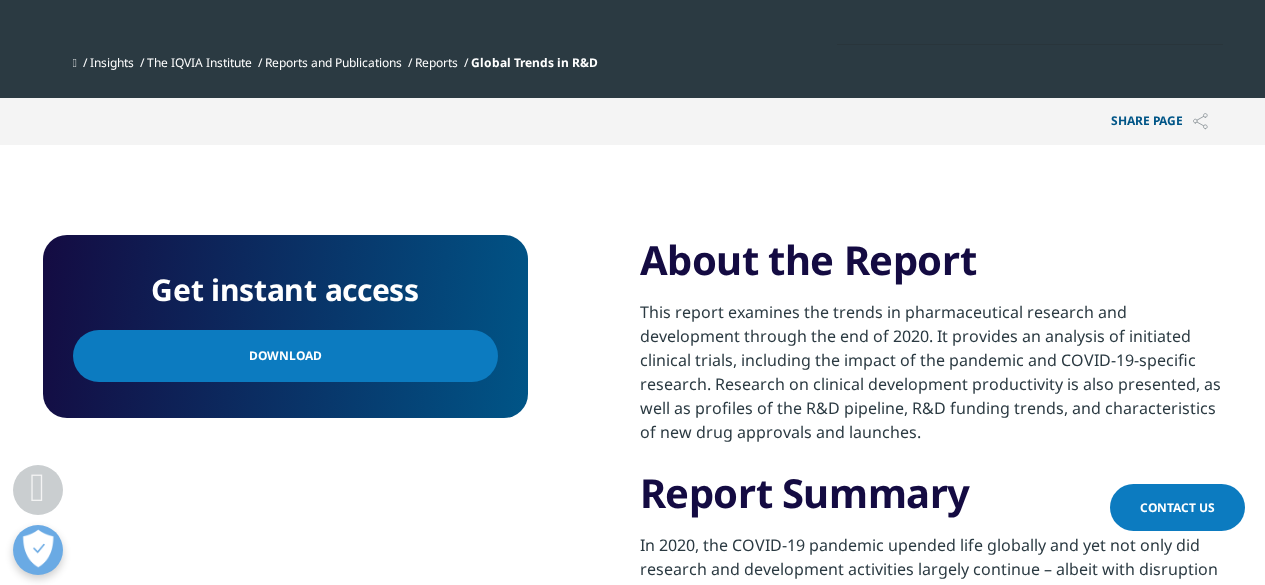 click on "Download" at bounding box center (285, 356) 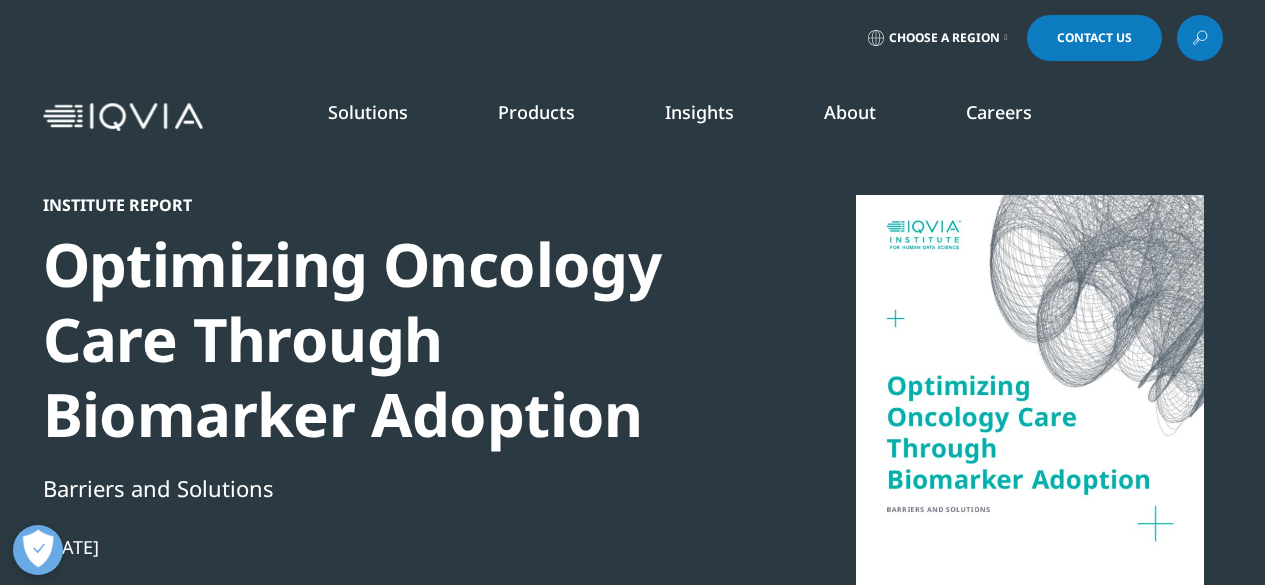 scroll, scrollTop: 0, scrollLeft: 0, axis: both 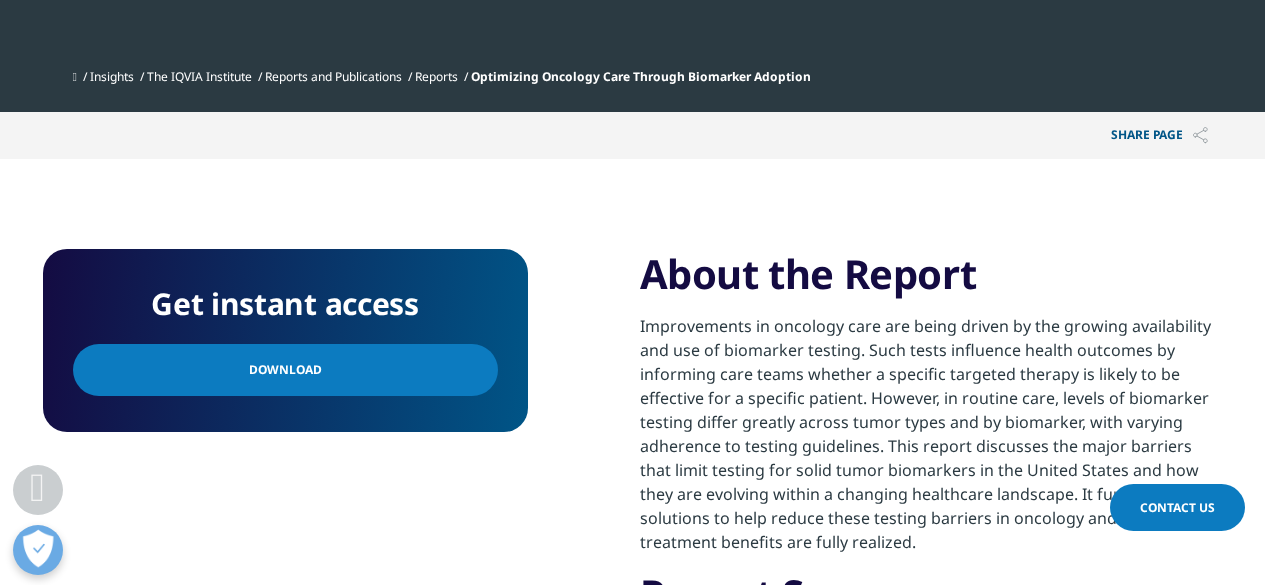 click on "Download" at bounding box center [285, 370] 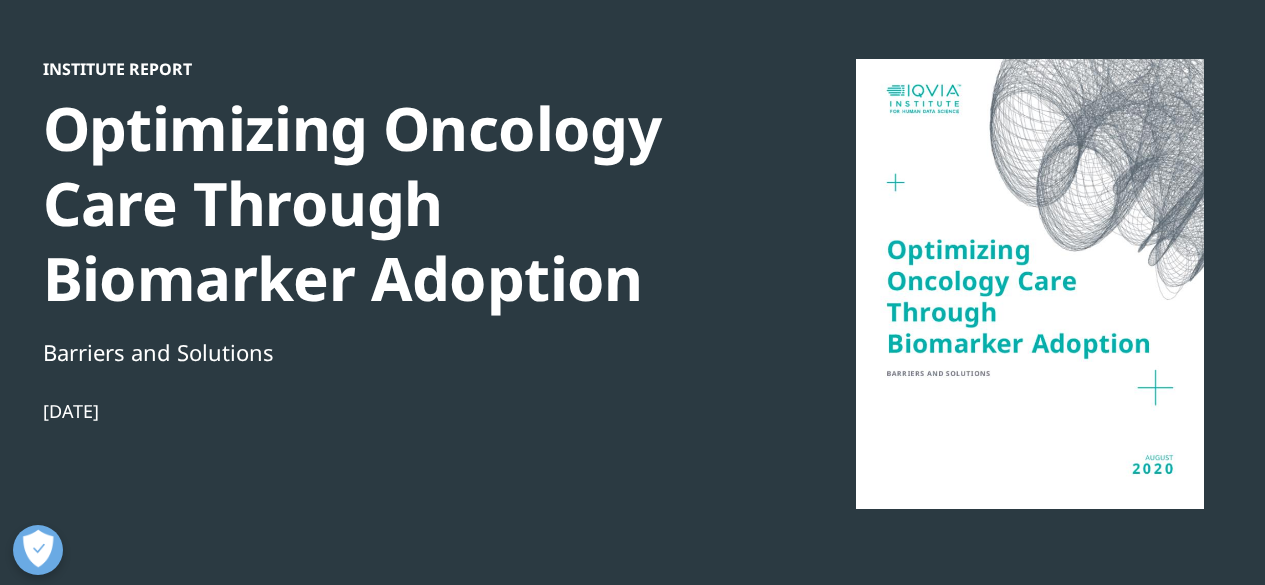 scroll, scrollTop: 100, scrollLeft: 0, axis: vertical 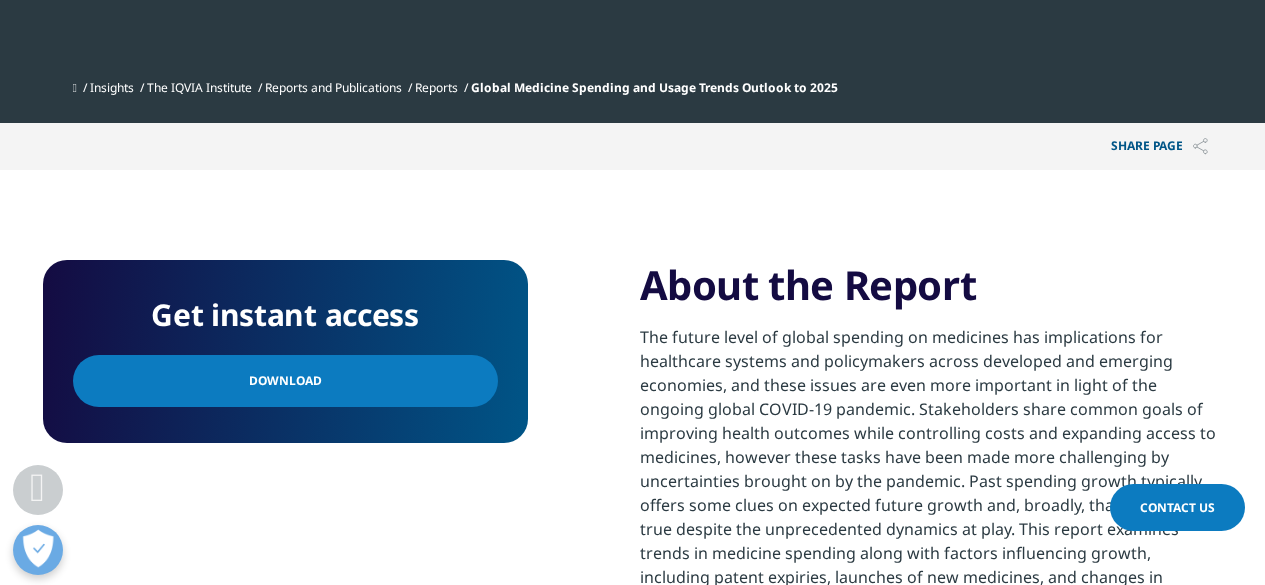 click on "Download" at bounding box center (285, 381) 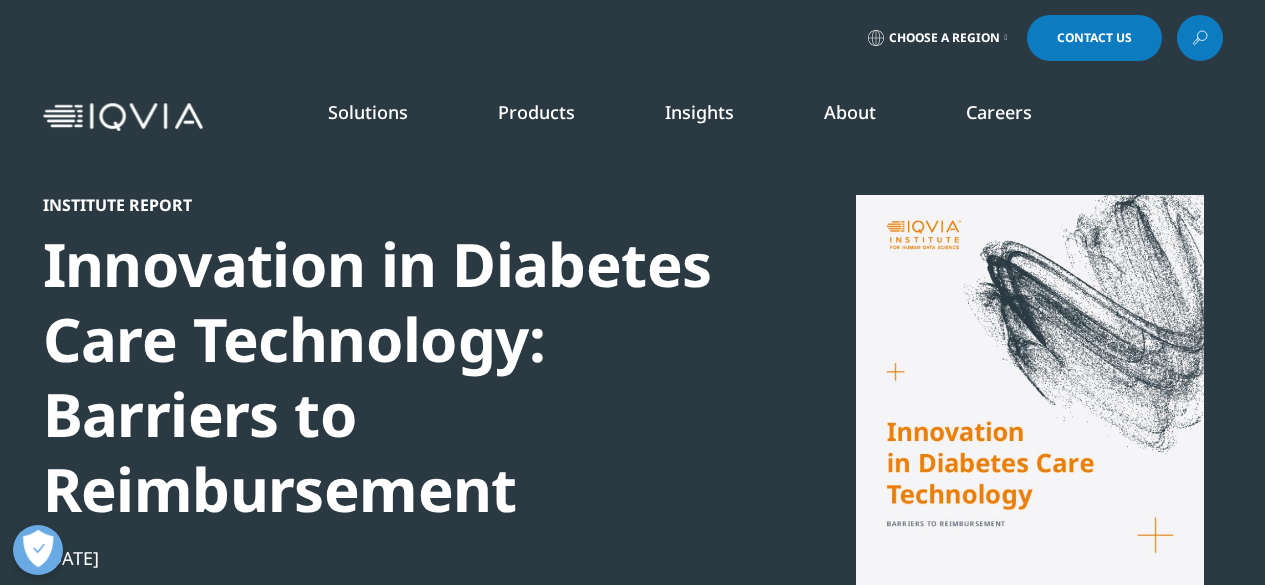 scroll, scrollTop: 0, scrollLeft: 0, axis: both 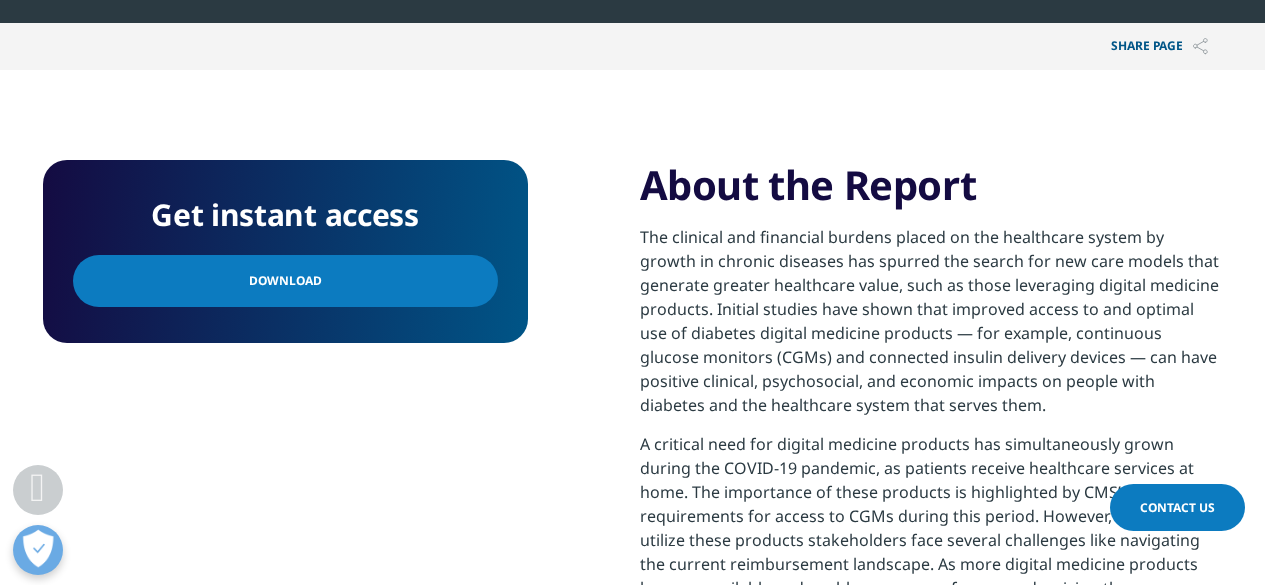 click on "Download" at bounding box center (285, 281) 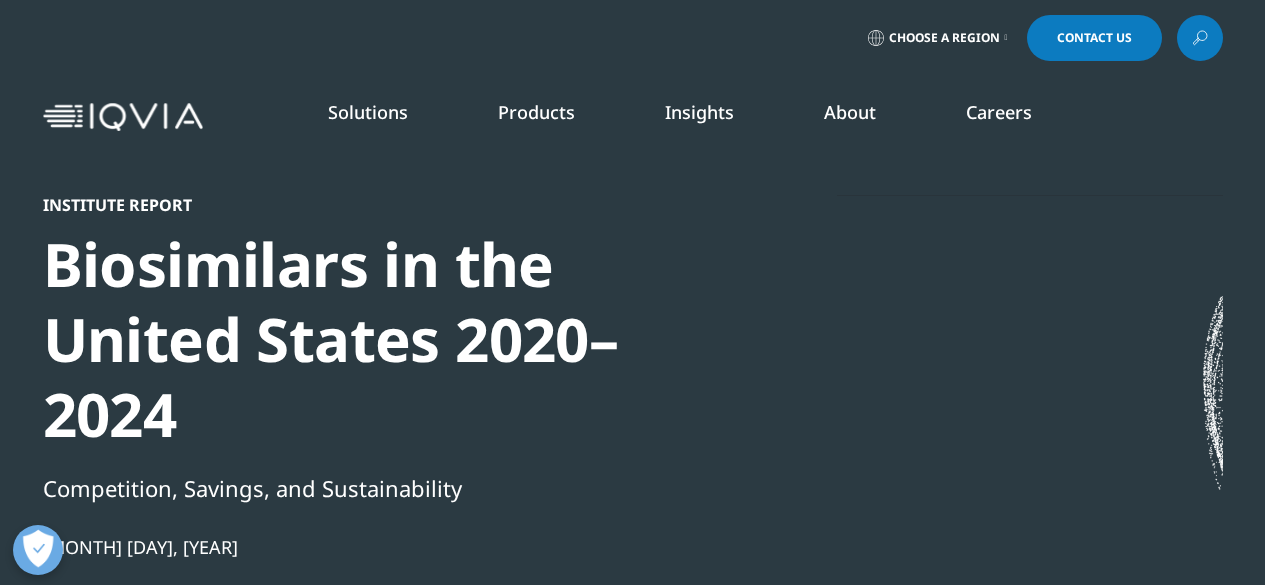 scroll, scrollTop: 0, scrollLeft: 0, axis: both 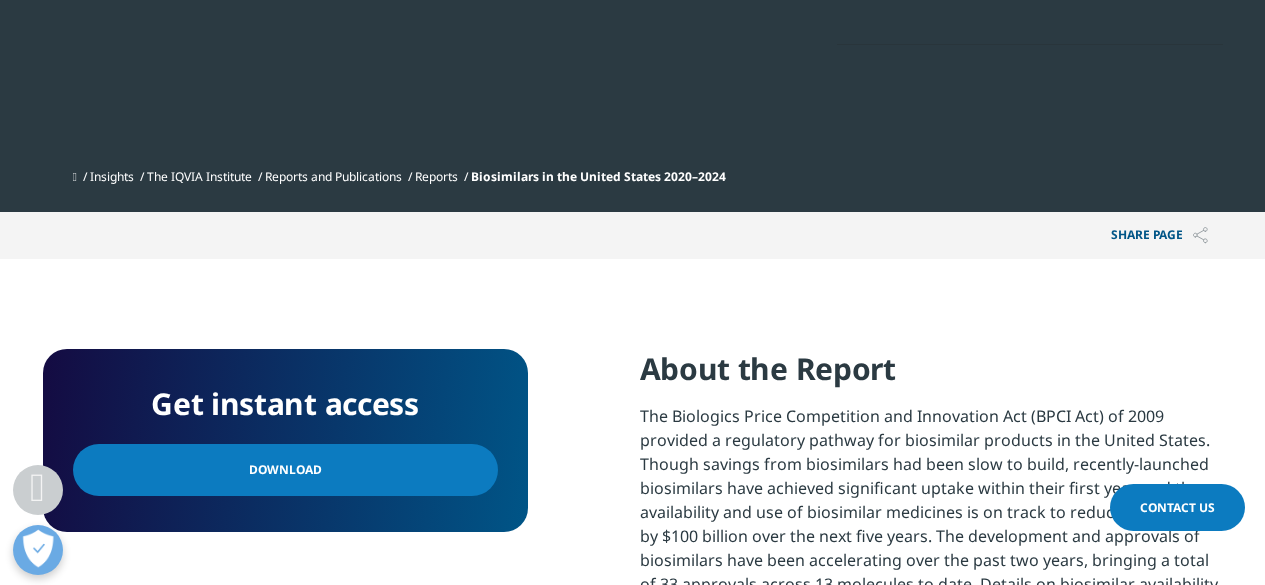 click on "Download" at bounding box center (285, 470) 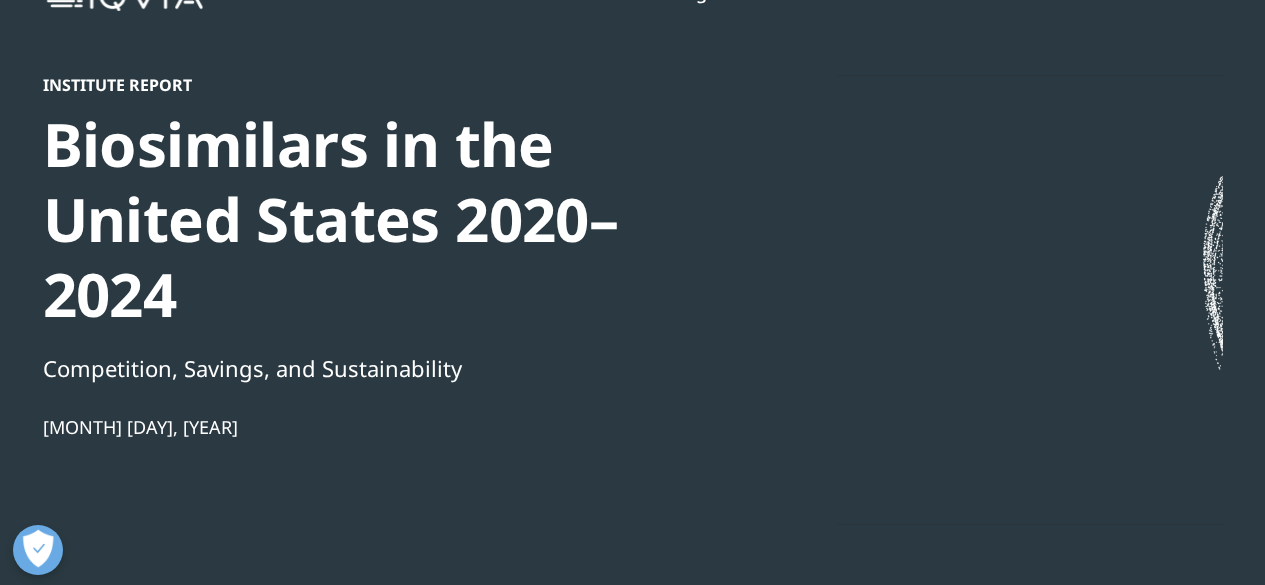 scroll, scrollTop: 100, scrollLeft: 0, axis: vertical 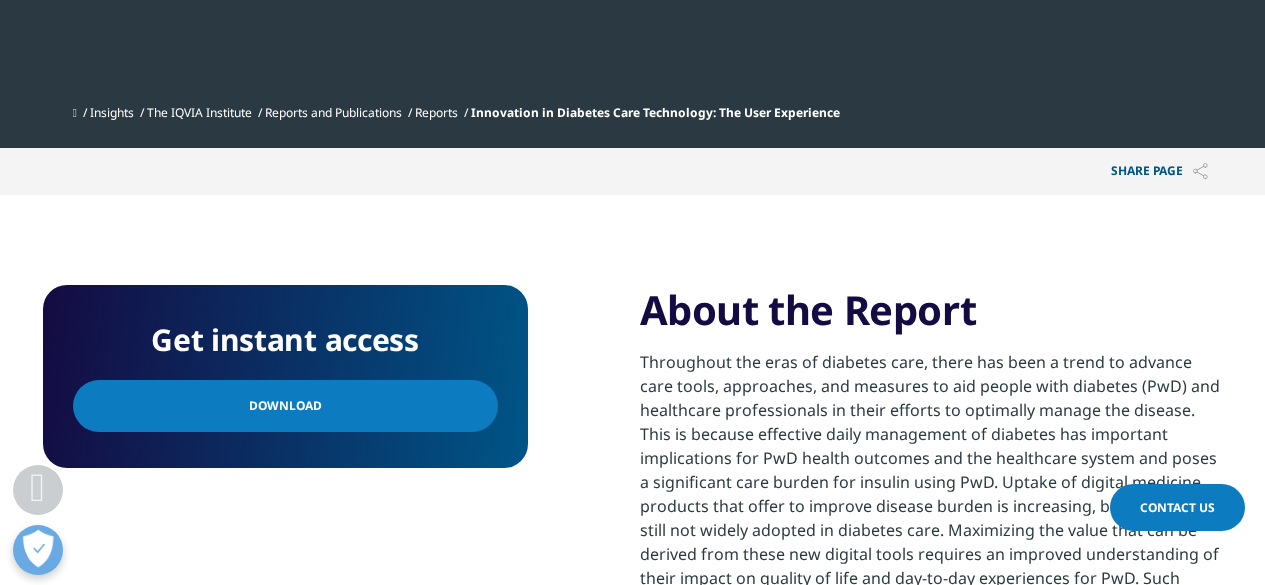 click on "Download" at bounding box center [285, 406] 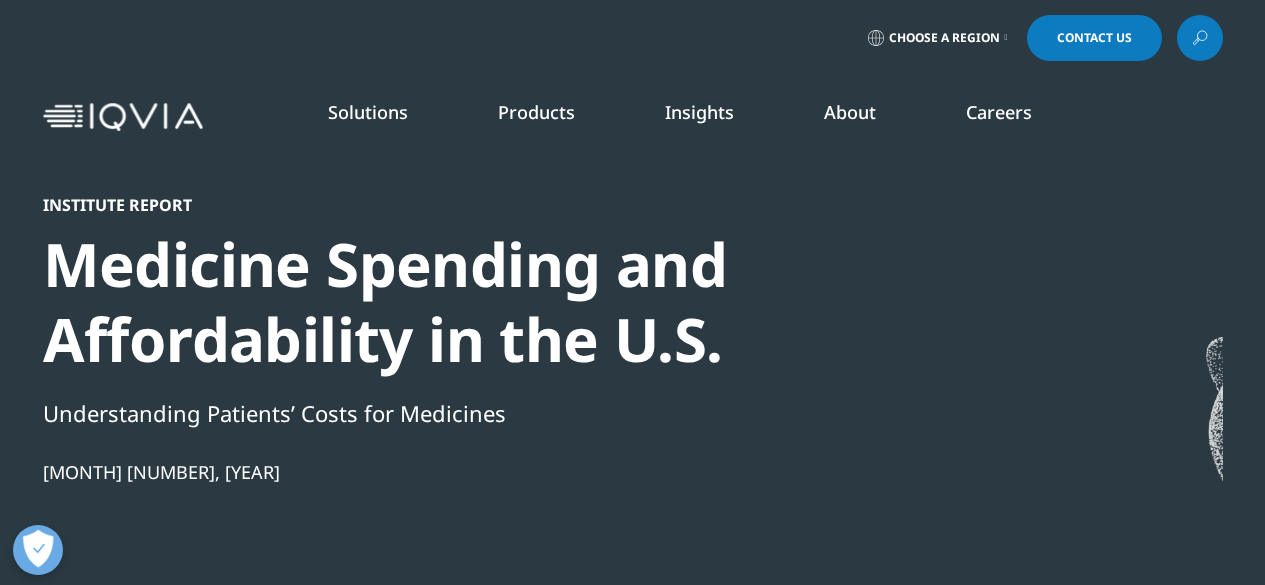 scroll, scrollTop: 0, scrollLeft: 0, axis: both 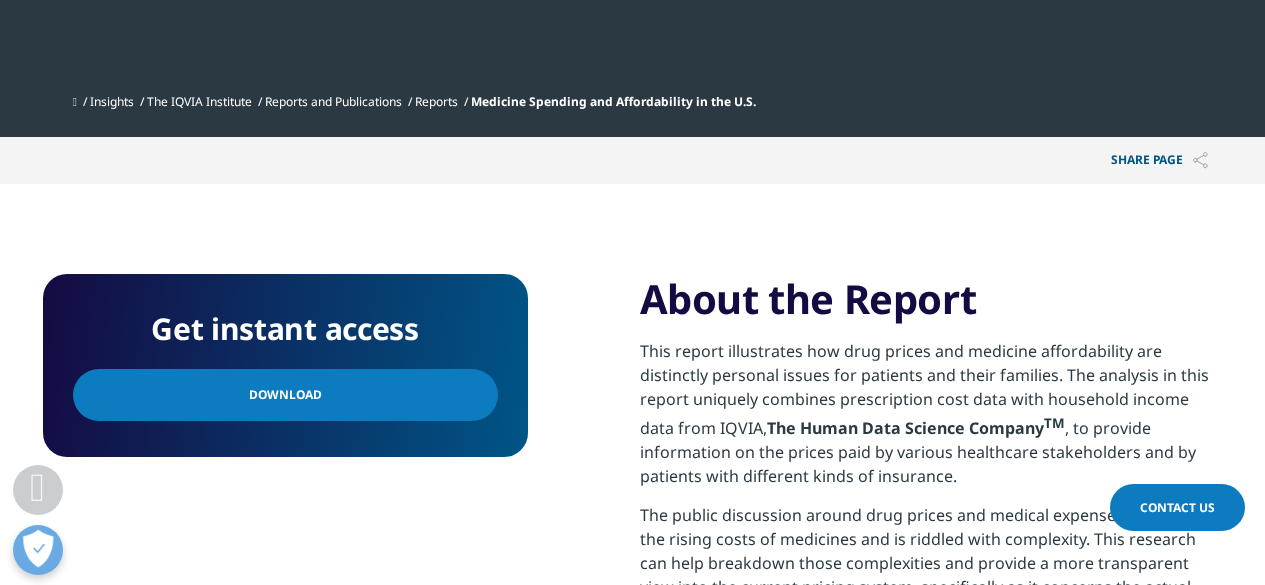 drag, startPoint x: 285, startPoint y: 395, endPoint x: 313, endPoint y: 368, distance: 38.8973 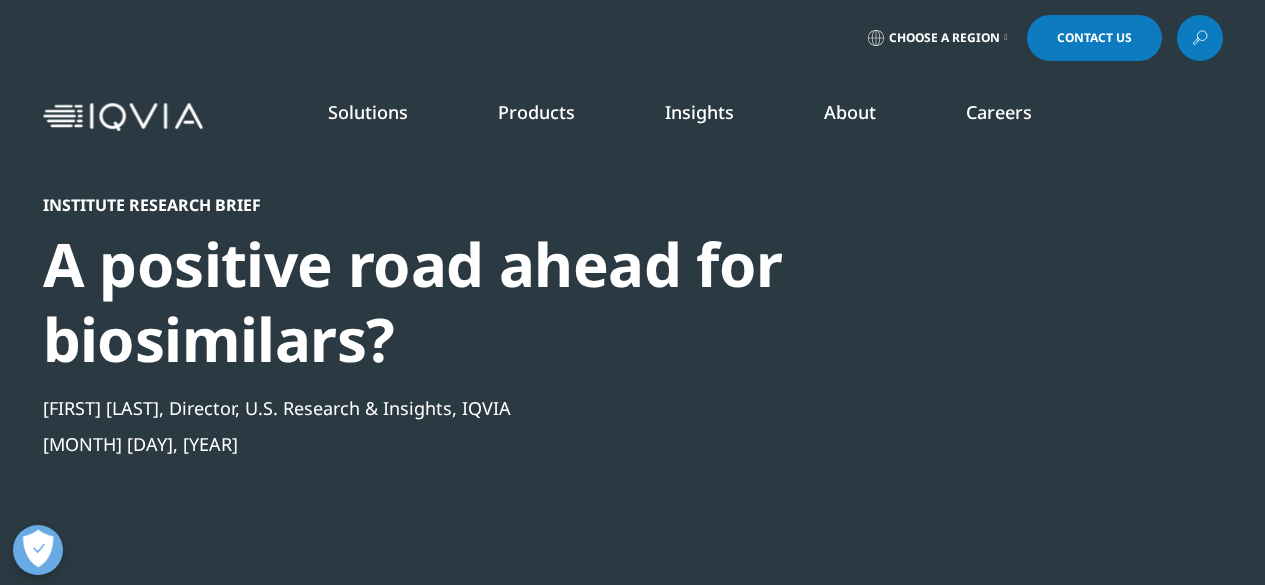 scroll, scrollTop: 0, scrollLeft: 0, axis: both 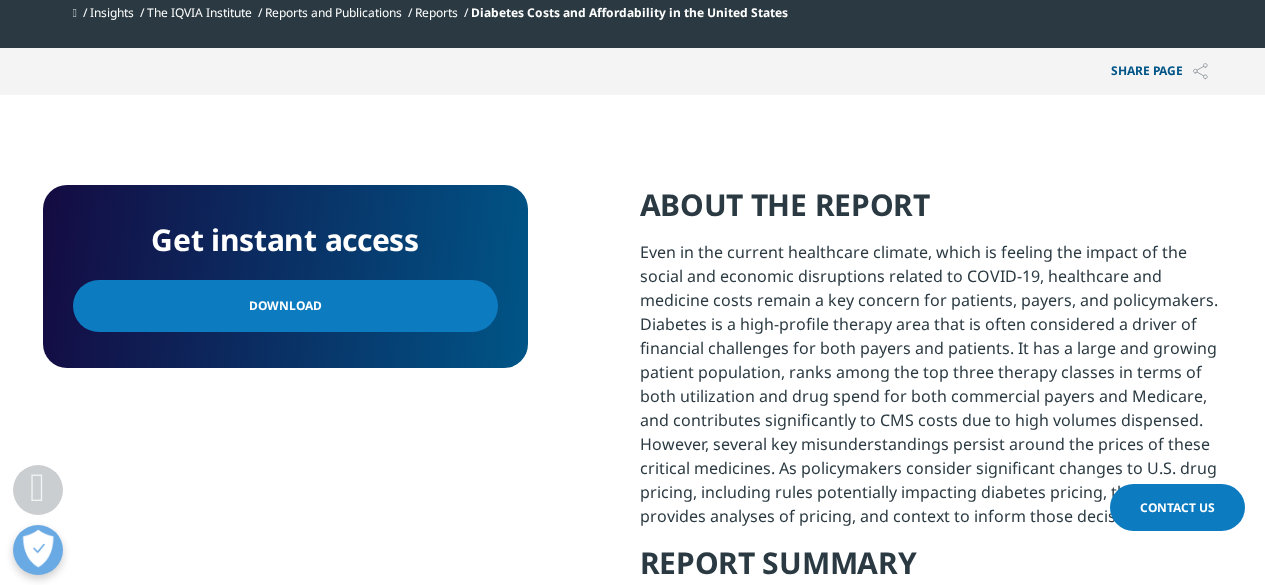 click on "Download" at bounding box center [285, 306] 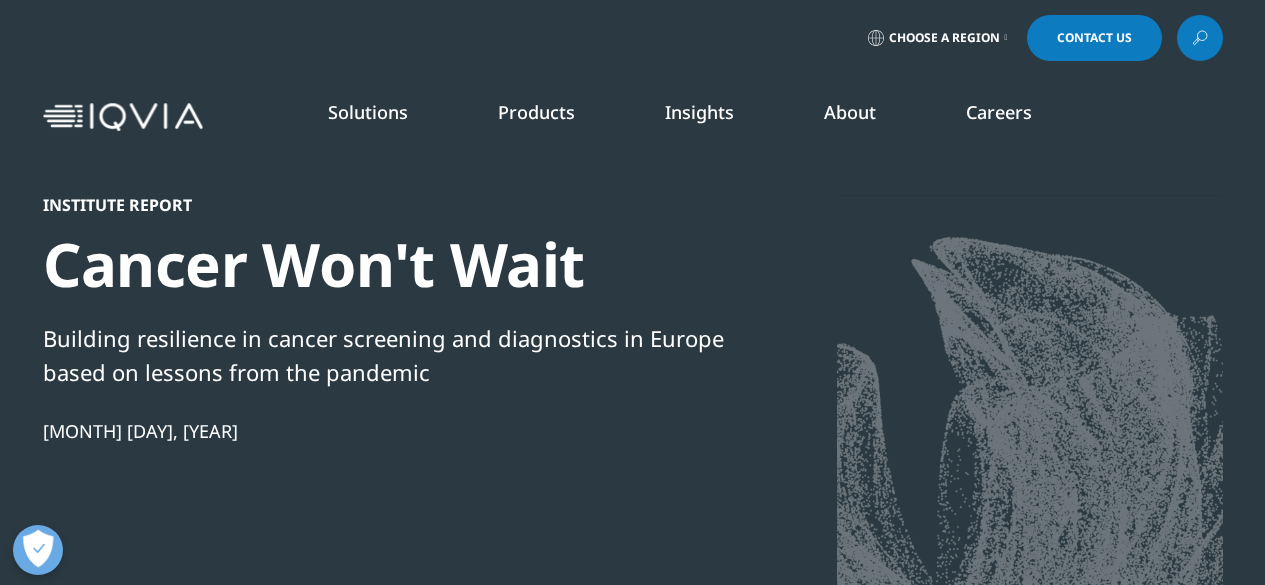 scroll, scrollTop: 0, scrollLeft: 0, axis: both 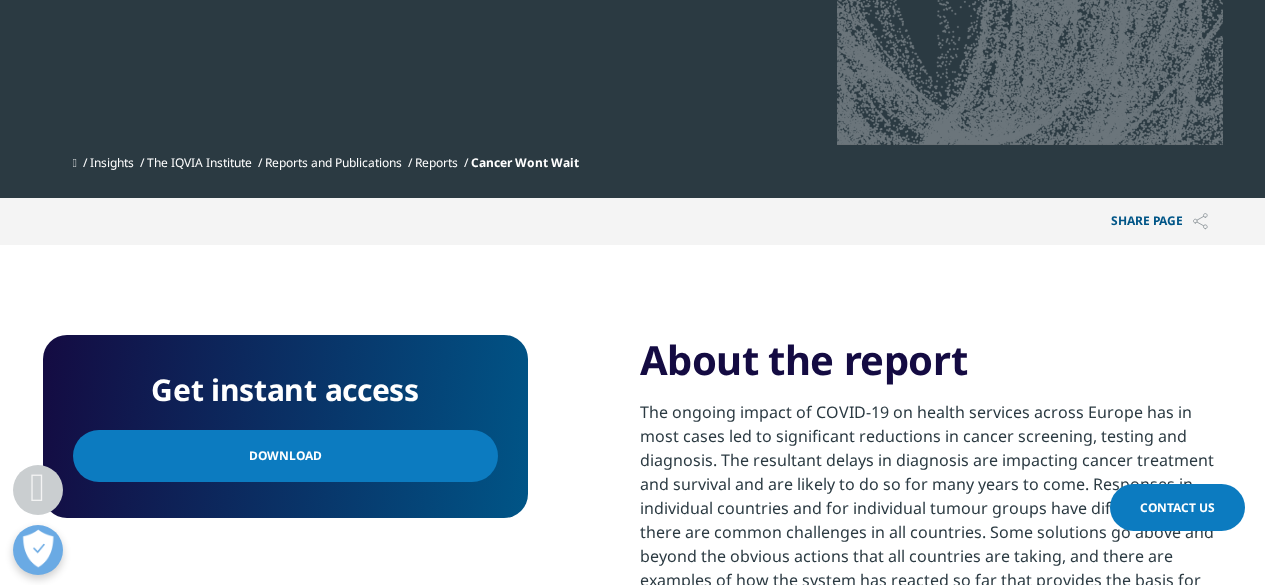 drag, startPoint x: 260, startPoint y: 456, endPoint x: 163, endPoint y: 233, distance: 243.18306 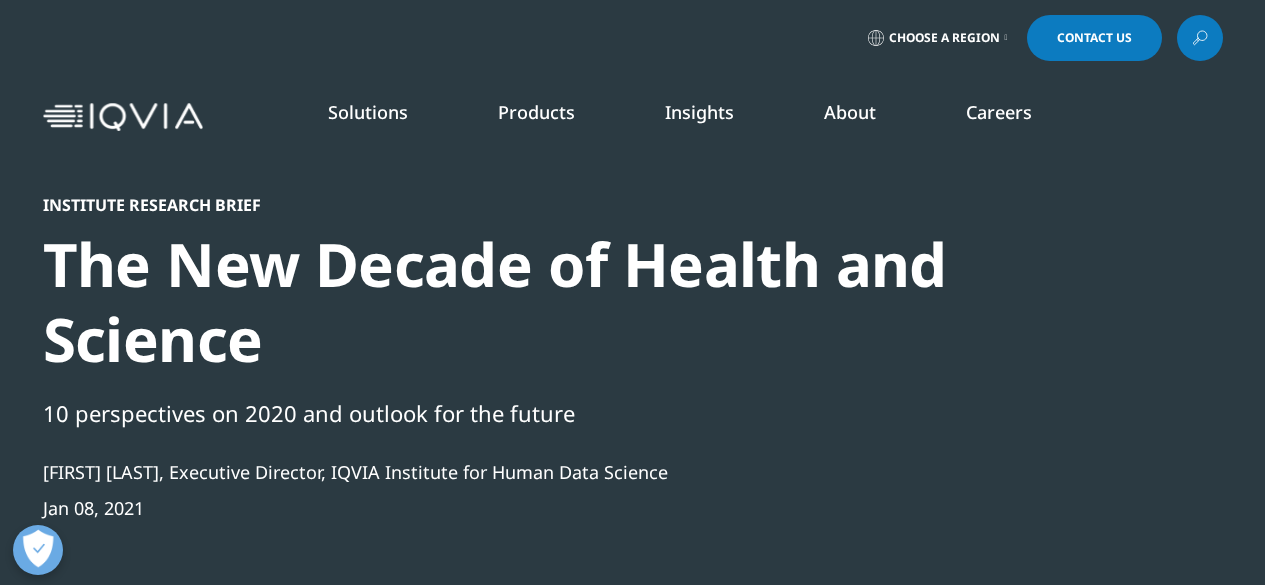 scroll, scrollTop: 0, scrollLeft: 0, axis: both 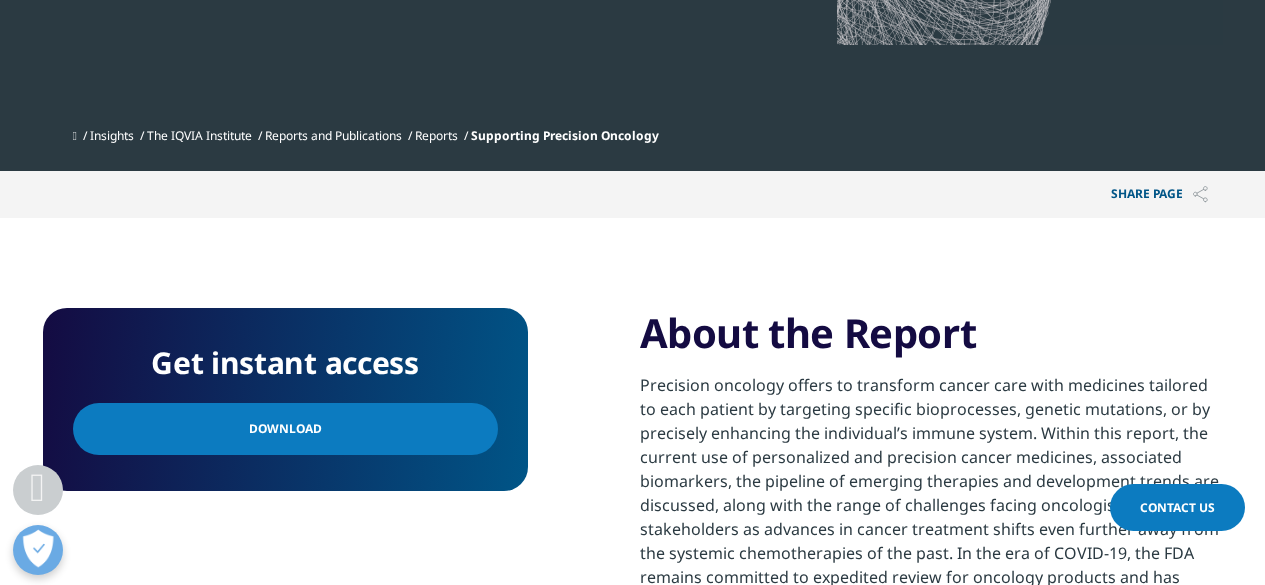 click on "Download" at bounding box center [285, 429] 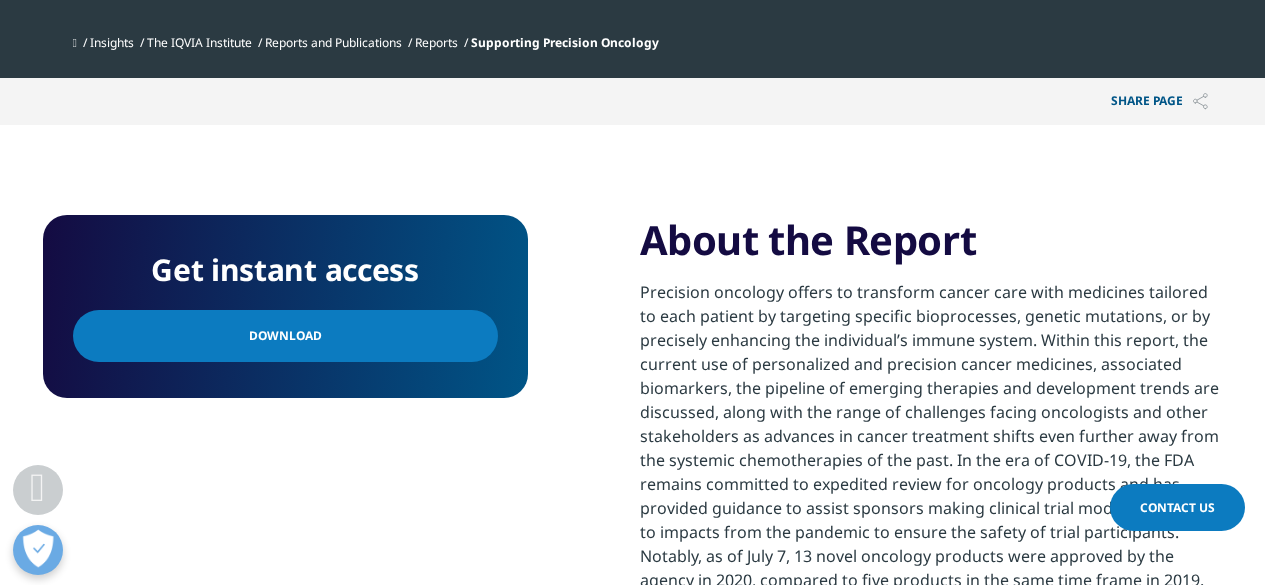 scroll, scrollTop: 700, scrollLeft: 0, axis: vertical 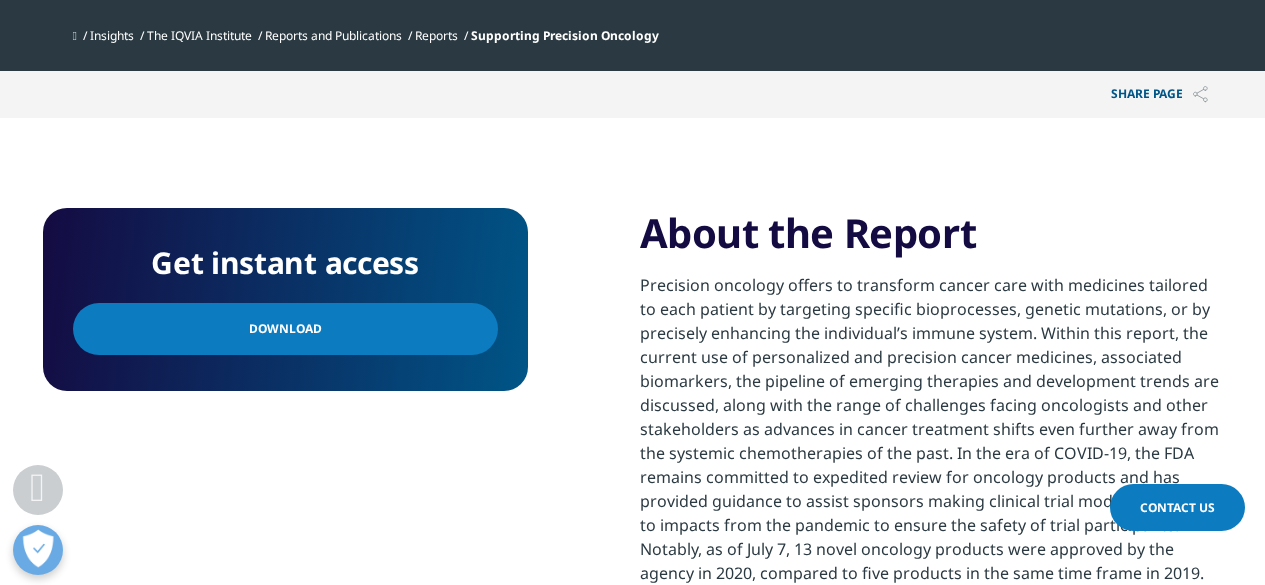 click on "Download" at bounding box center [285, 329] 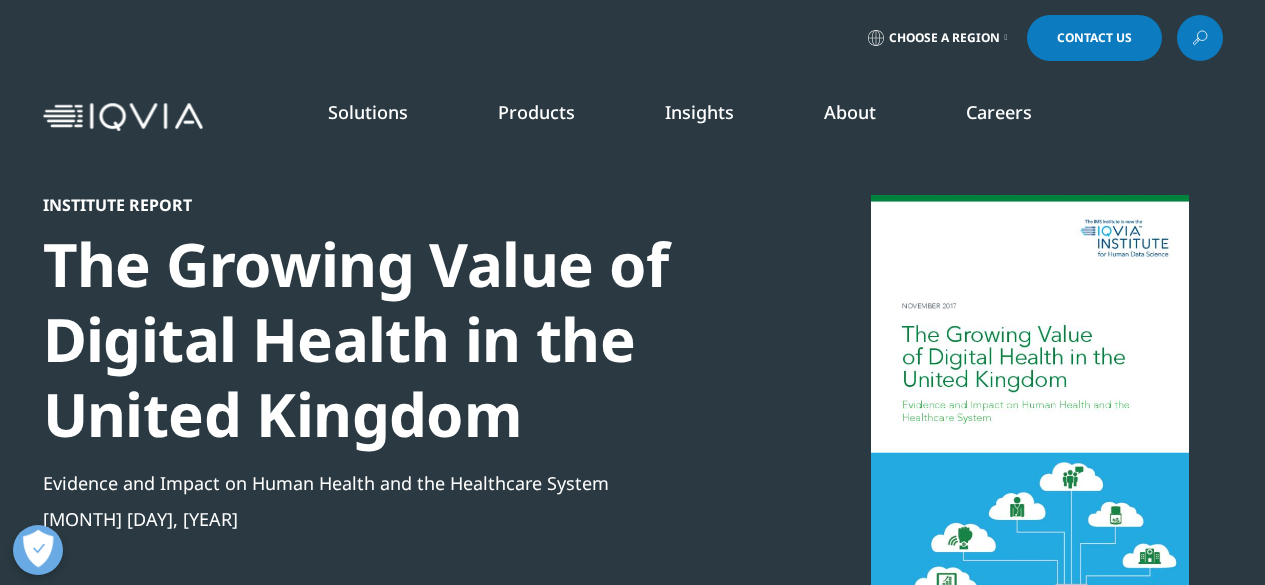 scroll, scrollTop: 0, scrollLeft: 0, axis: both 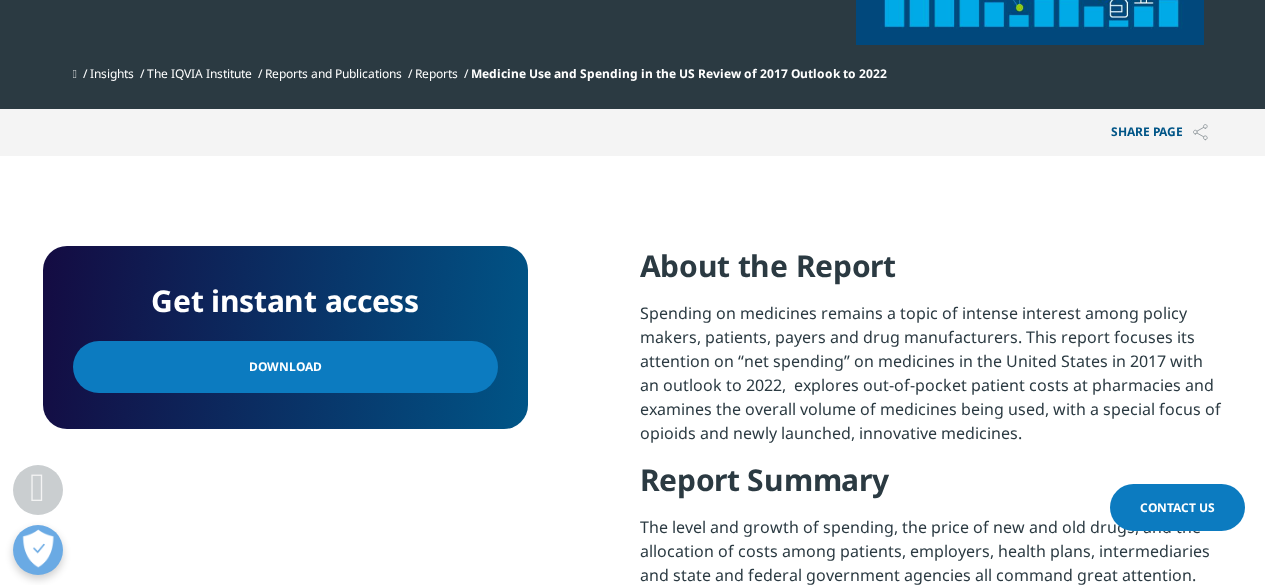 click on "Download" at bounding box center [285, 367] 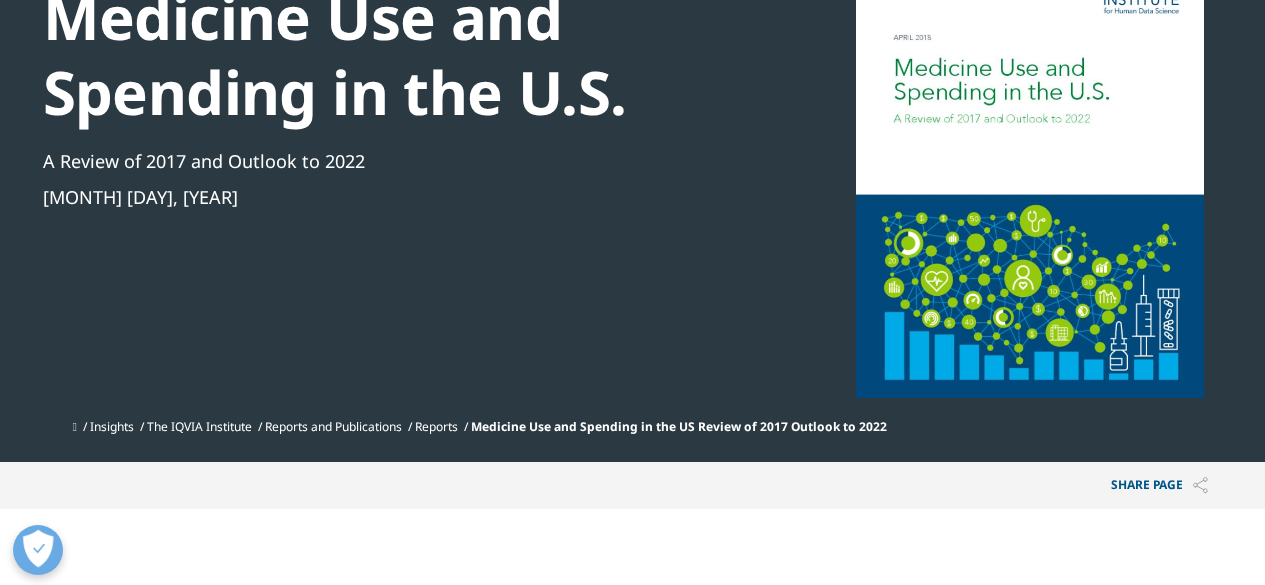scroll, scrollTop: 200, scrollLeft: 0, axis: vertical 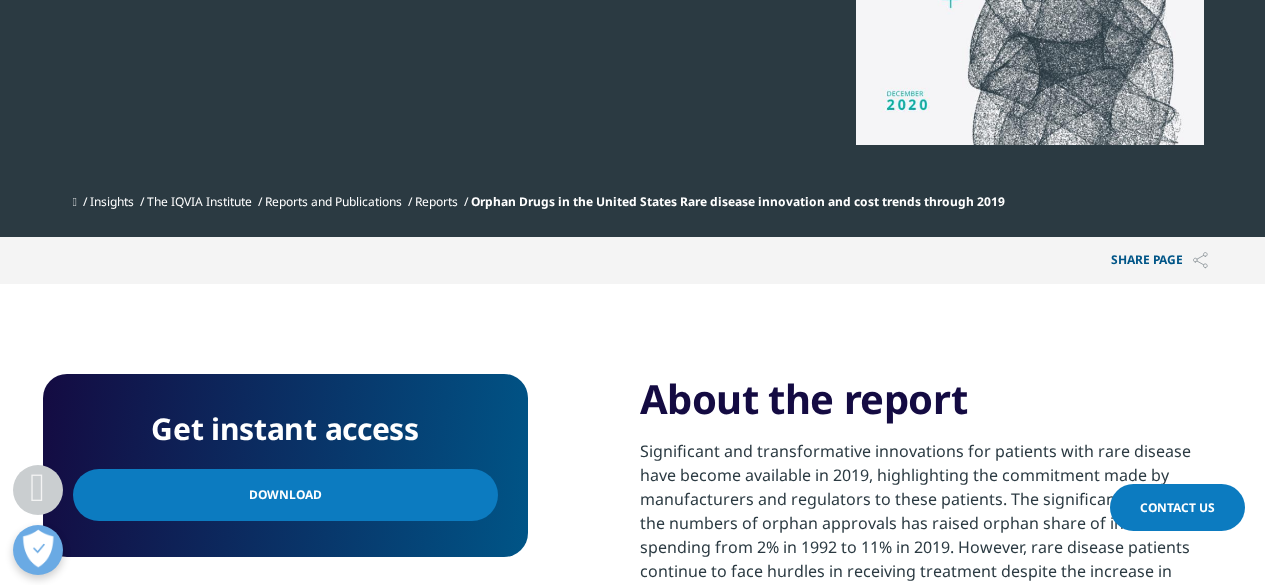 click on "Download" at bounding box center [285, 495] 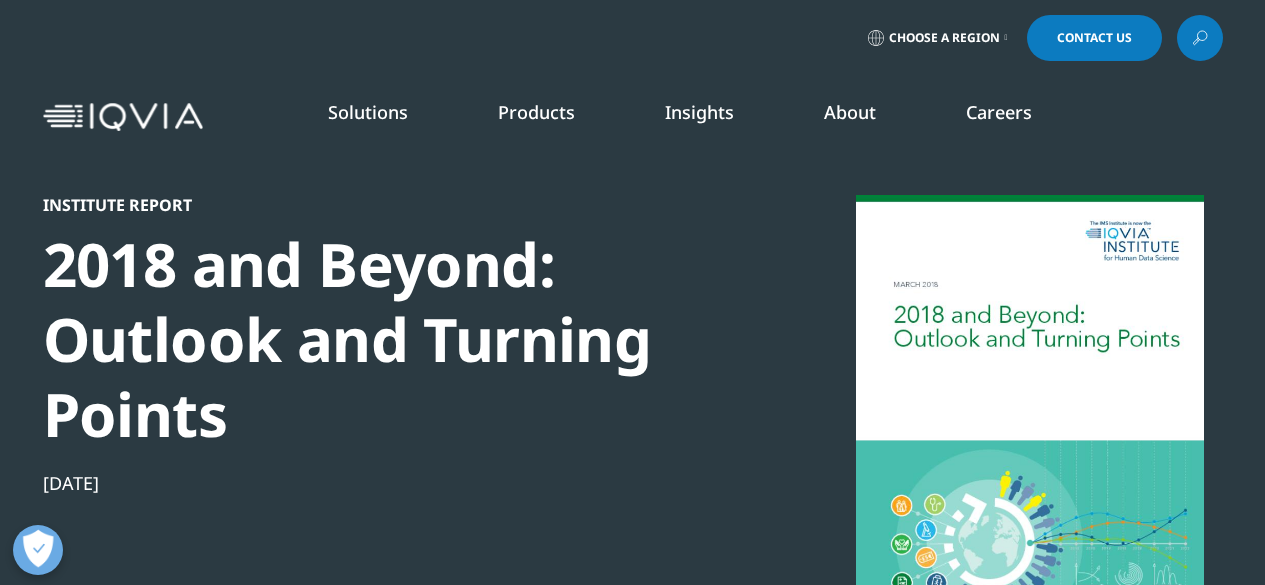 scroll, scrollTop: 0, scrollLeft: 0, axis: both 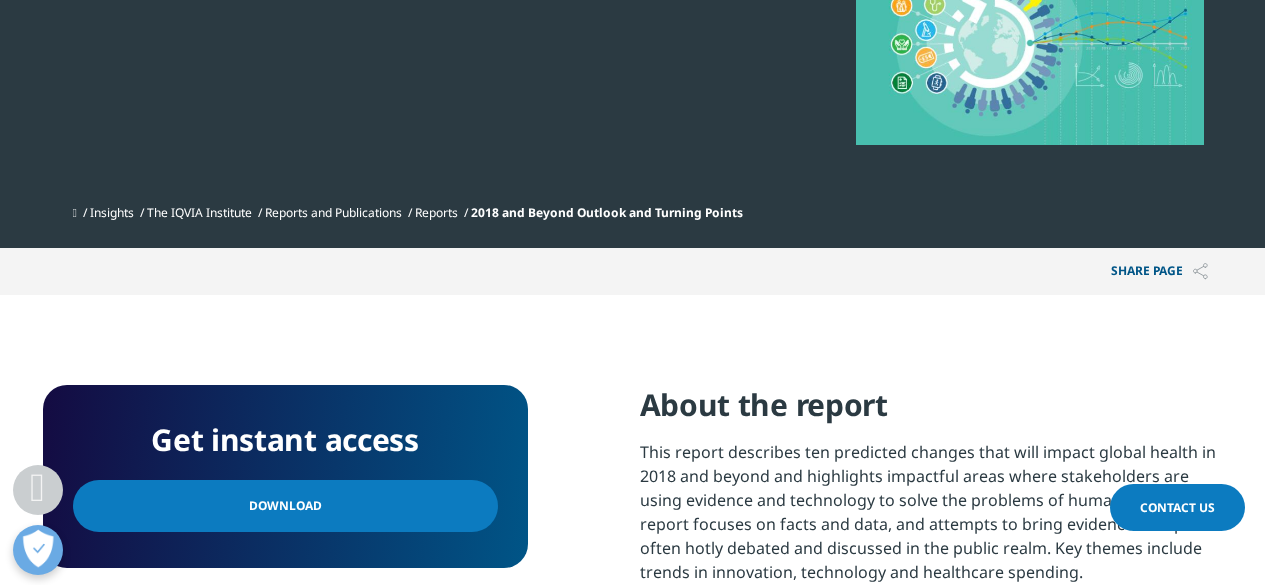 click on "Download" at bounding box center [285, 506] 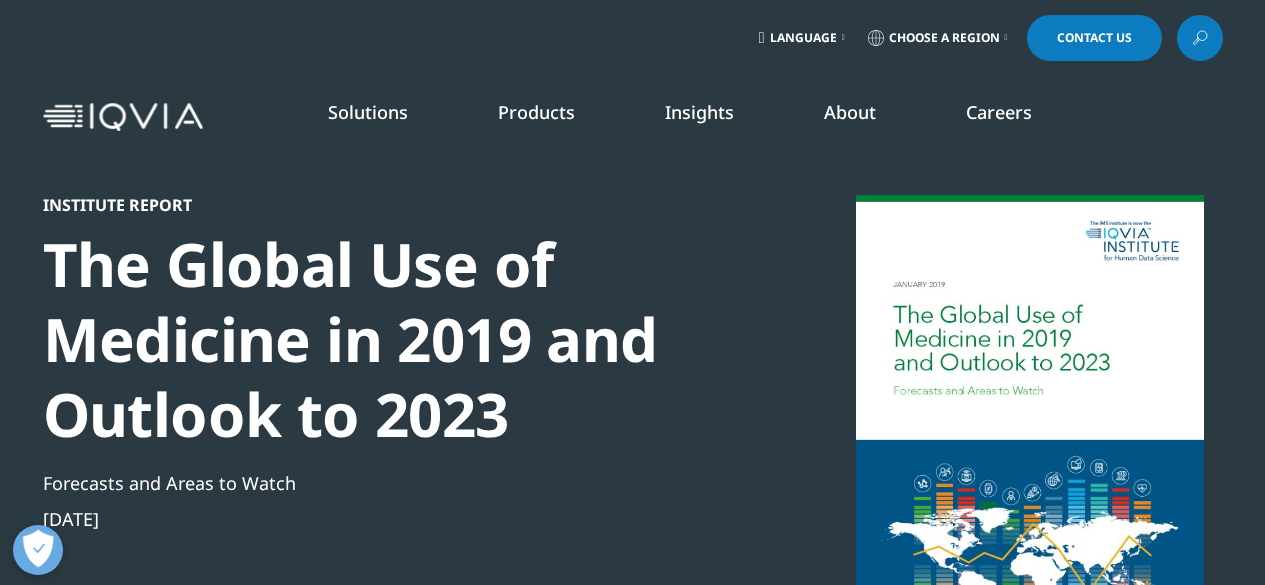scroll, scrollTop: 0, scrollLeft: 0, axis: both 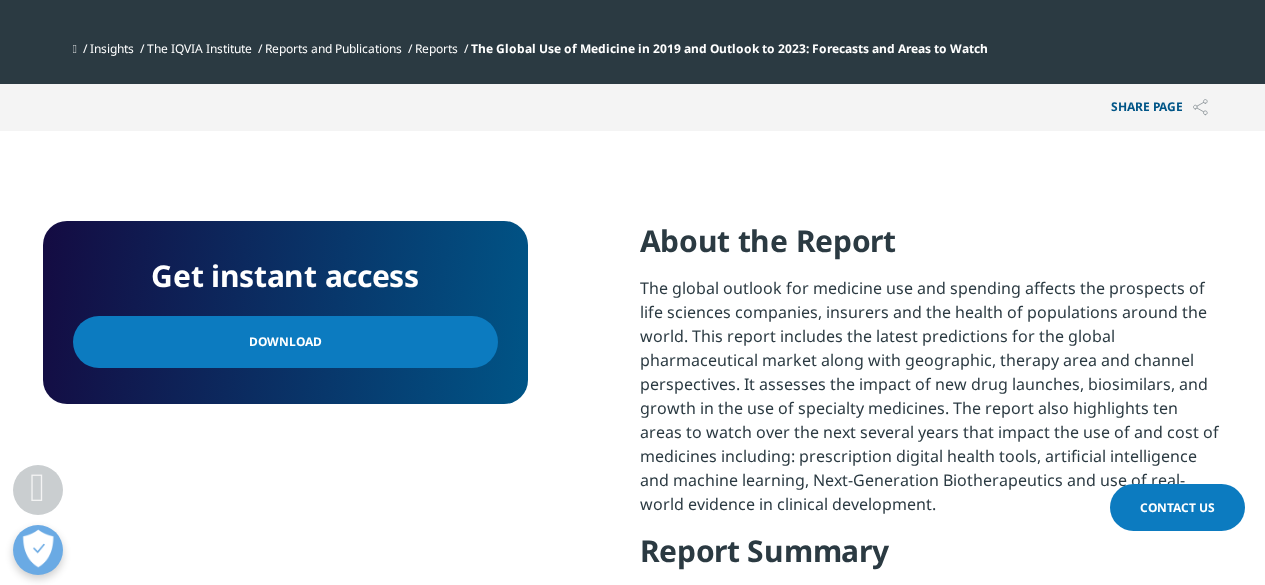 click on "Download" at bounding box center [285, 342] 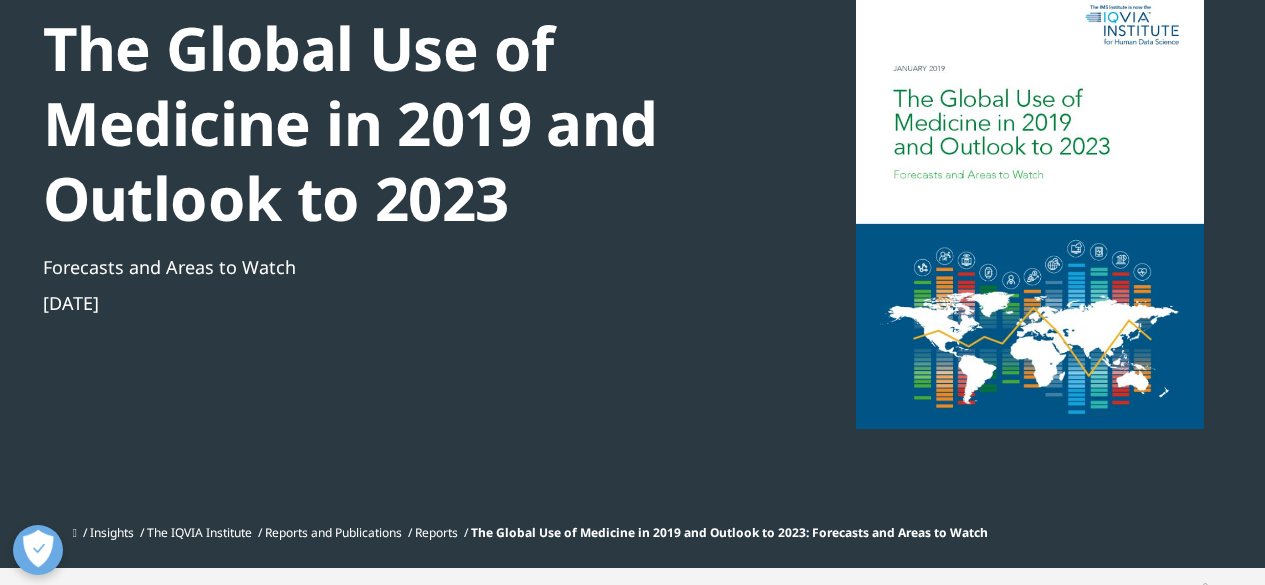 scroll, scrollTop: 100, scrollLeft: 0, axis: vertical 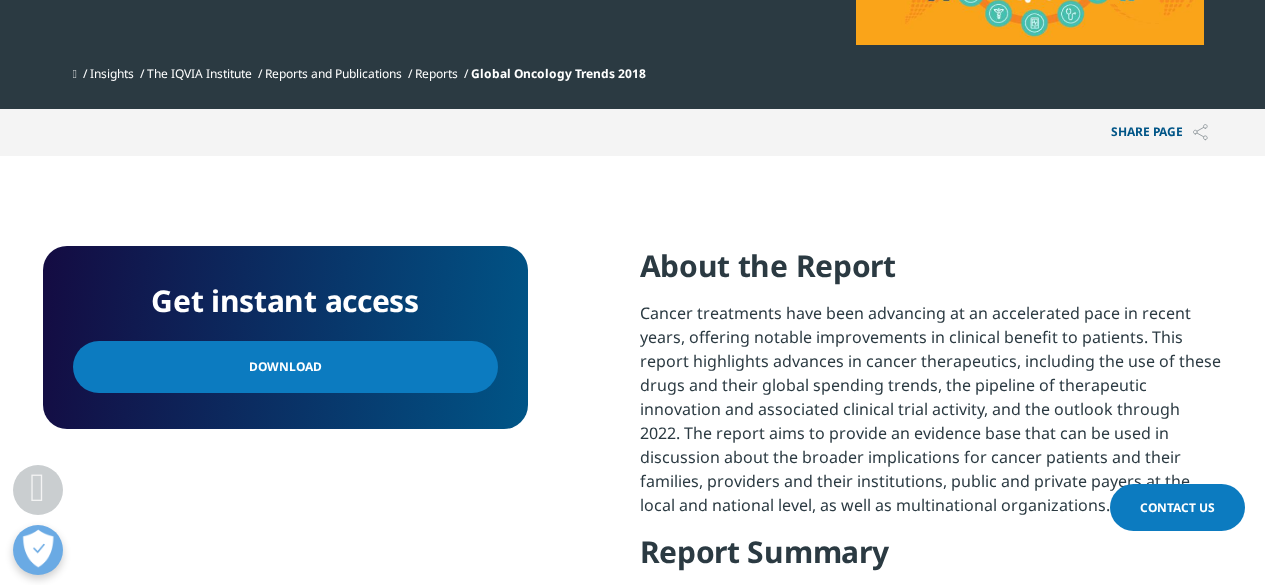 click on "Download" at bounding box center (285, 367) 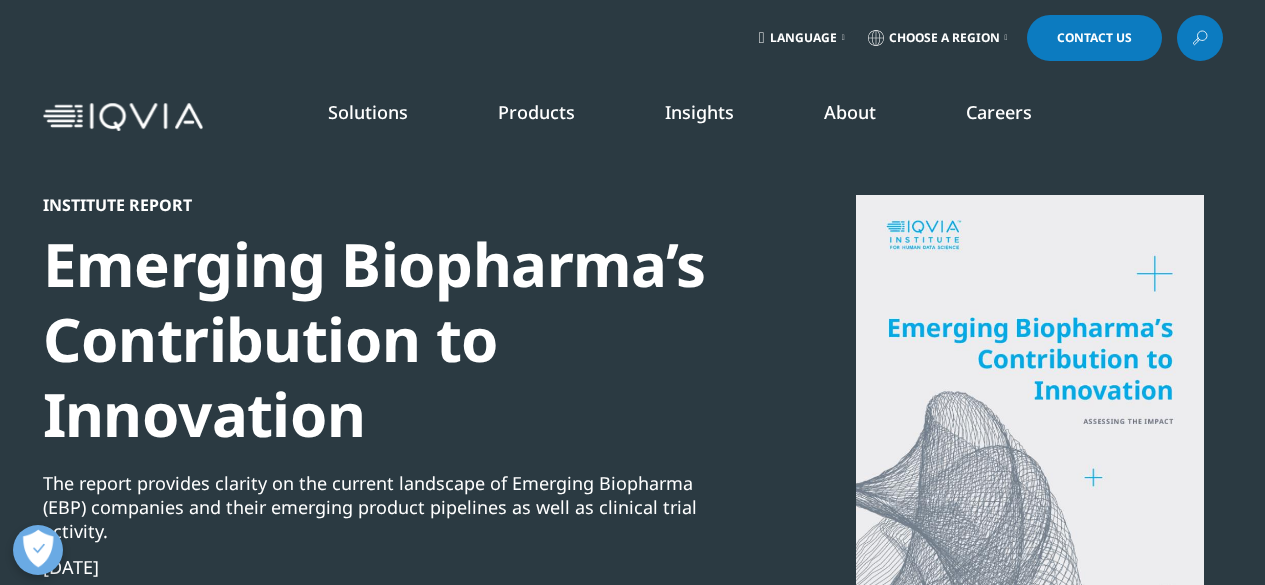scroll, scrollTop: 0, scrollLeft: 0, axis: both 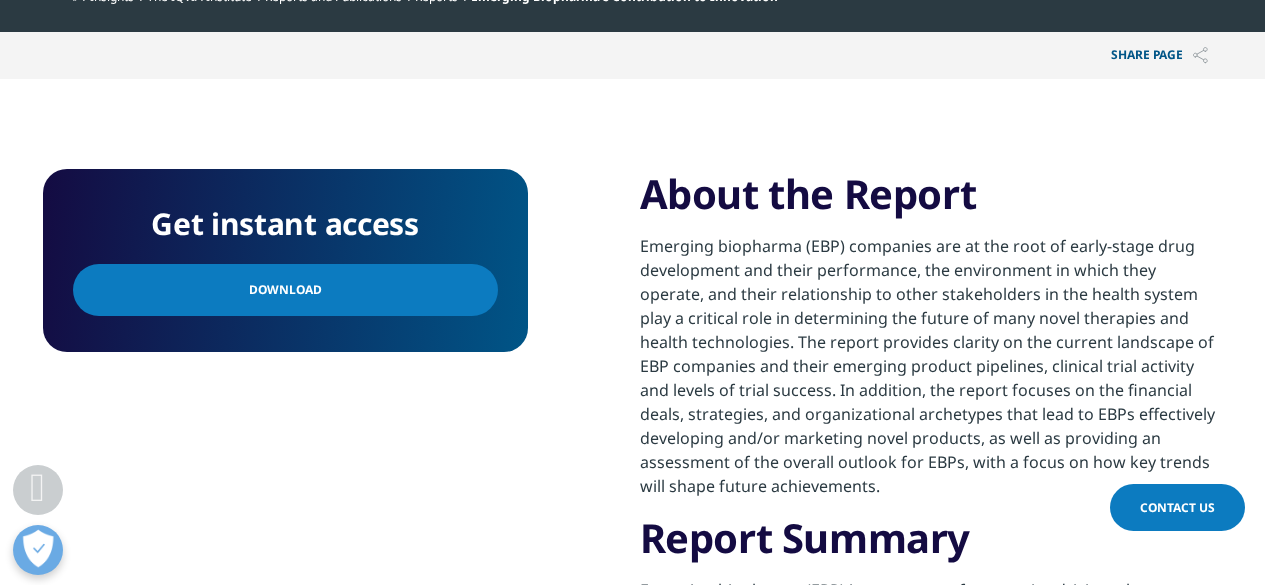 click on "Download" at bounding box center (285, 290) 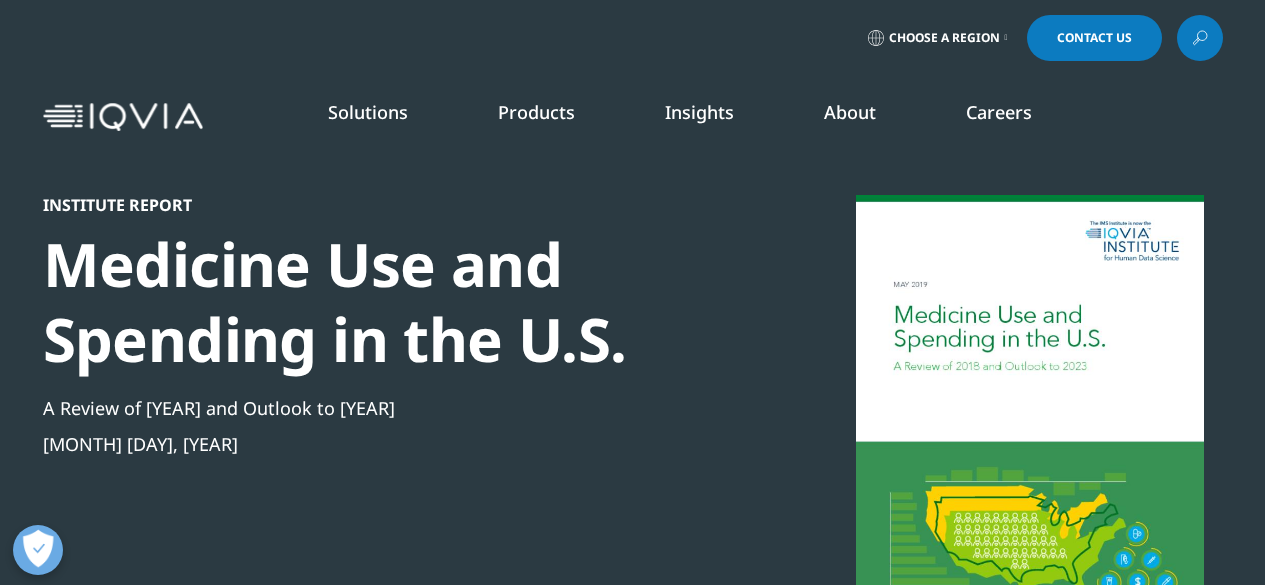 scroll, scrollTop: 0, scrollLeft: 0, axis: both 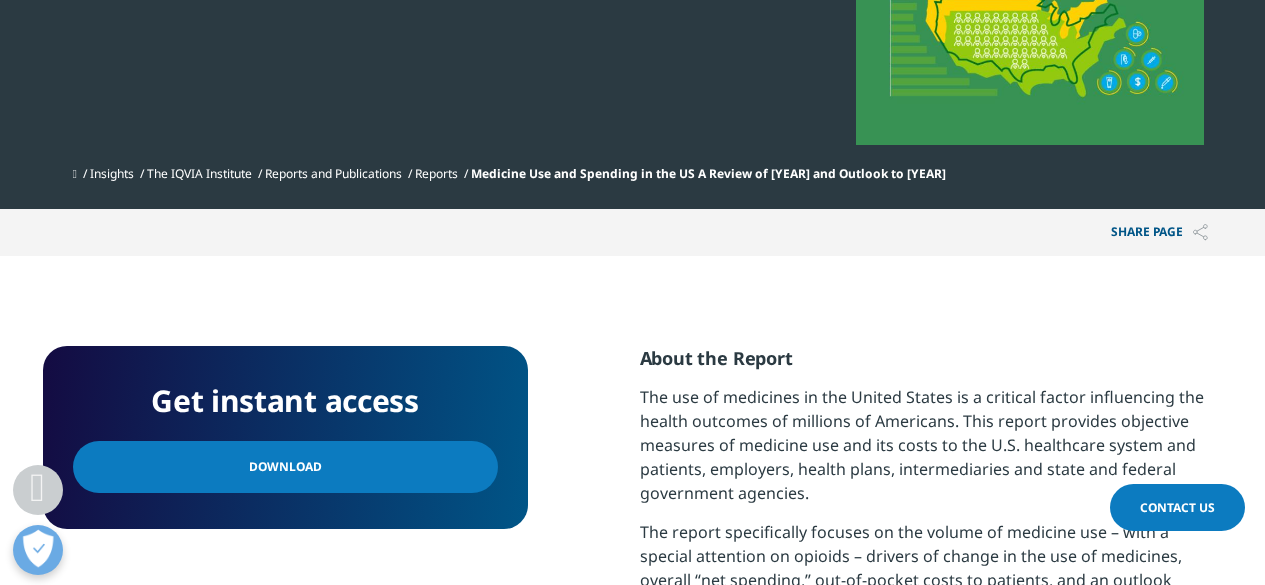 click on "Download" at bounding box center [285, 467] 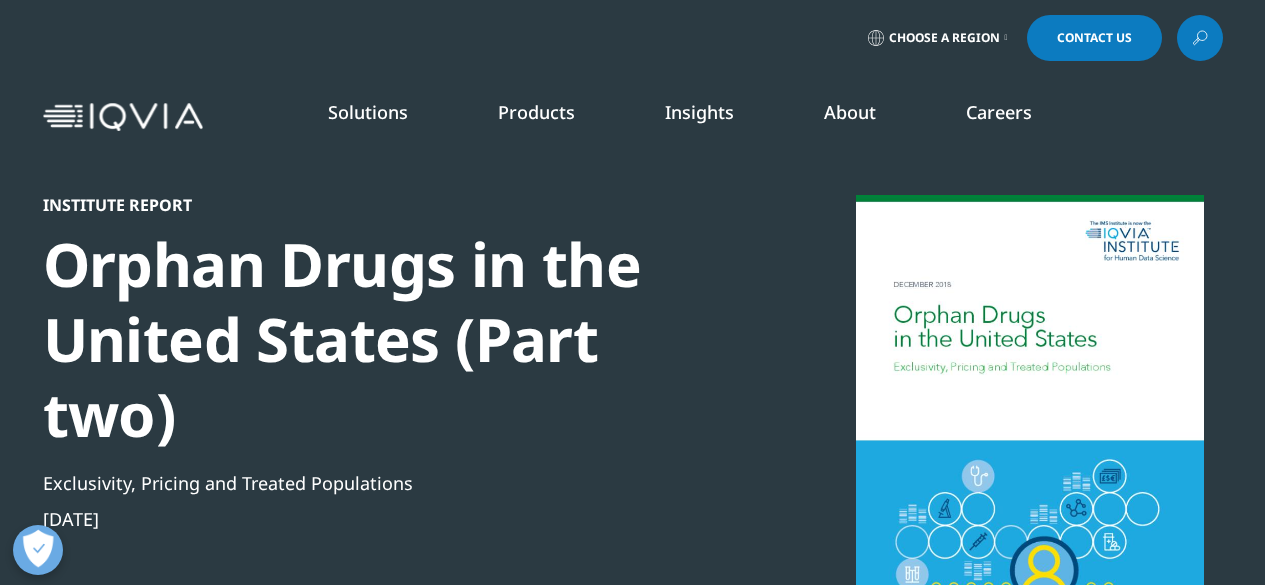 scroll, scrollTop: 0, scrollLeft: 0, axis: both 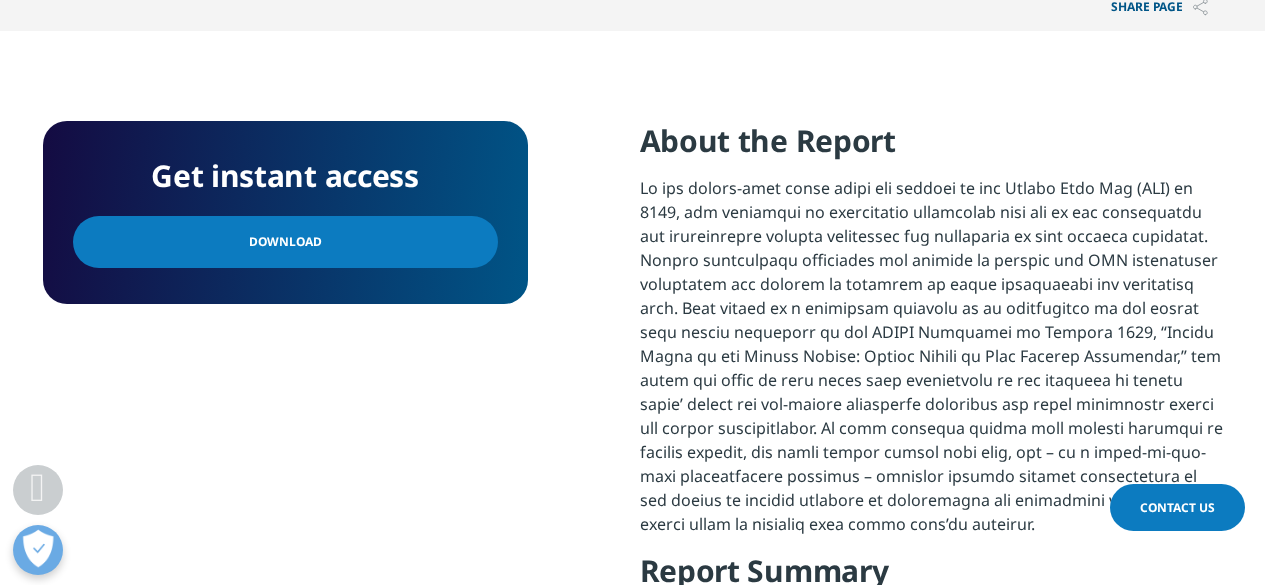 click on "Download" at bounding box center [285, 242] 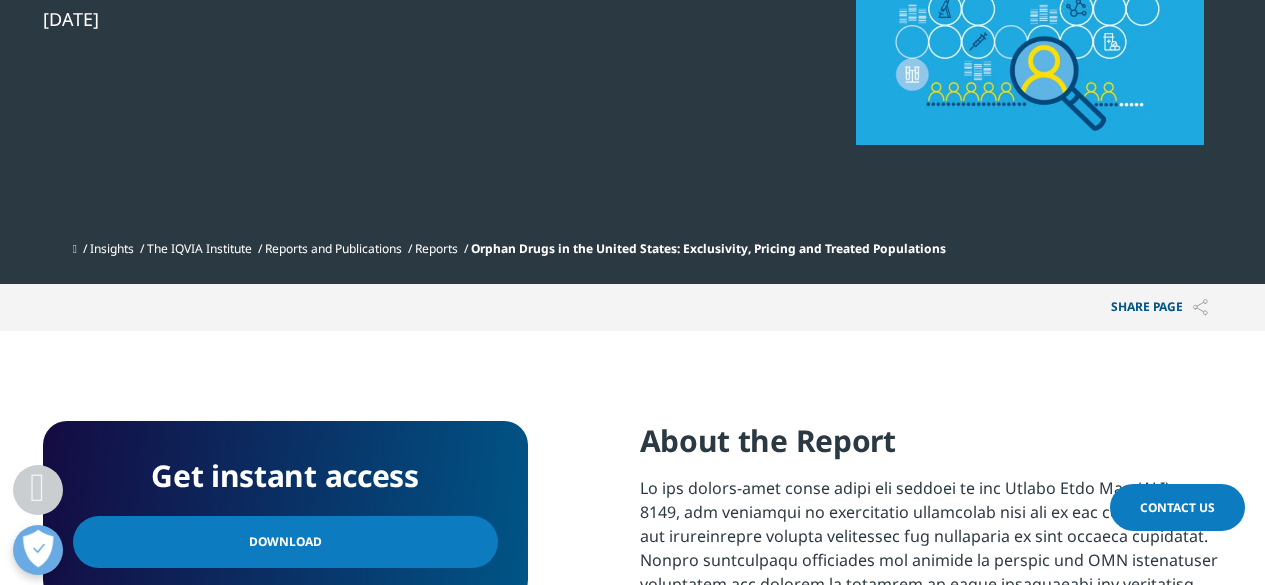 scroll, scrollTop: 700, scrollLeft: 0, axis: vertical 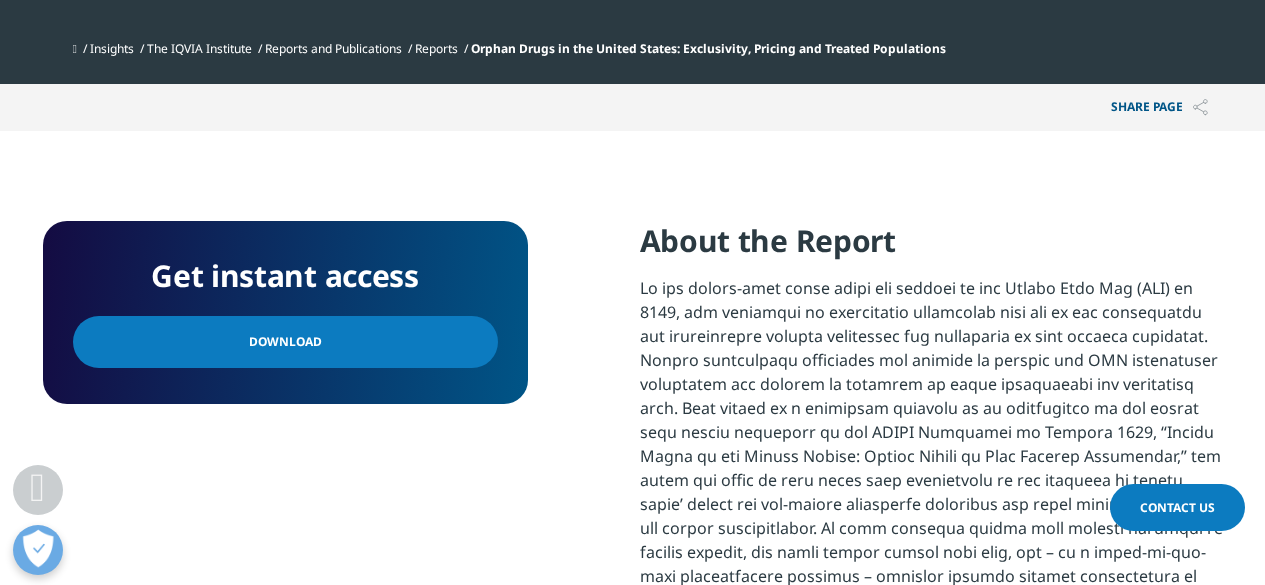 click on "Download" at bounding box center (285, 342) 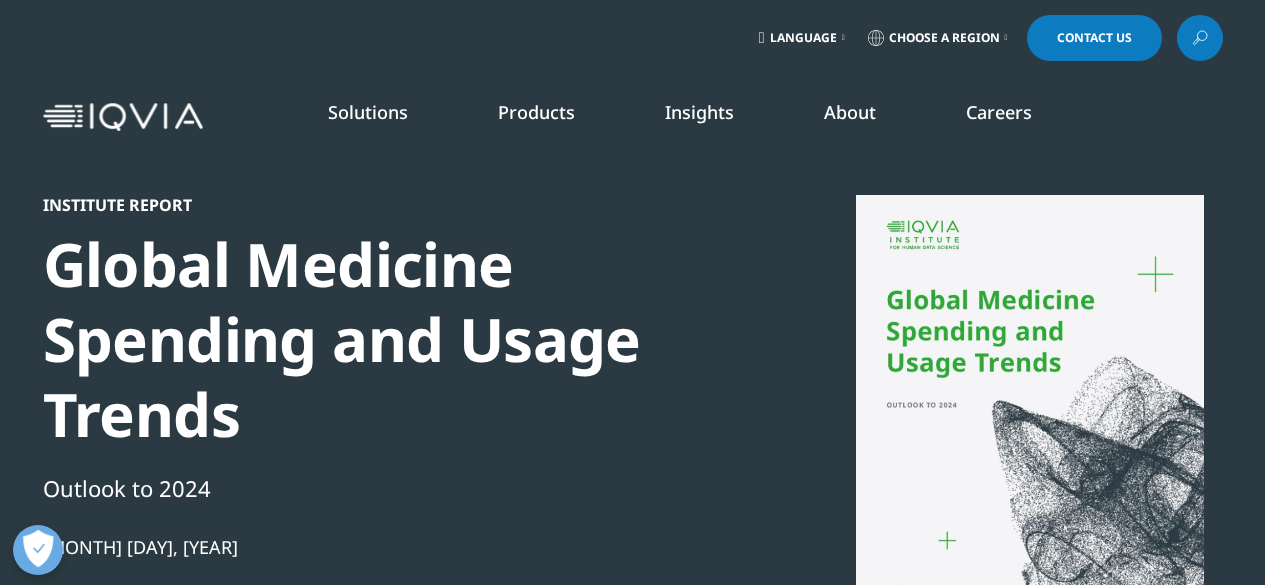 scroll, scrollTop: 0, scrollLeft: 0, axis: both 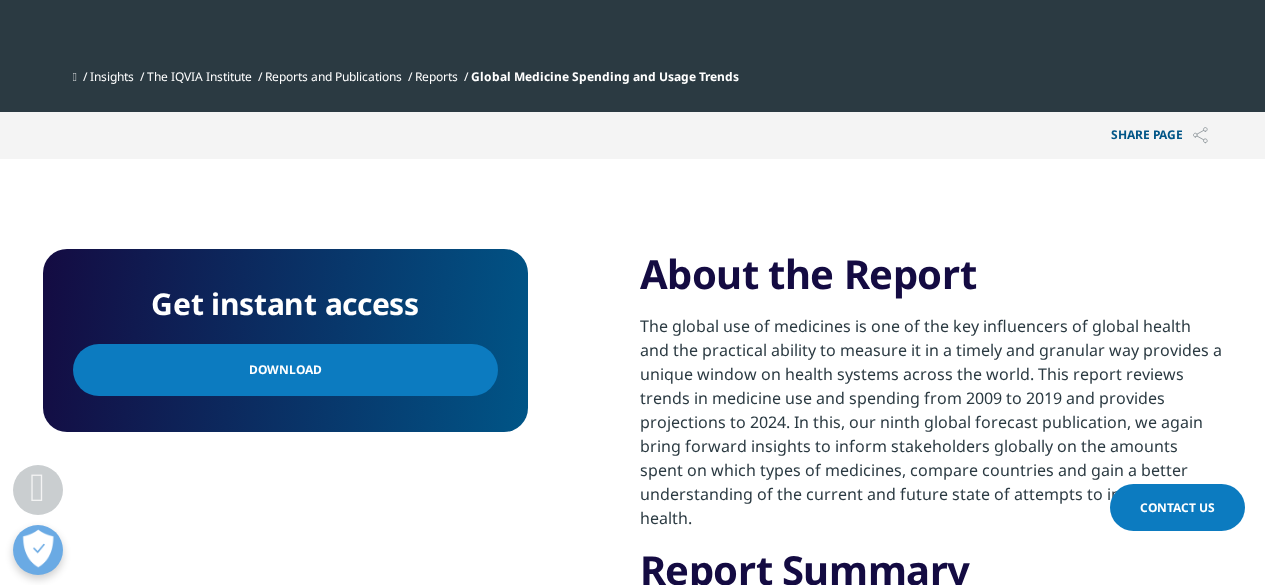 click on "Download" at bounding box center [285, 370] 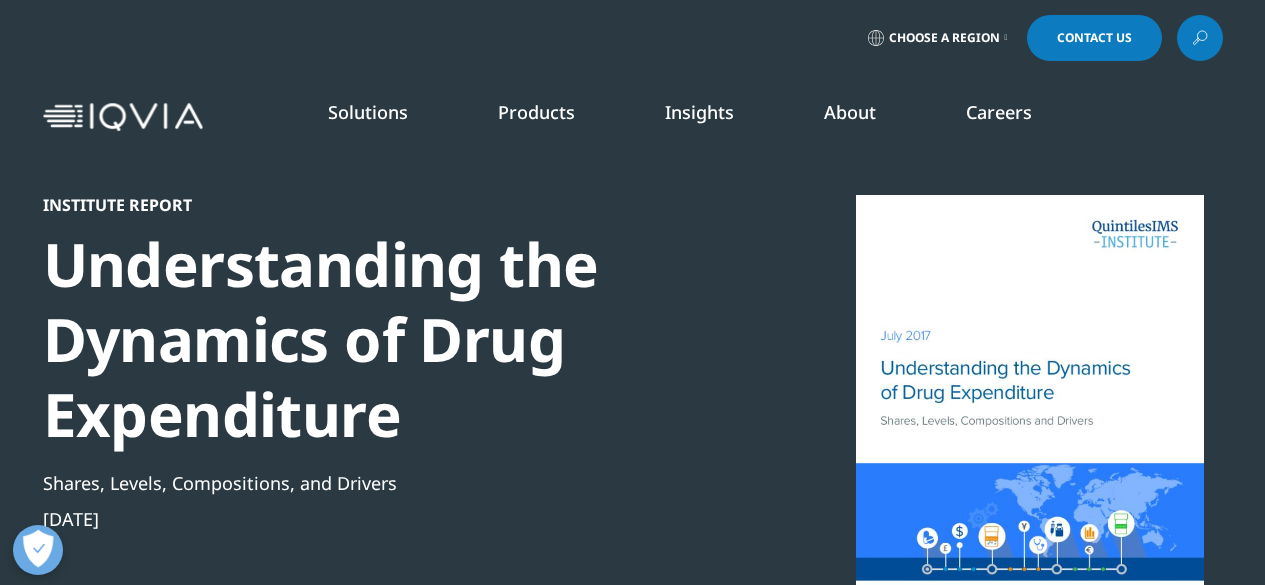 scroll, scrollTop: 0, scrollLeft: 0, axis: both 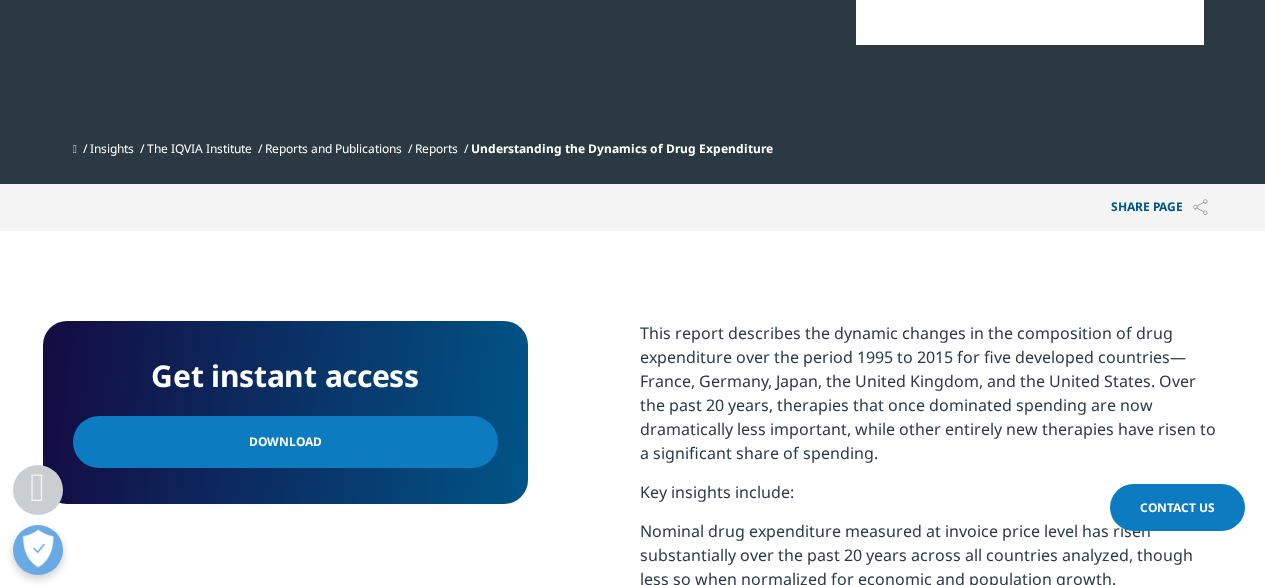 click on "Download" at bounding box center [285, 442] 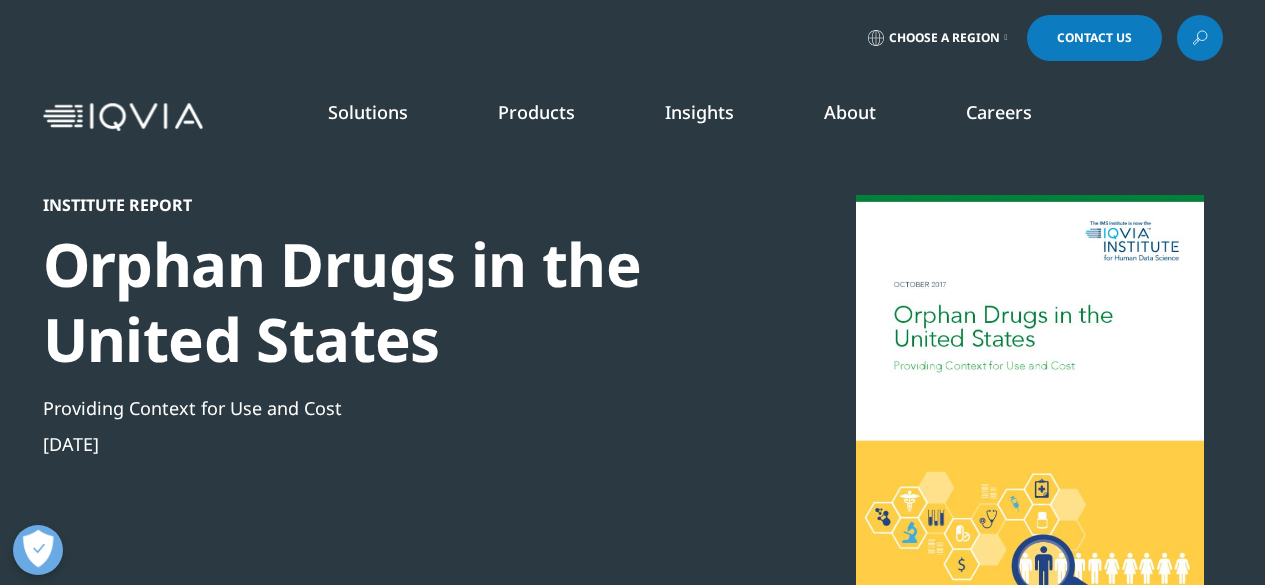 scroll, scrollTop: 0, scrollLeft: 0, axis: both 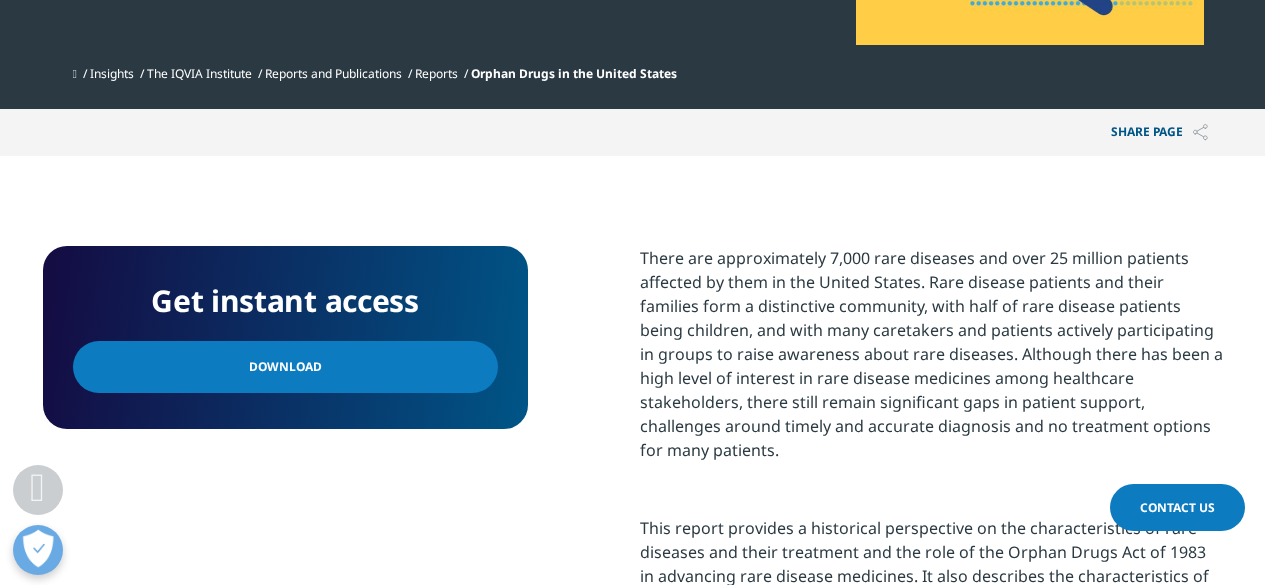 click on "Download" at bounding box center (285, 367) 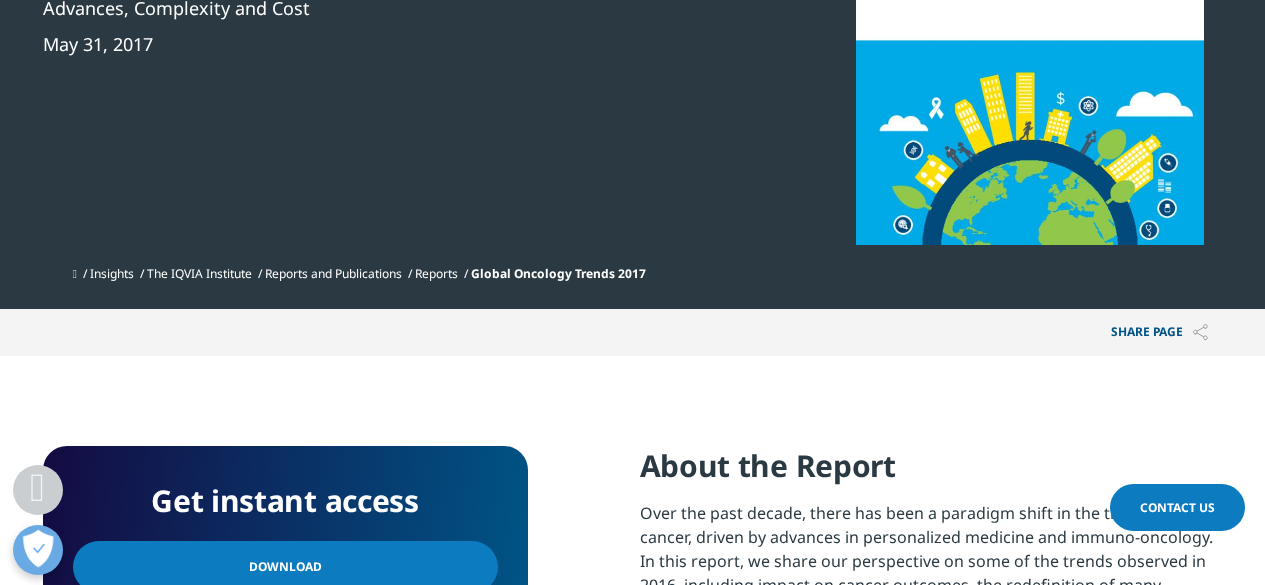 scroll, scrollTop: 574, scrollLeft: 0, axis: vertical 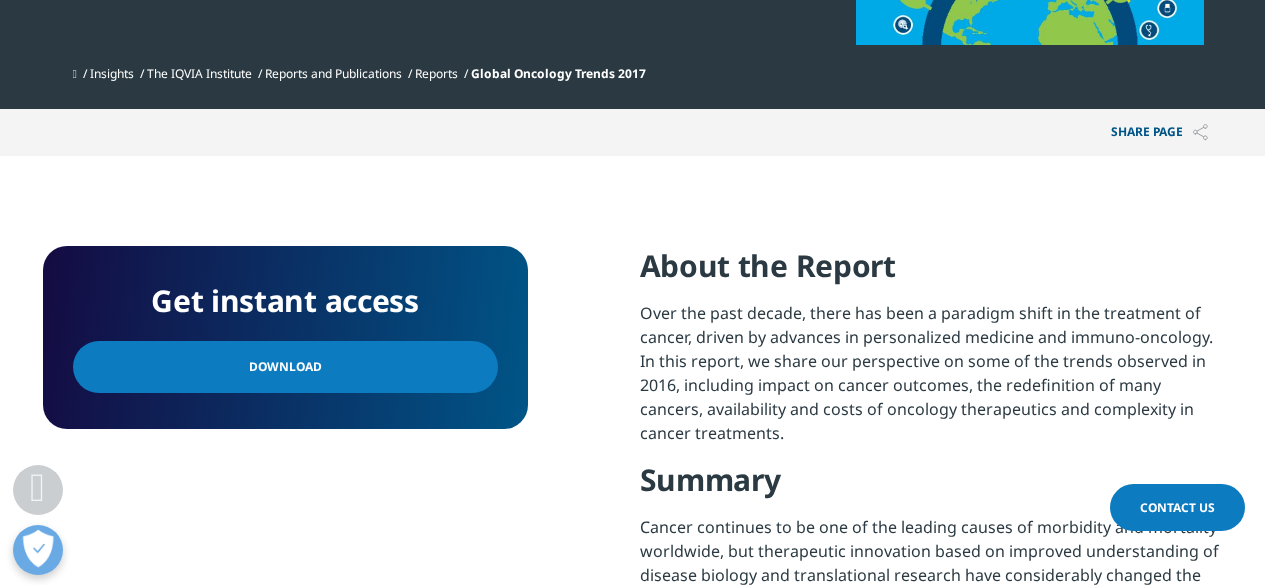 click on "Download" at bounding box center [285, 367] 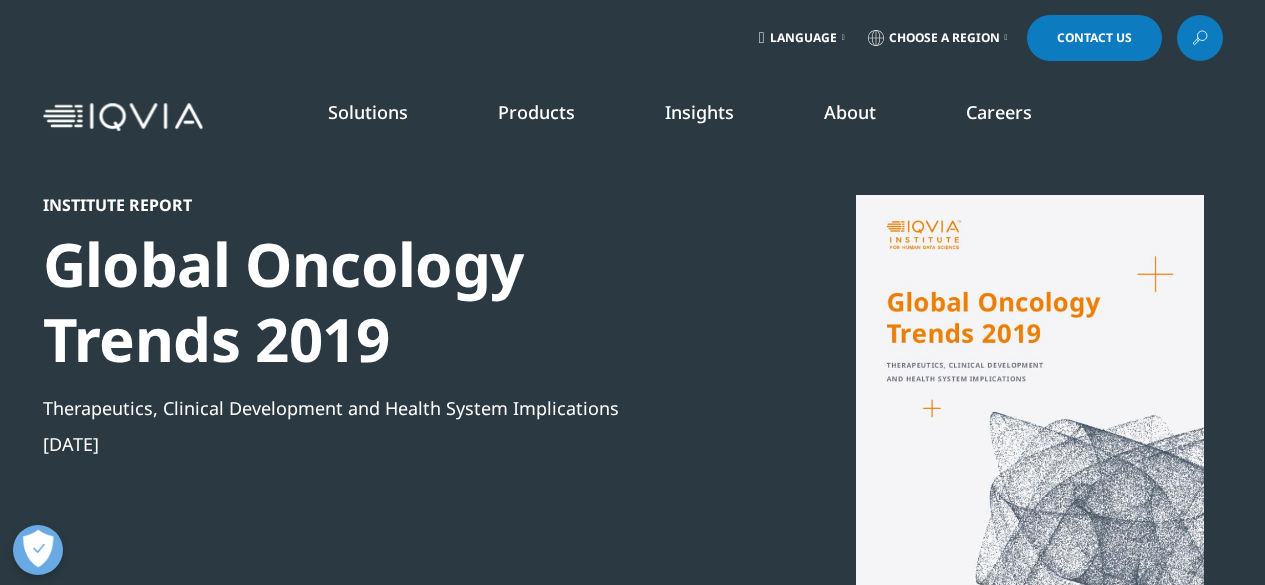 scroll, scrollTop: 0, scrollLeft: 0, axis: both 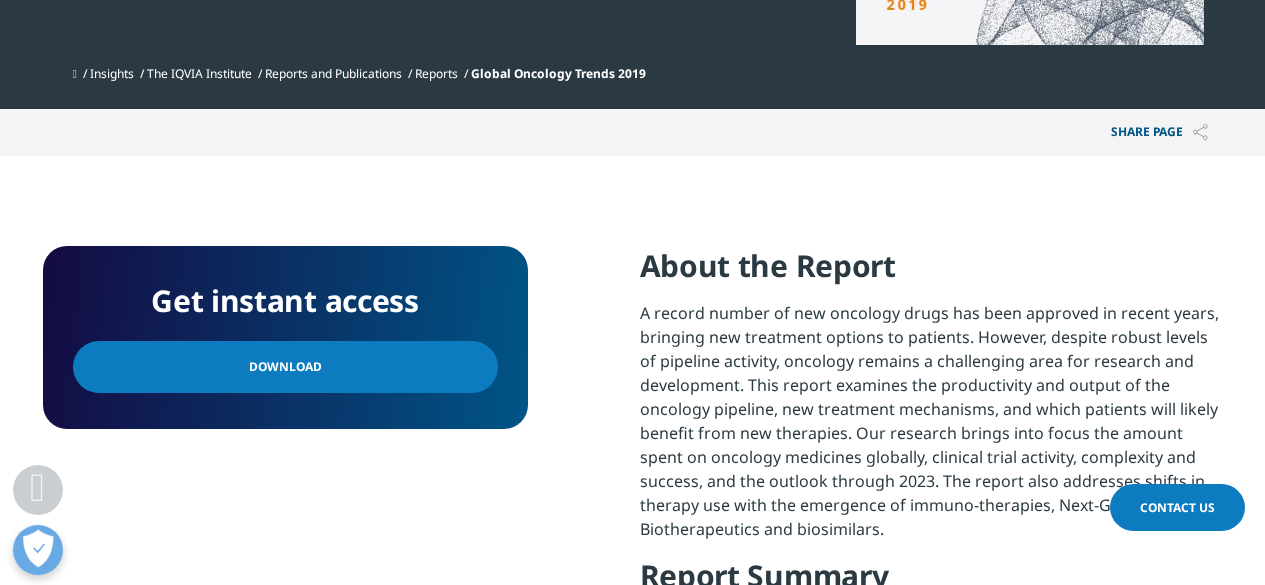 drag, startPoint x: 277, startPoint y: 366, endPoint x: 276, endPoint y: 337, distance: 29.017237 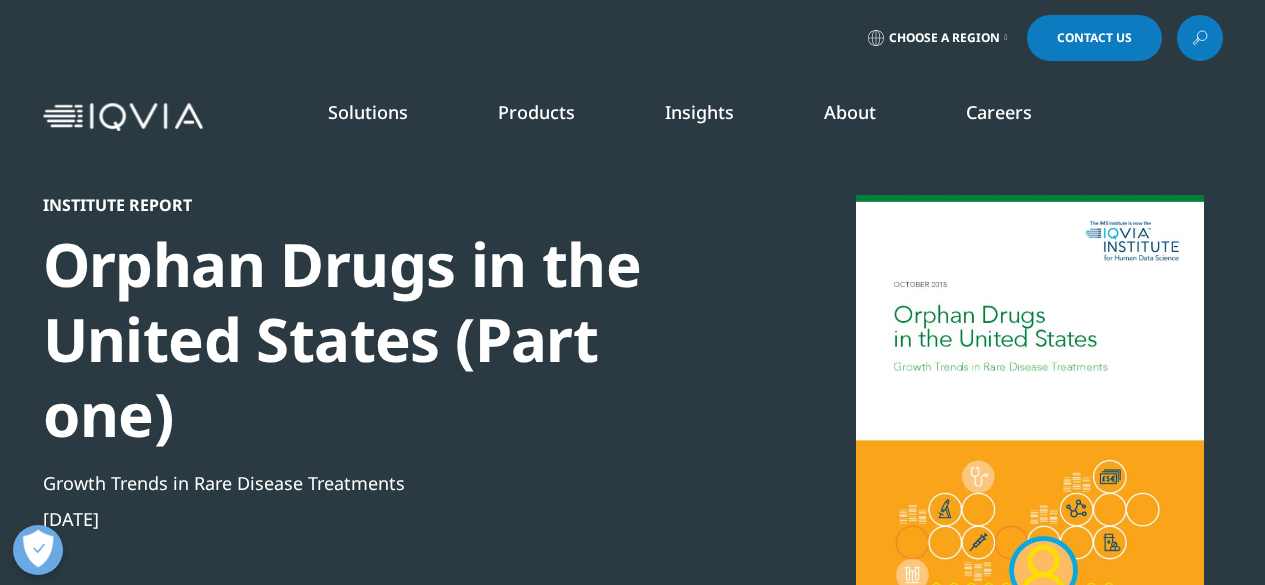 scroll, scrollTop: 0, scrollLeft: 0, axis: both 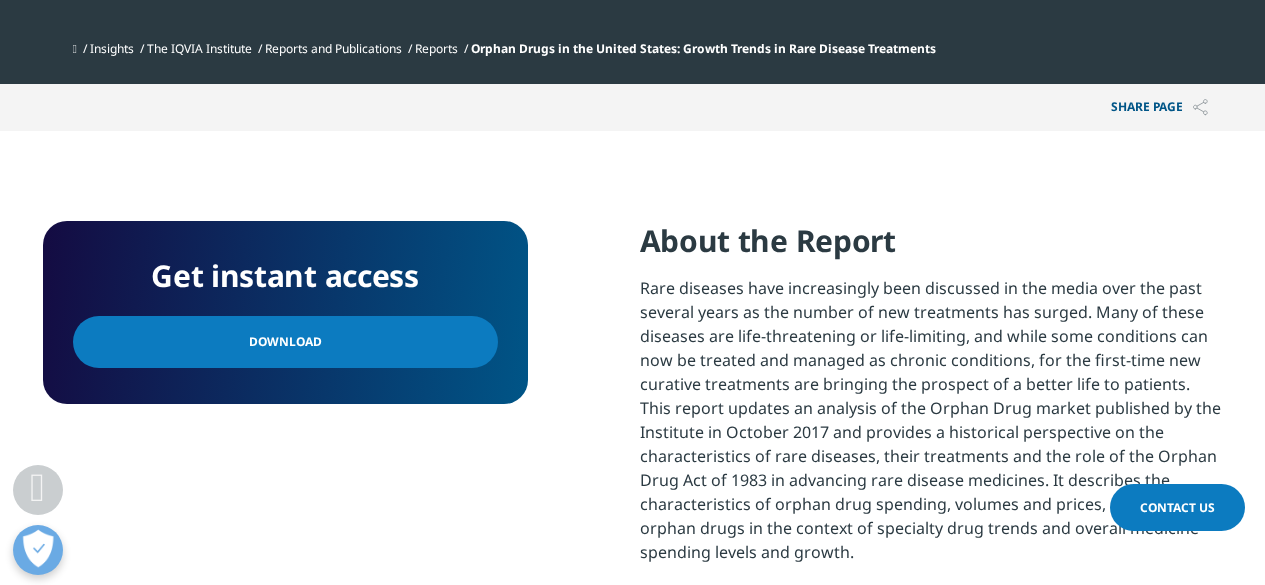click on "Download" at bounding box center [285, 342] 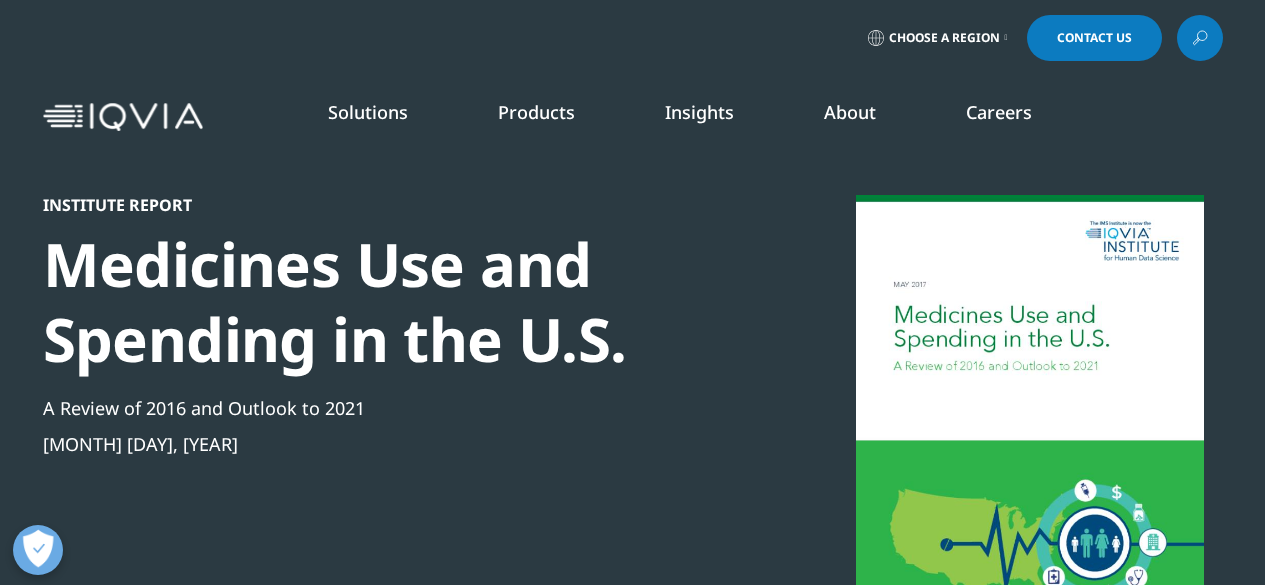 scroll, scrollTop: 0, scrollLeft: 0, axis: both 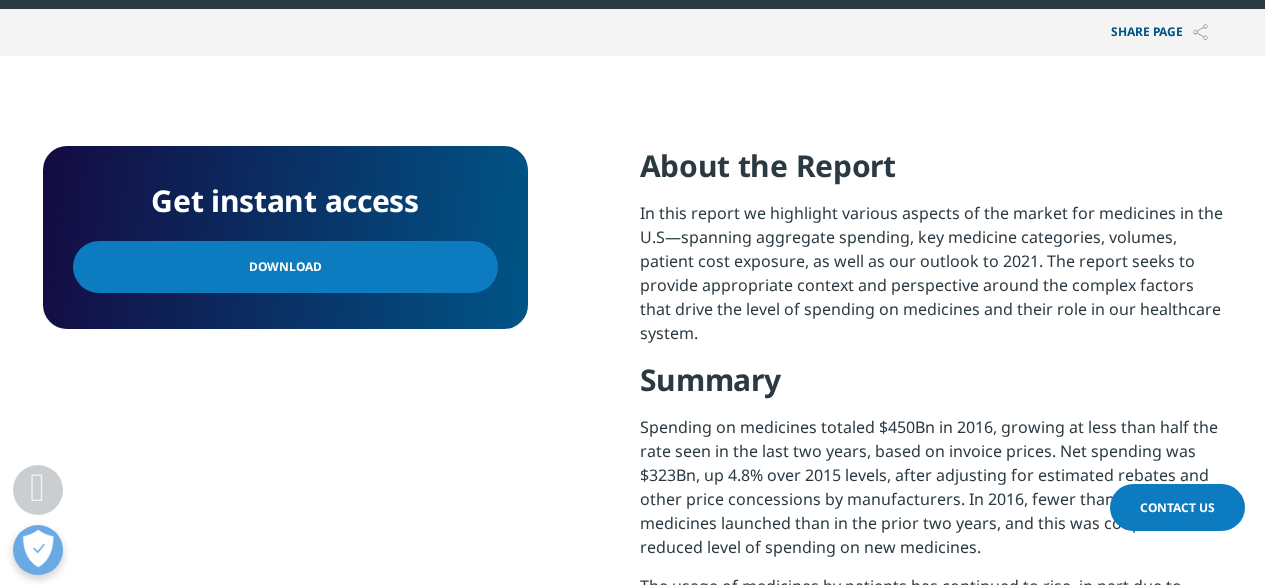 click on "Download" at bounding box center [285, 267] 